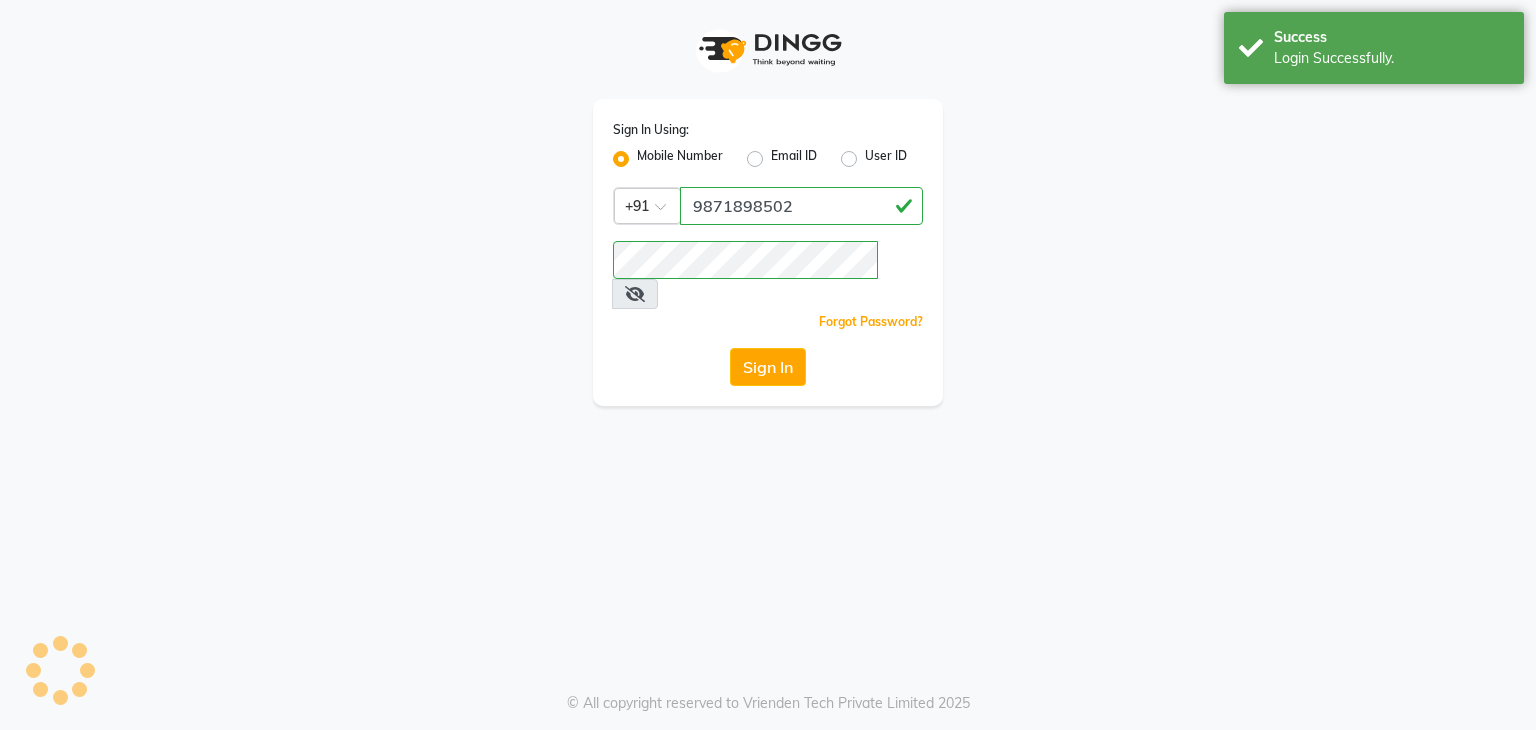 scroll, scrollTop: 0, scrollLeft: 0, axis: both 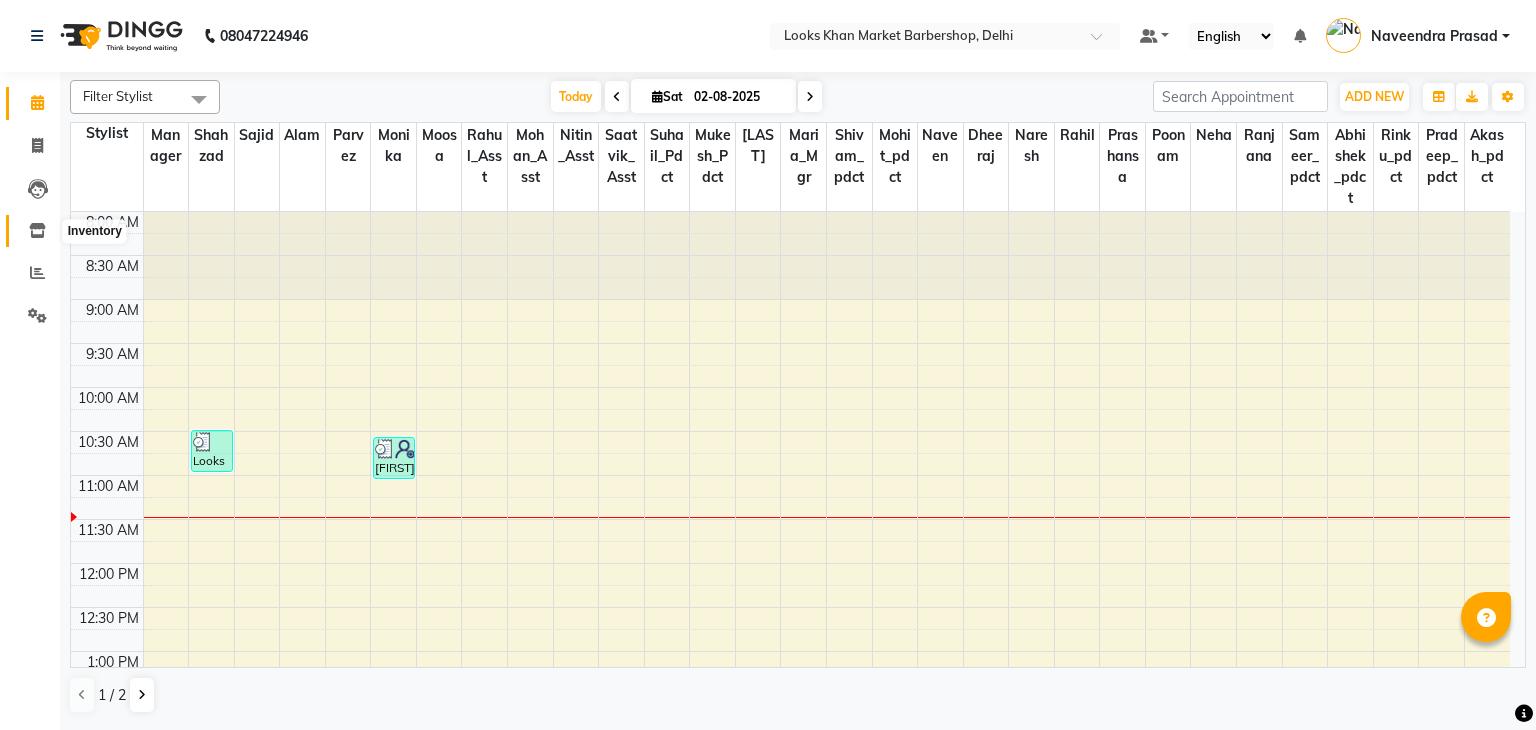 click 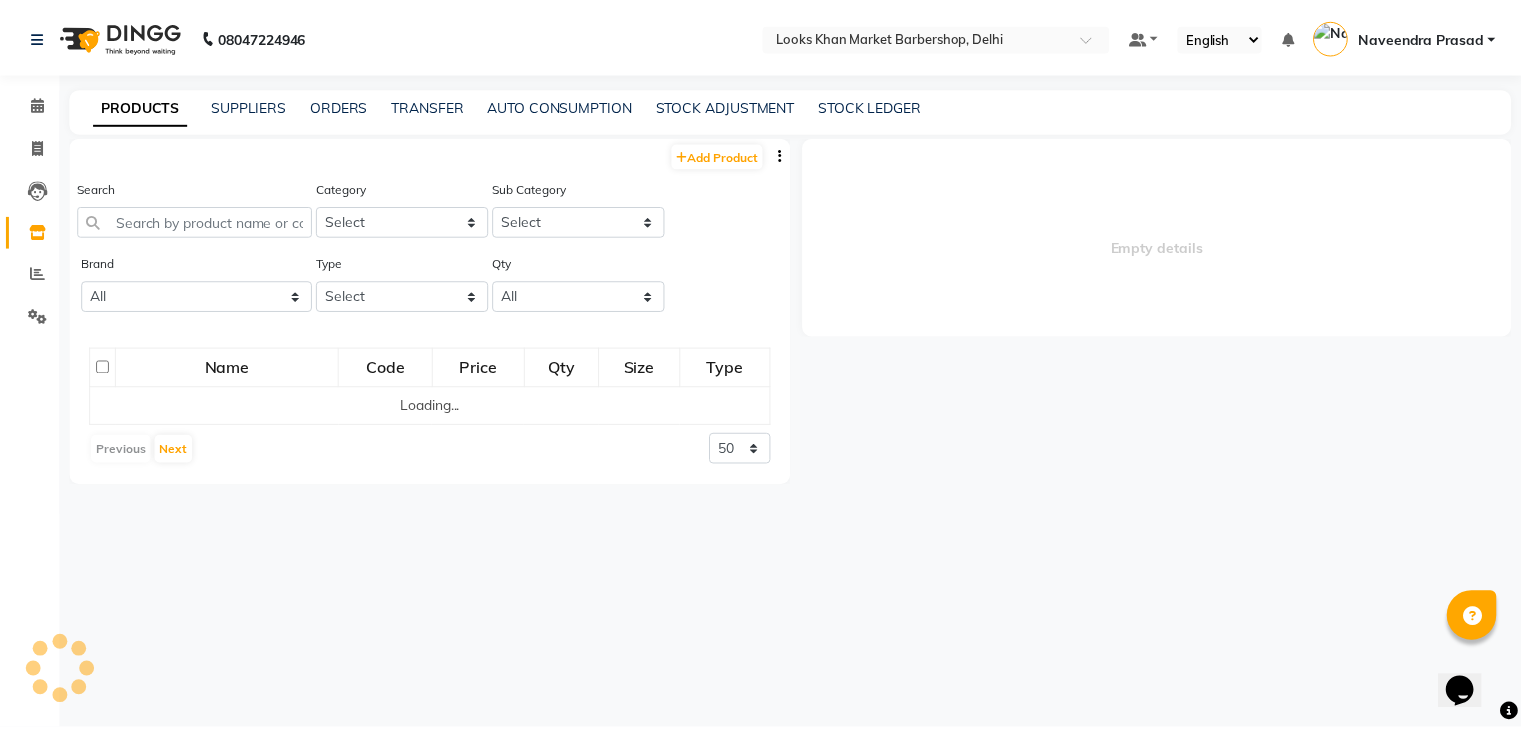 scroll, scrollTop: 0, scrollLeft: 0, axis: both 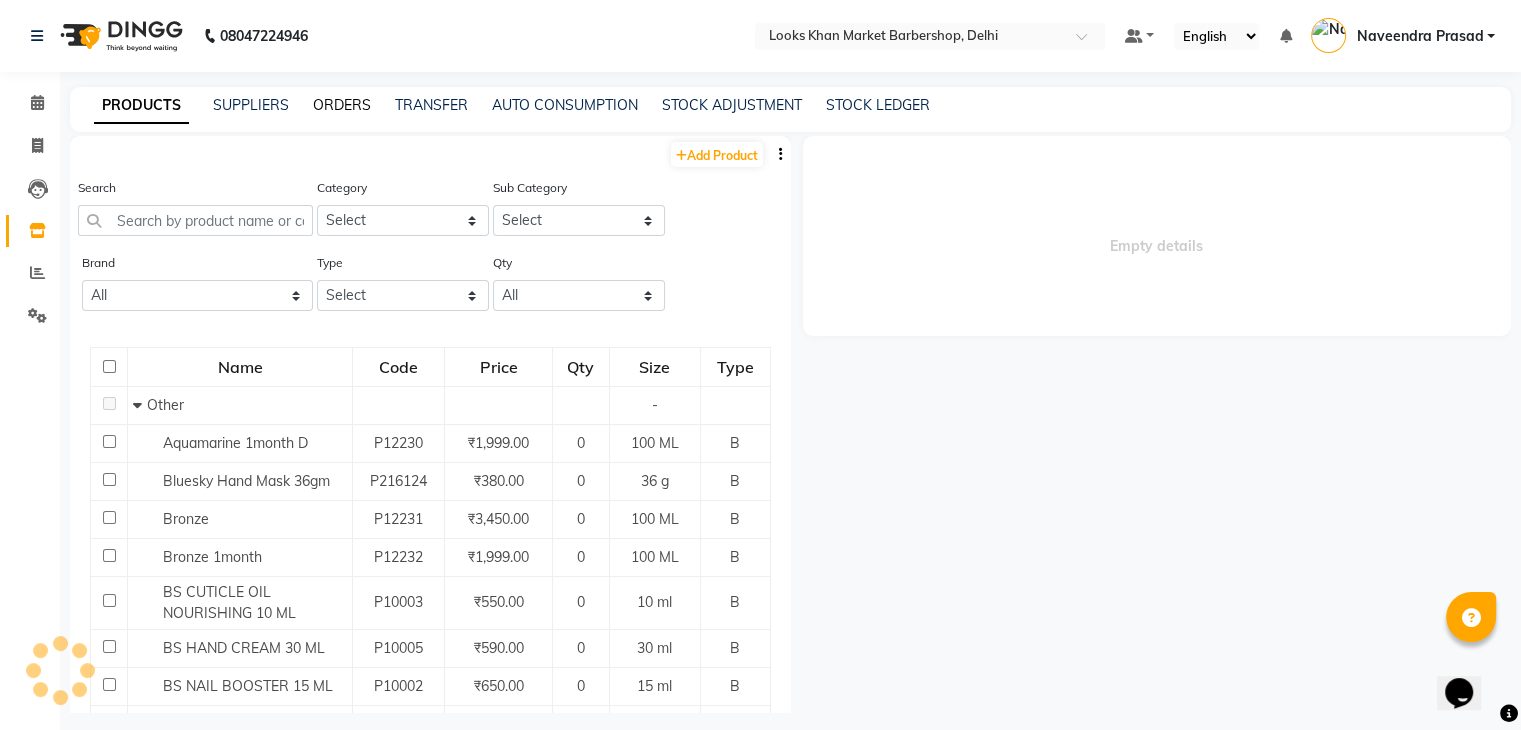 click on "ORDERS" 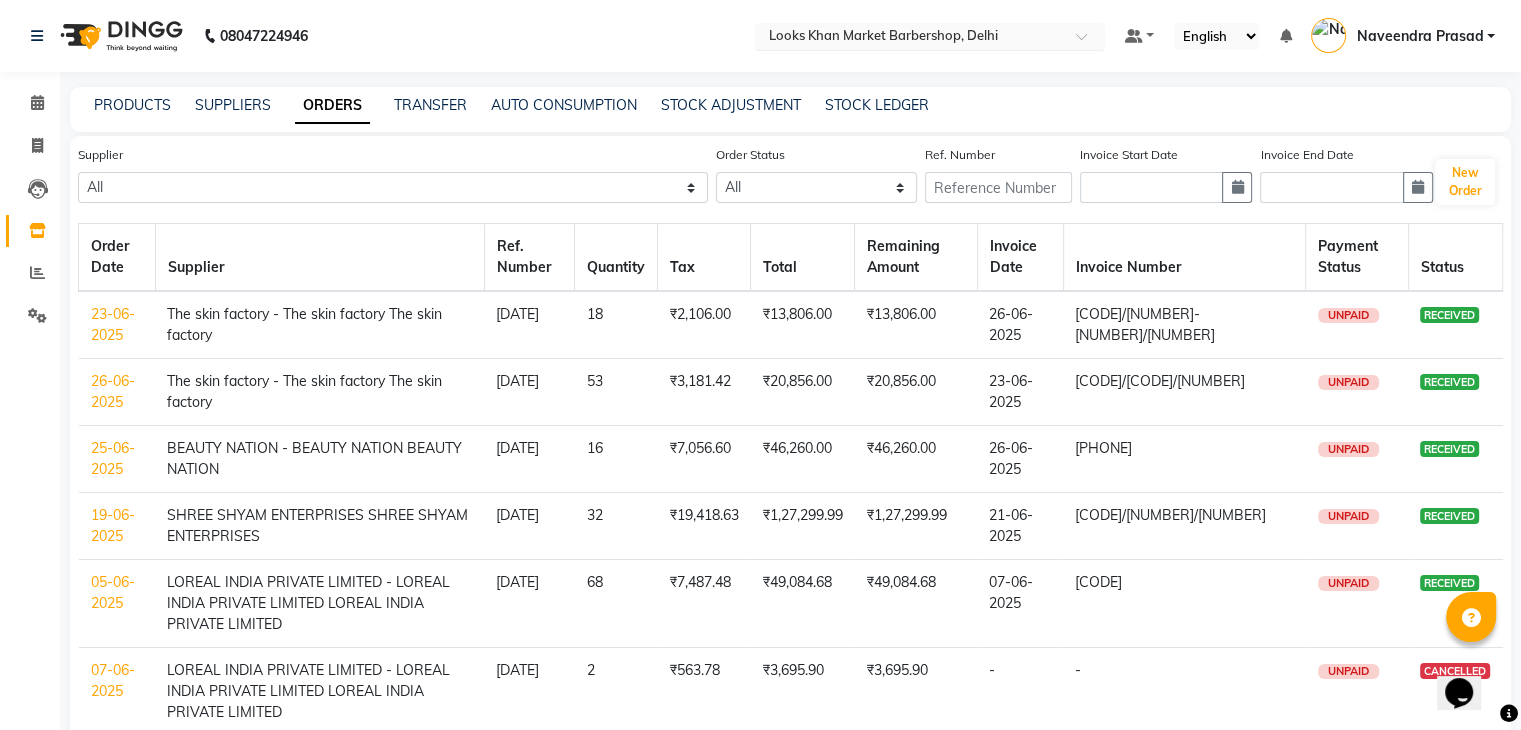 click at bounding box center [910, 38] 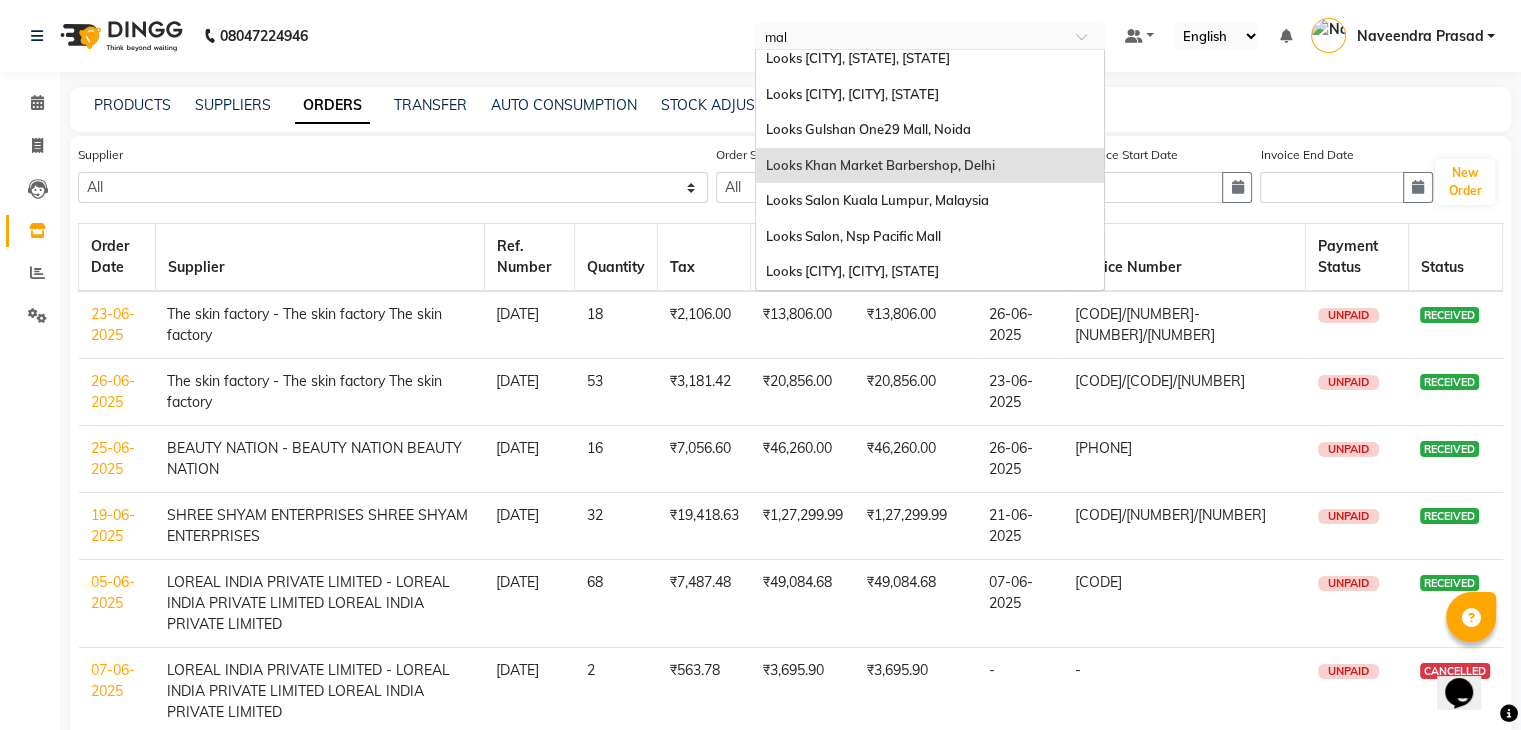 scroll, scrollTop: 79, scrollLeft: 0, axis: vertical 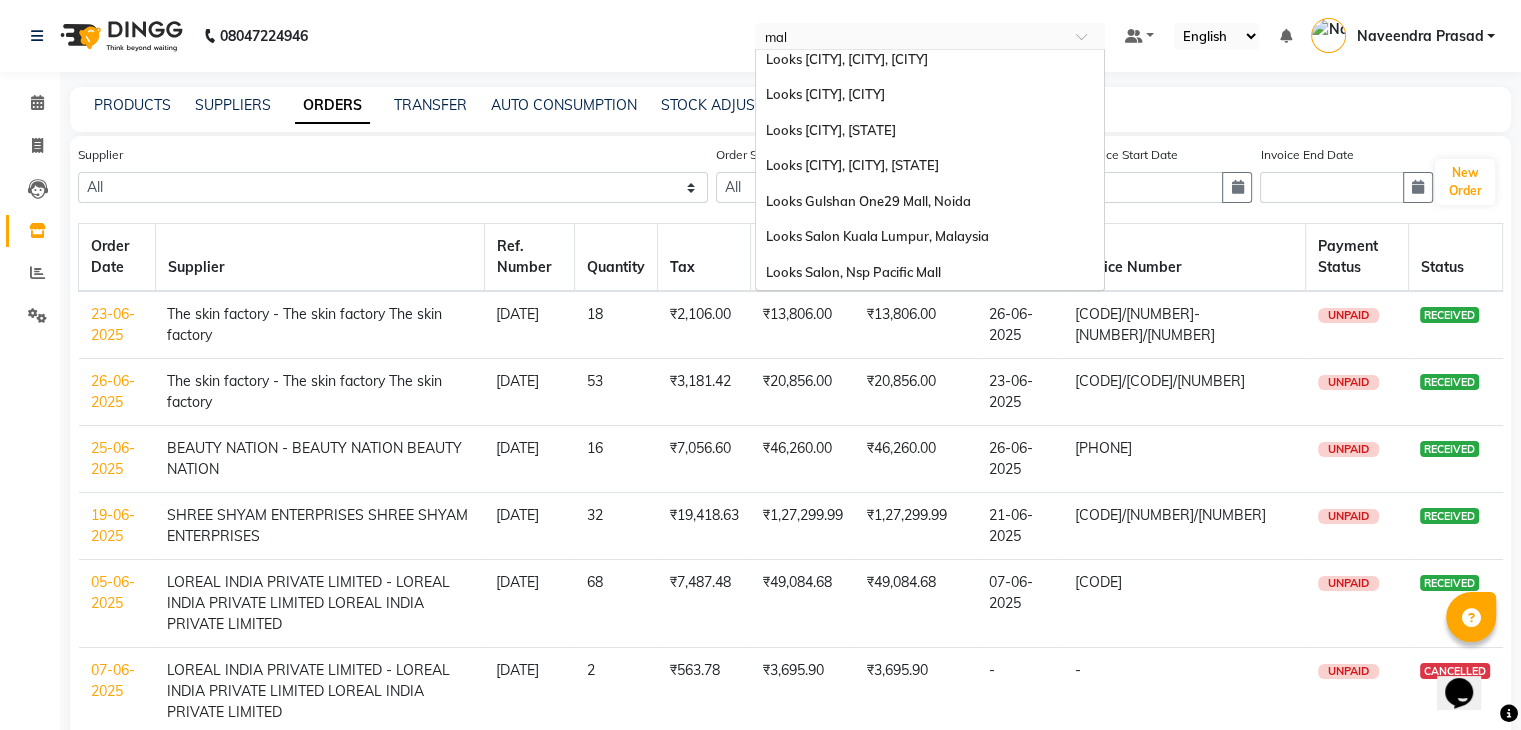 type on "malc" 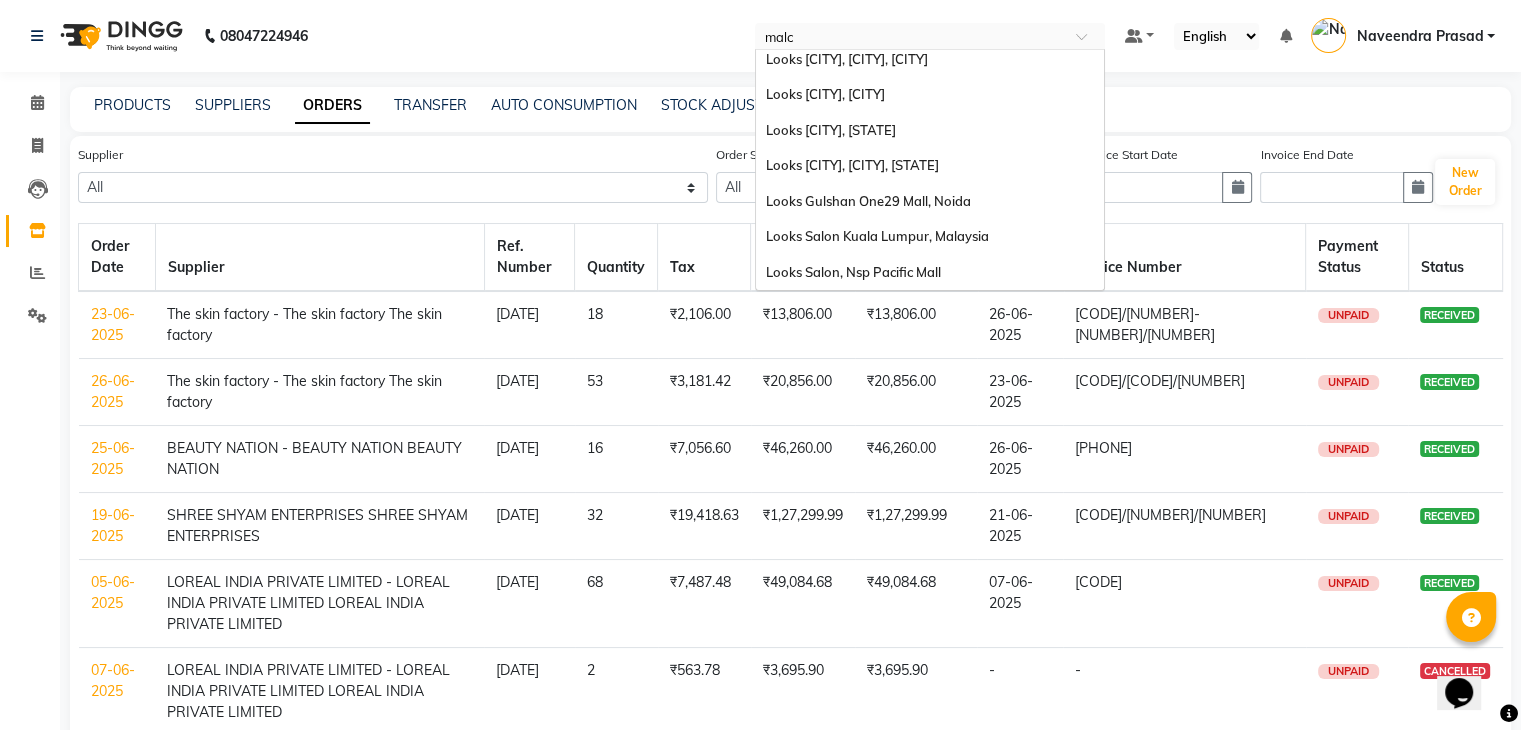 scroll, scrollTop: 0, scrollLeft: 0, axis: both 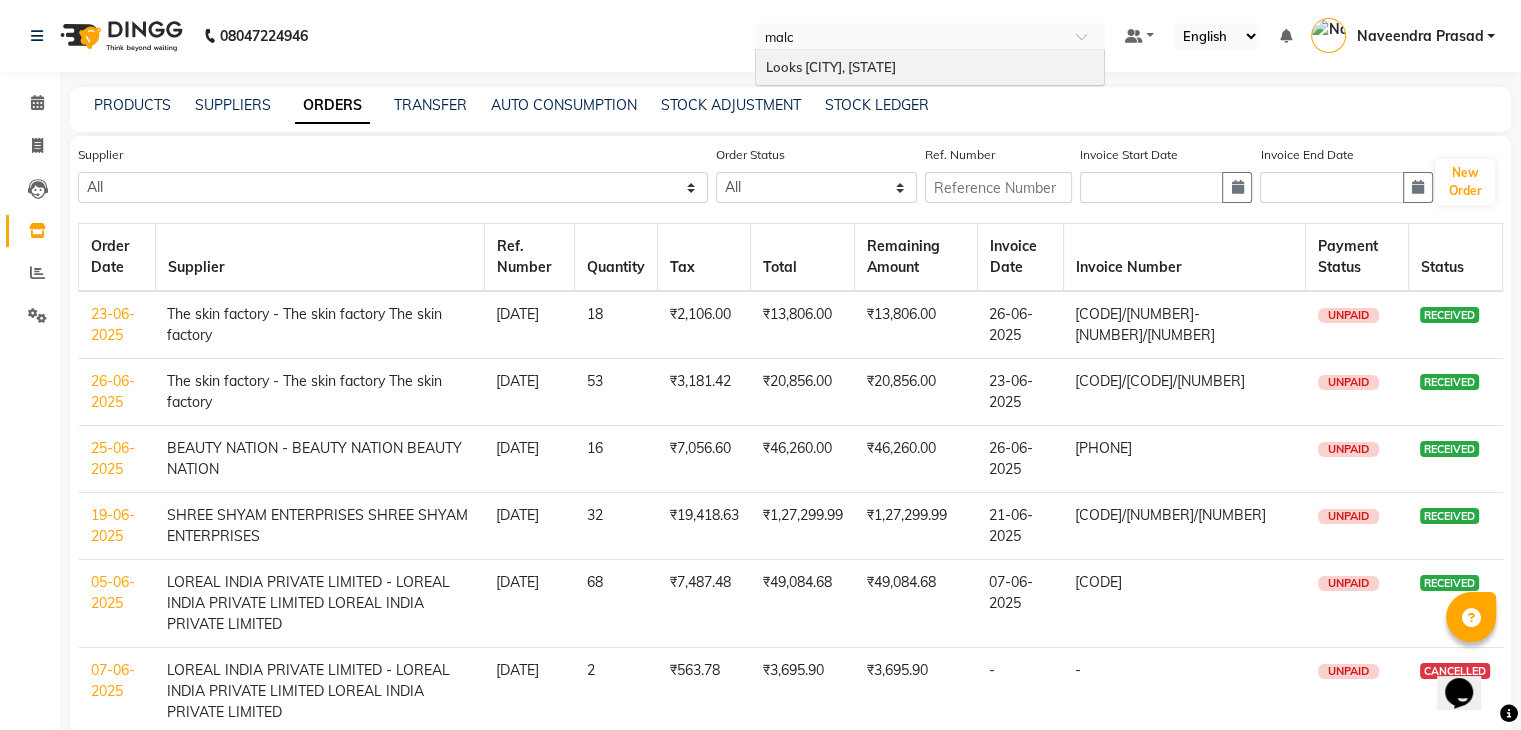 click on "Looks Prive [AREA], [CITY]" at bounding box center (930, 68) 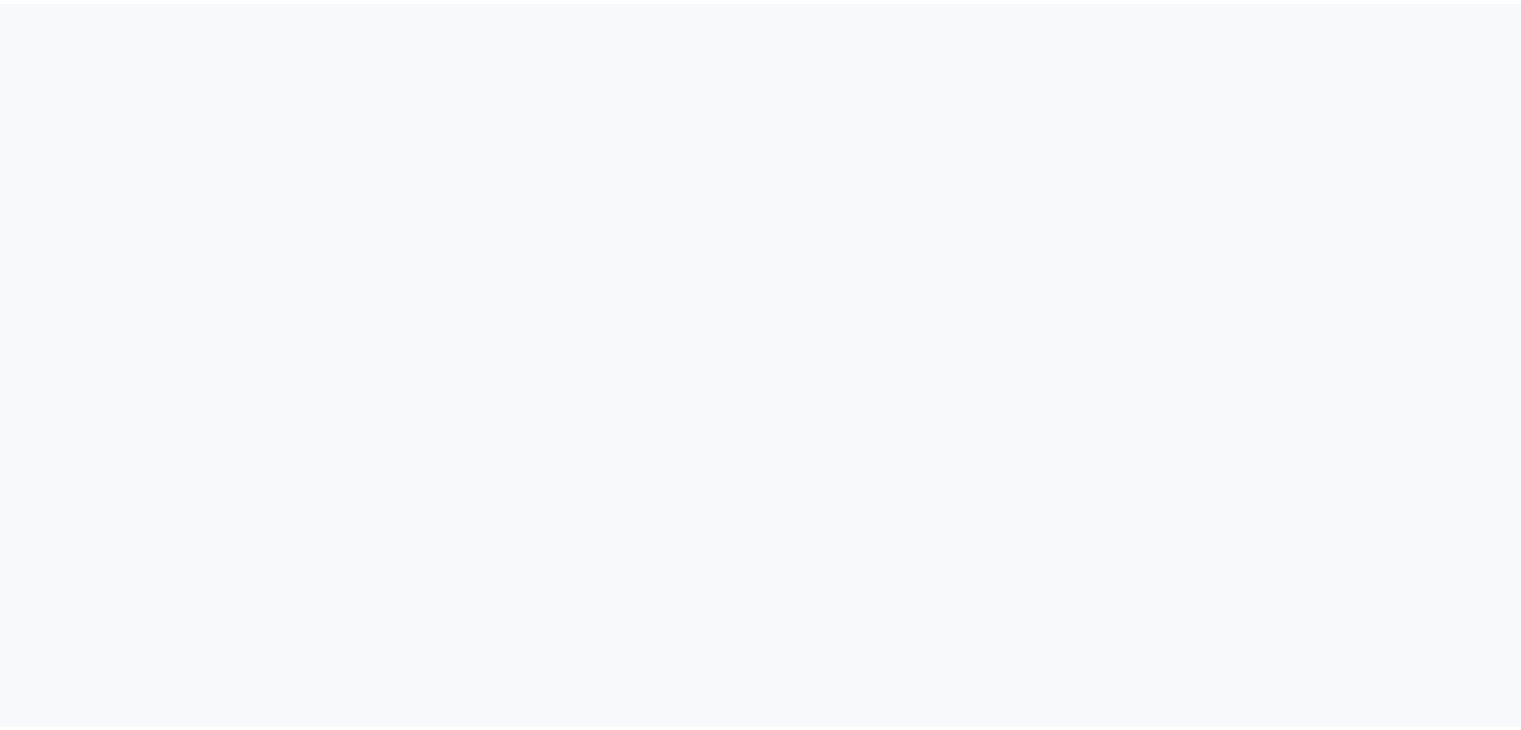 scroll, scrollTop: 0, scrollLeft: 0, axis: both 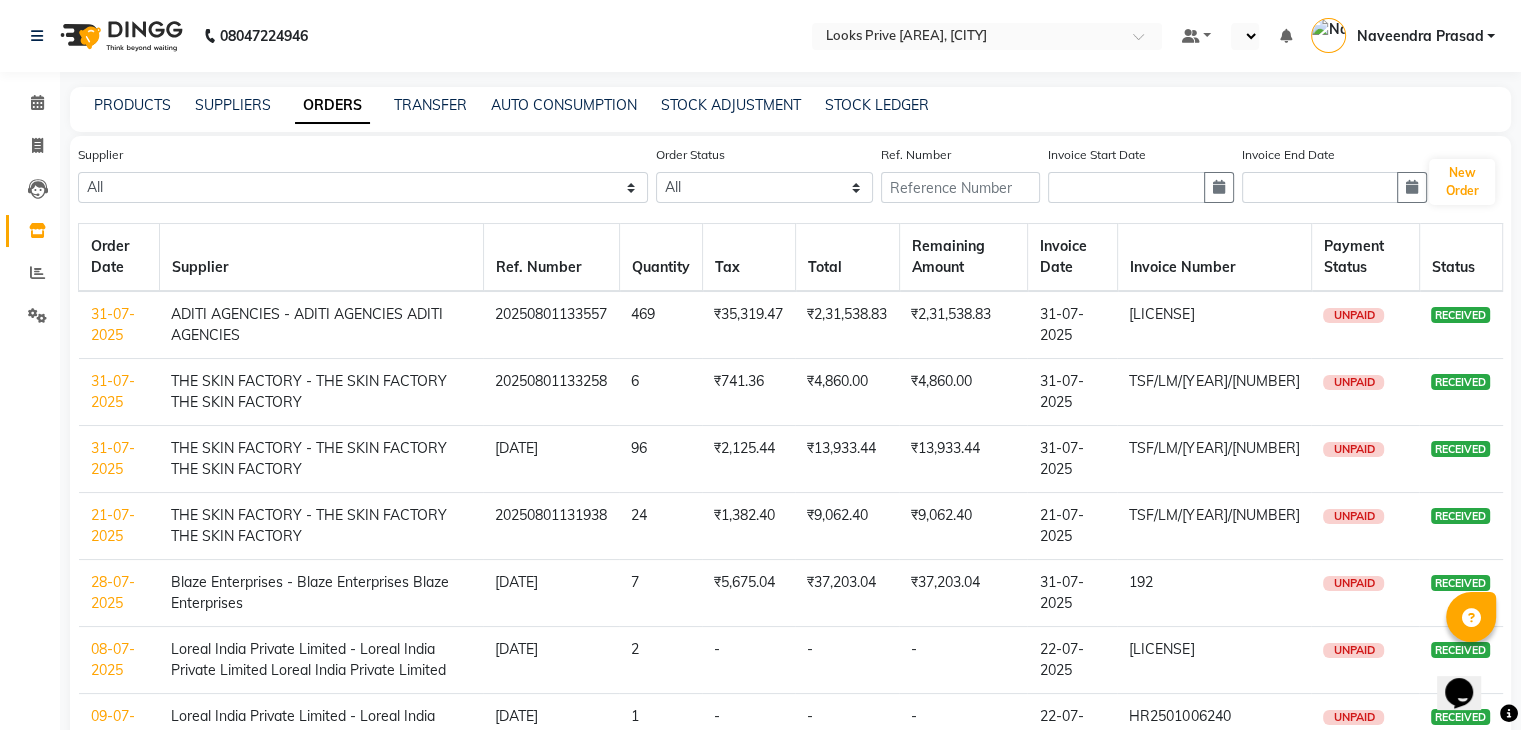 select on "en" 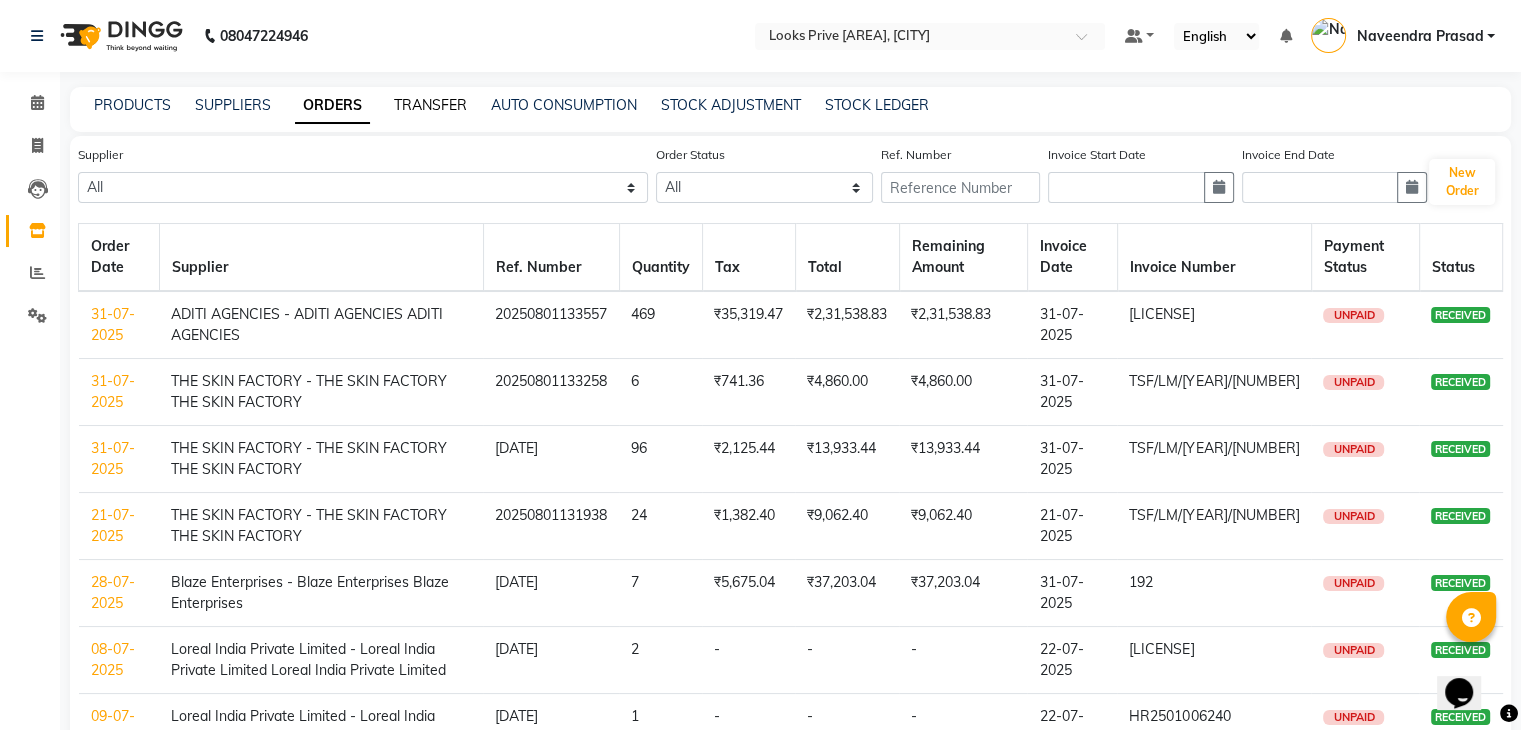 click on "TRANSFER" 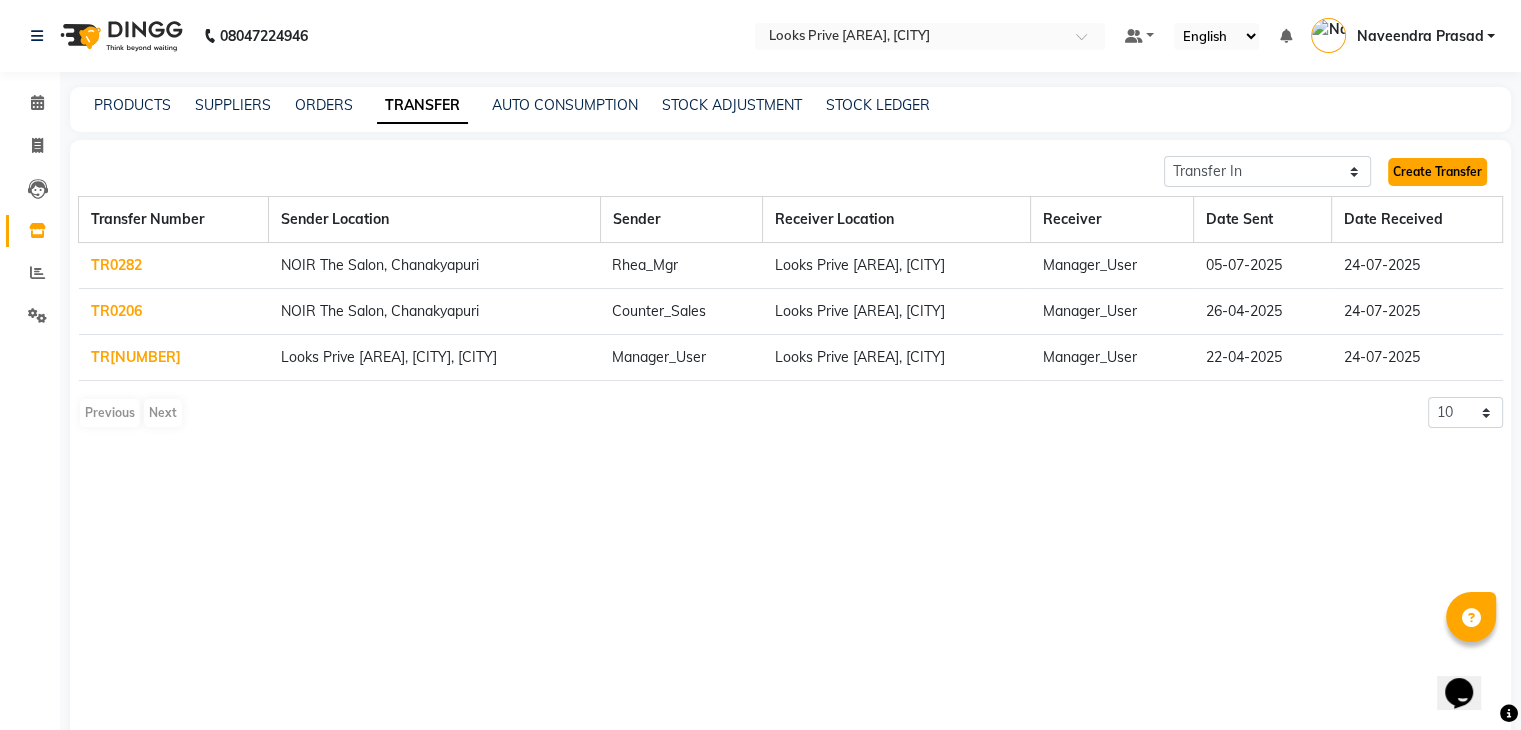 click on "Create Transfer" 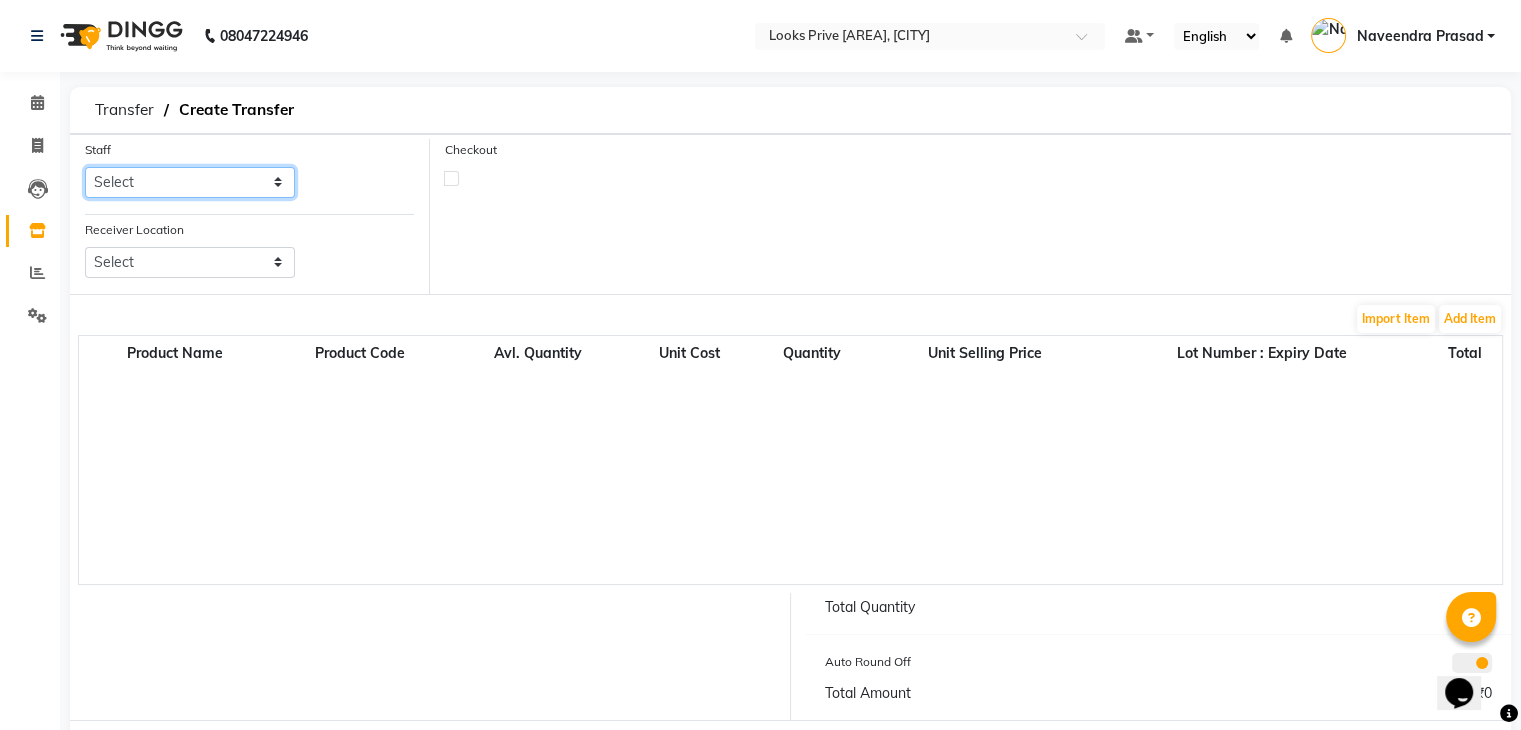 click on "Select [FIRST] [FIRST]_Pdct [FIRST]_Asst [AREA]_Sales [FIRST]_Cr [FIRST]_Asst [ROLE] [FIRST] [FIRST]_Asst [FIRST] [FIRST]_pdct [FIRST] [FIRST]_Mgr [FIRST] [ROLE] [FIRST] [ROLE] [FIRST]_Cr [FIRST]_Asst [AREA]_LPMM [FIRST] [FIRST]_Pdct [FIRST] [FIRST]_Nails" at bounding box center [190, 182] 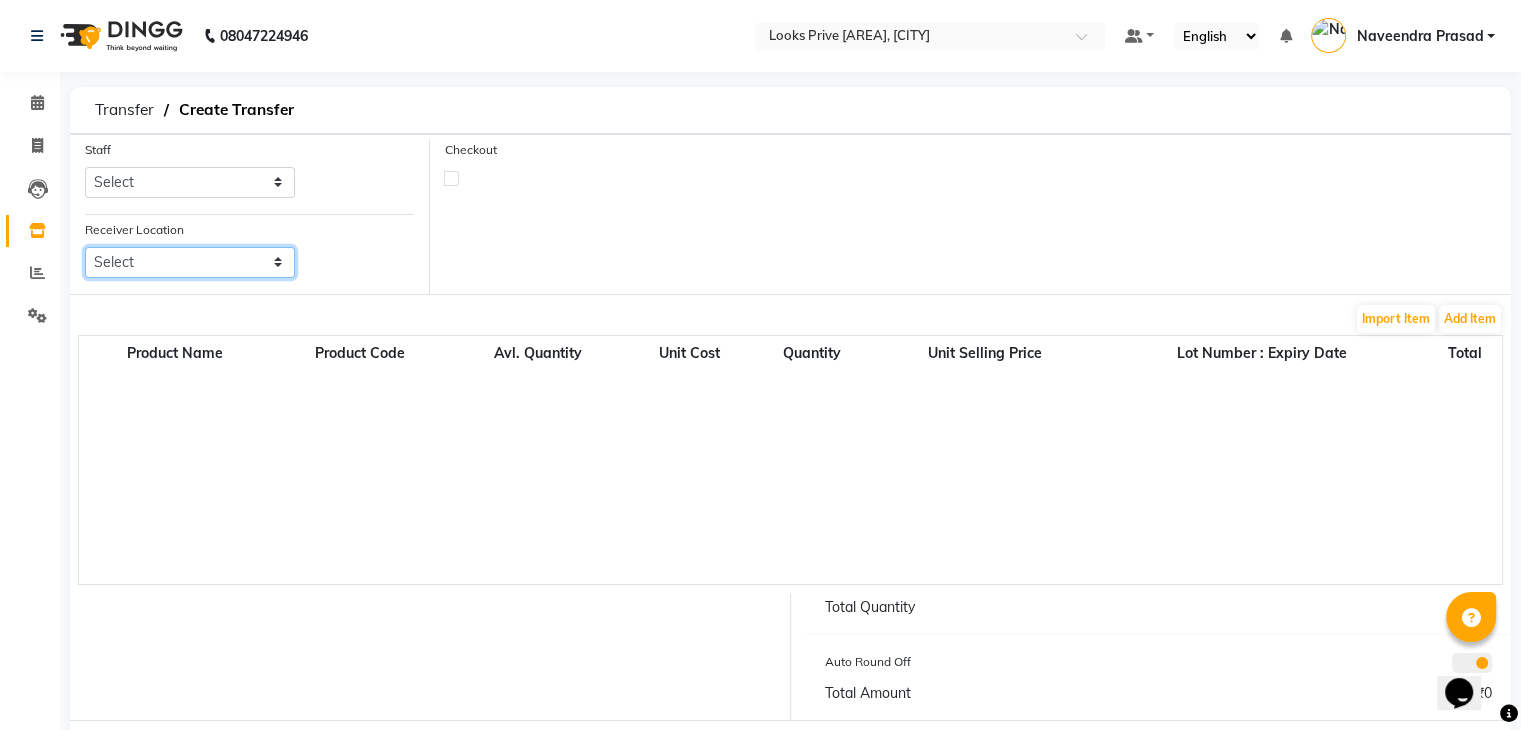 click on "Select Looks [AREA] Looks [AREA] Looks Salon, [AREA] Looks [AREA], [AREA], [AREA] Looks [AREA], [AREA] Looks Salon, [AREA] Looks Salon, [AREA] Looks [AREA], [STATE] Looks [AREA], [CITY], [CITY] Looks [AREA], [CITY] Looks [AREA], [CITY], [STATE] Looks [AREA], [CITY], [STATE] Looks [AREA], [CITY], [STATE] Looks [AREA], [CITY], [CITY] Looks [AREA], [CITY], [CITY] Looks [AREA], [CITY], [CITY] Looks [AREA] Looks [AREA] Looks [AREA], [CITY] Looks [AREA], [CITY], [STATE] Looks [AREA], [CITY], [STATE] Looks [AREA], [CITY], [STATE] Looks [AREA], [CITY], [STATE] Looks [AREA], [CITY]" at bounding box center (190, 262) 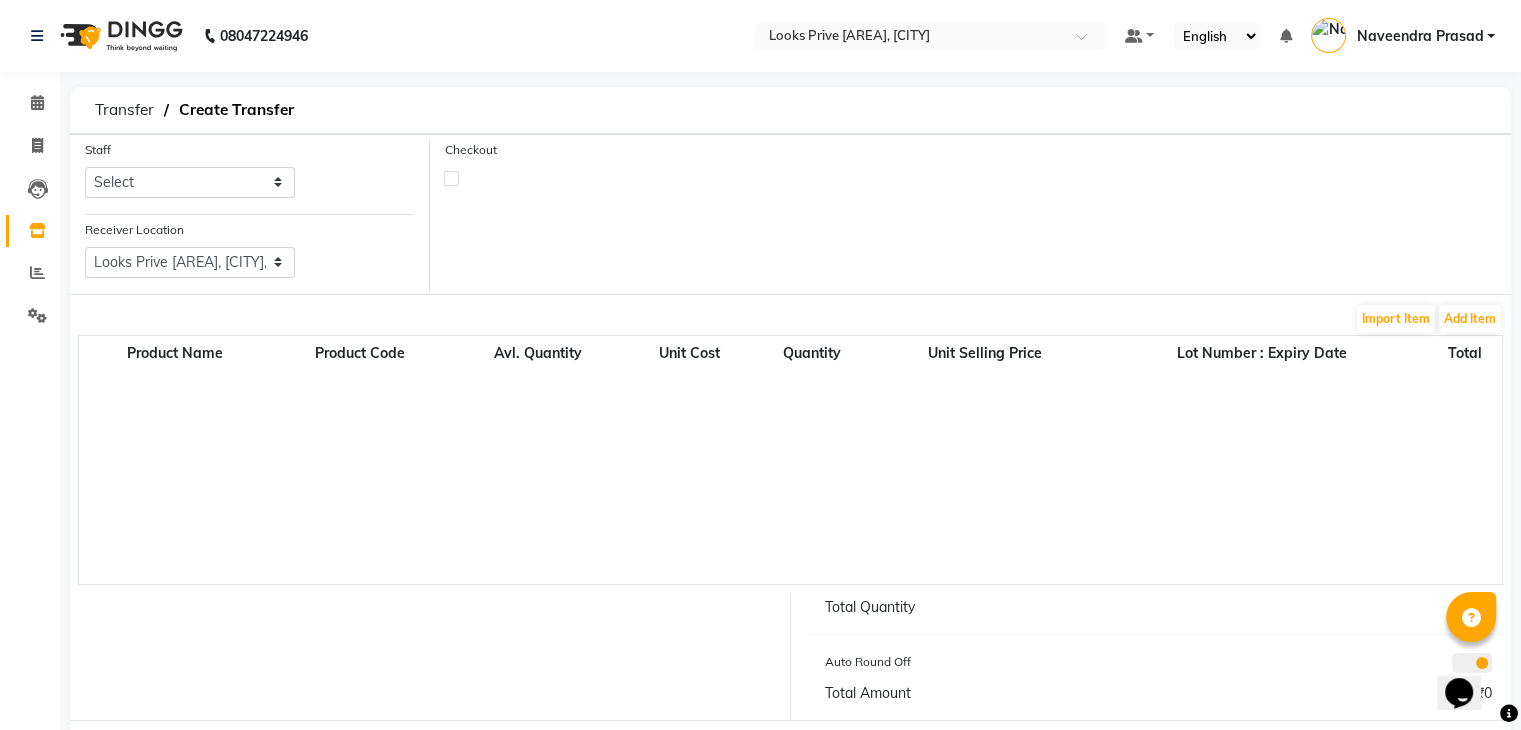 click on "Product Name Product Code Avl. Quantity Unit Cost Quantity Unit Selling Price Lot Number : Expiry Date Total" 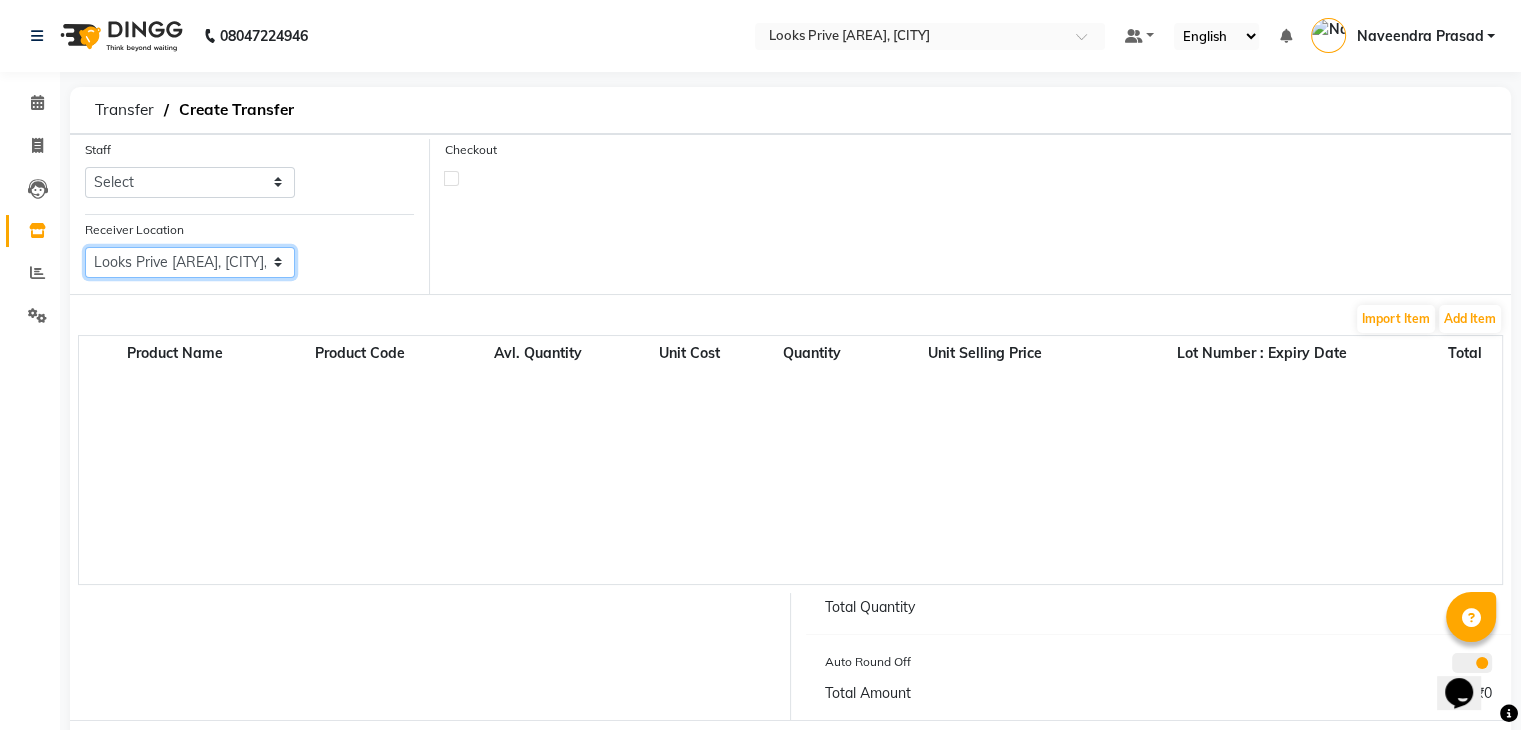 click on "Select Looks [AREA] Looks [AREA] Looks Salon, [AREA] Looks [AREA], [AREA], [AREA] Looks [AREA], [AREA] Looks Salon, [AREA] Looks Salon, [AREA] Looks [AREA], [STATE] Looks [AREA], [CITY], [CITY] Looks [AREA], [CITY] Looks [AREA], [CITY], [STATE] Looks [AREA], [CITY], [STATE] Looks [AREA], [CITY], [STATE] Looks [AREA], [CITY], [CITY] Looks [AREA], [CITY], [CITY] Looks [AREA], [CITY], [CITY] Looks [AREA] Looks [AREA] Looks [AREA], [CITY] Looks [AREA], [CITY], [STATE] Looks [AREA], [CITY], [STATE] Looks [AREA], [CITY], [STATE] Looks [AREA], [CITY], [STATE] Looks [AREA], [CITY]" at bounding box center [190, 262] 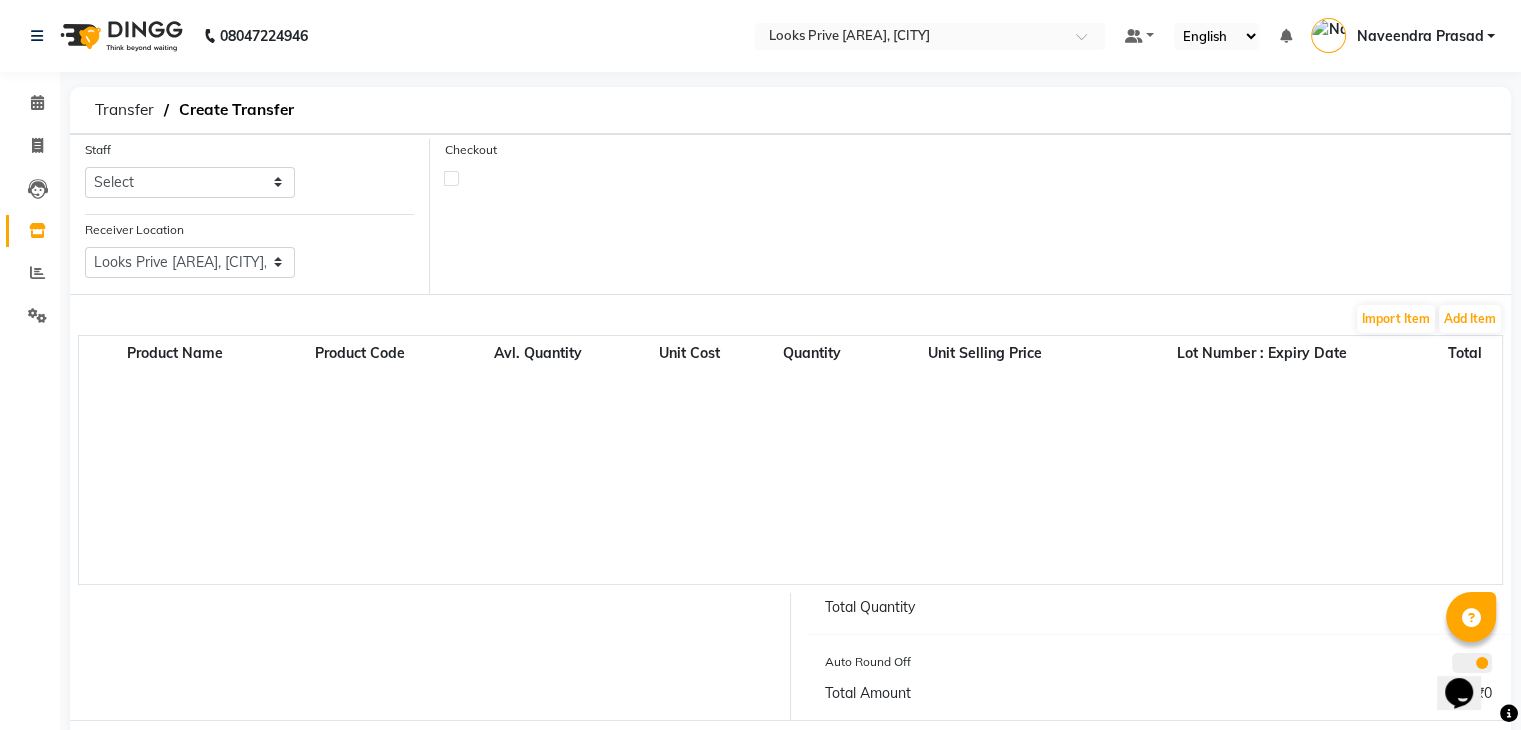 click on "Product Name Product Code Avl. Quantity Unit Cost Quantity Unit Selling Price Lot Number : Expiry Date Total" 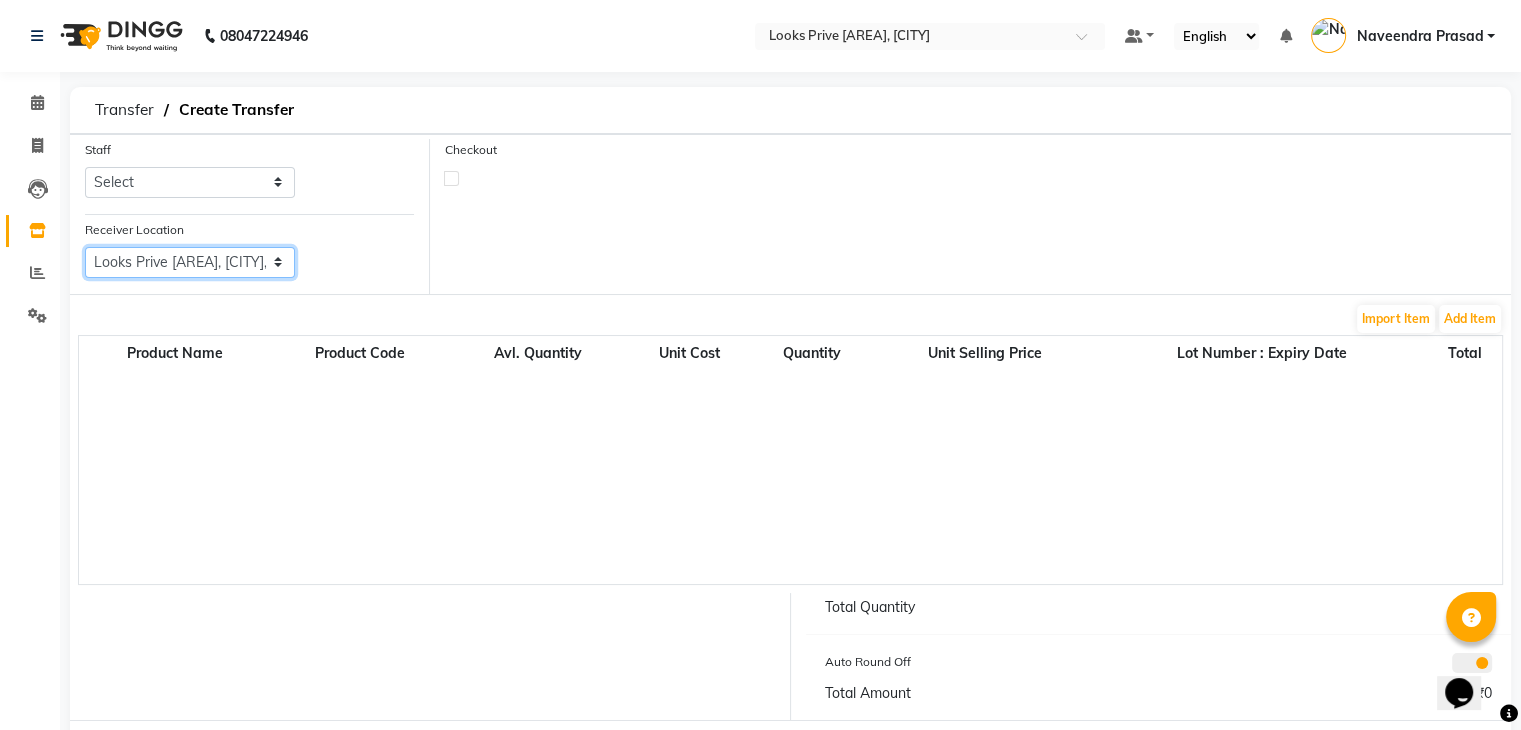 click on "Select Looks [AREA] Looks [AREA] Looks Salon, [AREA] Looks [AREA], [AREA], [AREA] Looks [AREA], [AREA] Looks Salon, [AREA] Looks Salon, [AREA] Looks [AREA], [STATE] Looks [AREA], [CITY], [CITY] Looks [AREA], [CITY] Looks [AREA], [CITY], [STATE] Looks [AREA], [CITY], [STATE] Looks [AREA], [CITY], [STATE] Looks [AREA], [CITY], [CITY] Looks [AREA], [CITY], [CITY] Looks [AREA], [CITY], [CITY] Looks [AREA] Looks [AREA] Looks [AREA], [CITY] Looks [AREA], [CITY], [STATE] Looks [AREA], [CITY], [STATE] Looks [AREA], [CITY], [STATE] Looks [AREA], [CITY], [STATE] Looks [AREA], [CITY]" at bounding box center [190, 262] 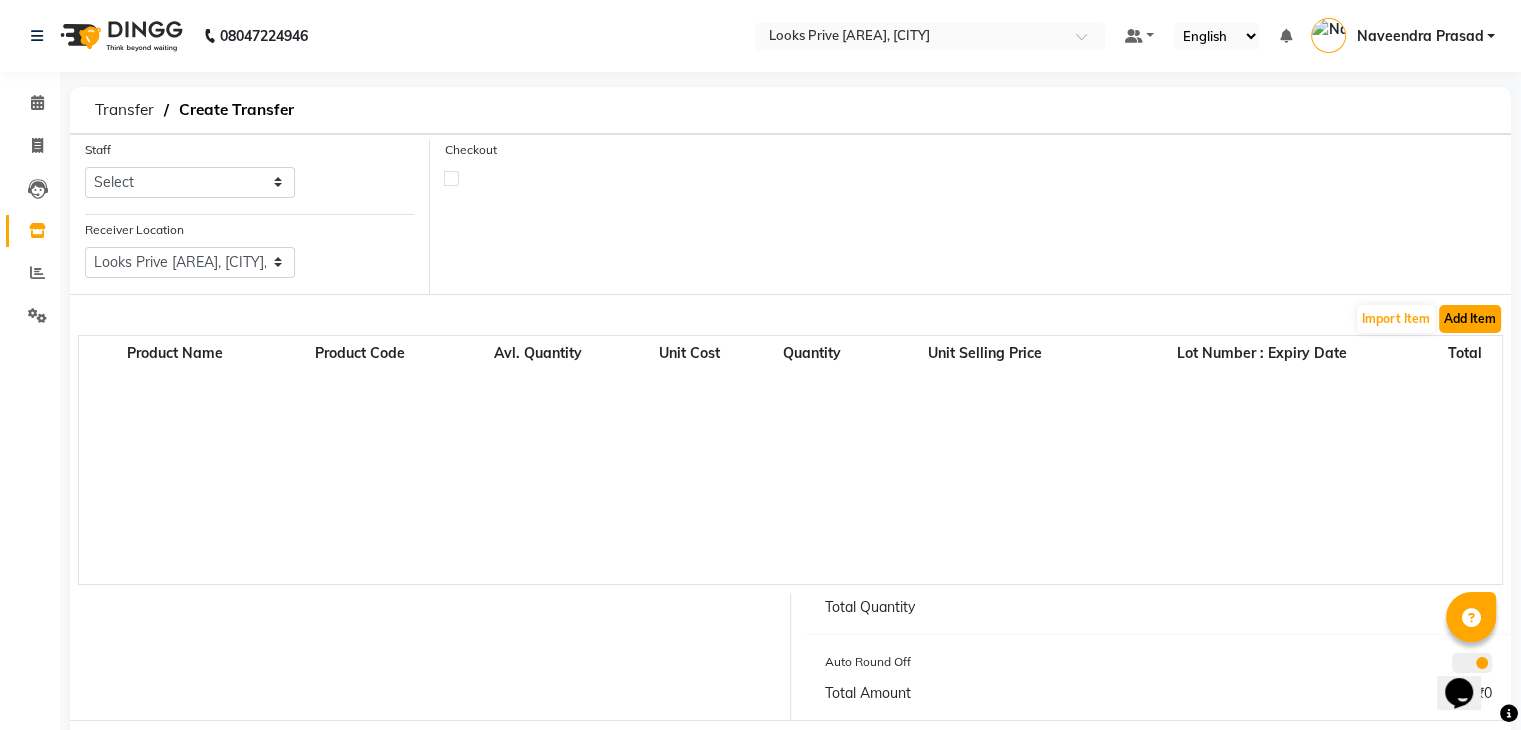 click on "Add Item" 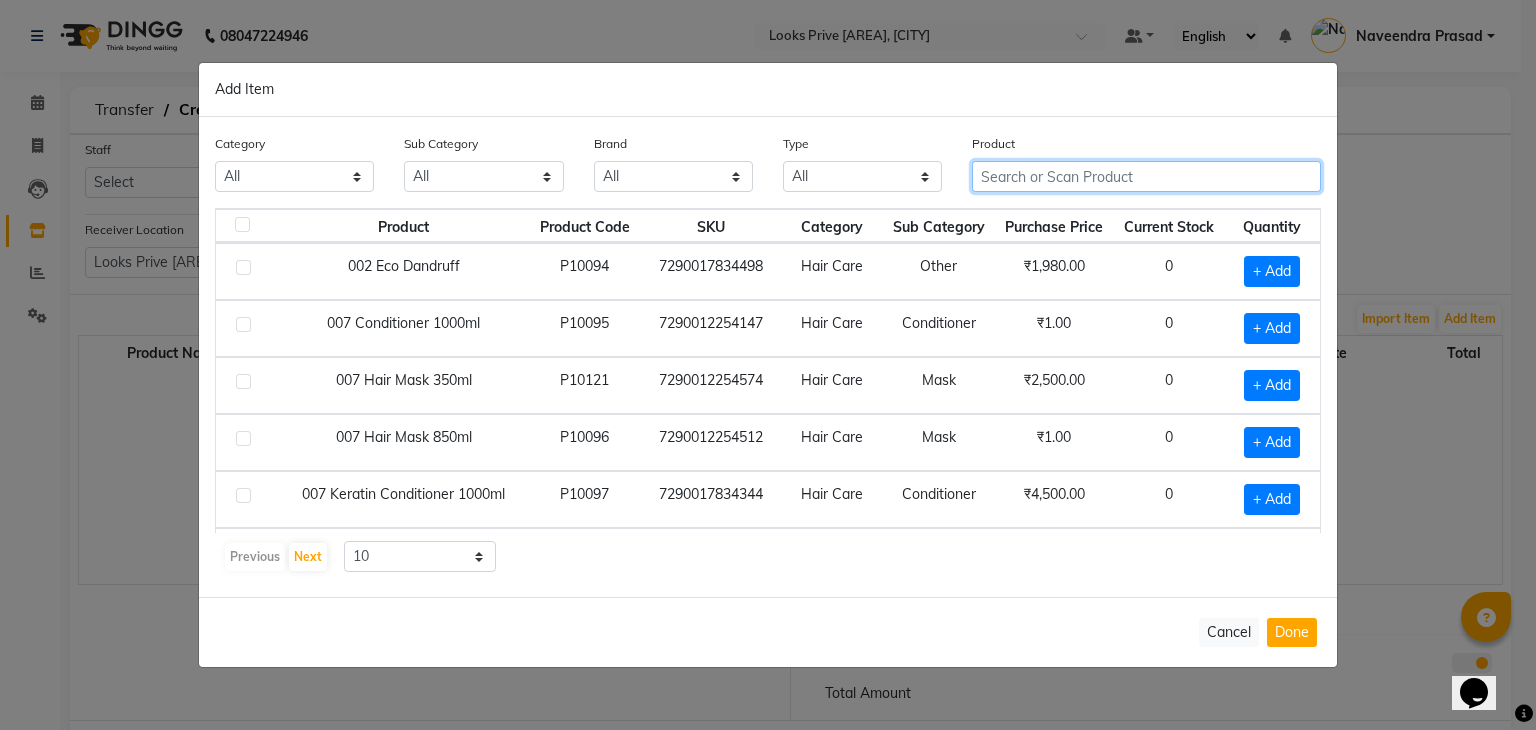 click 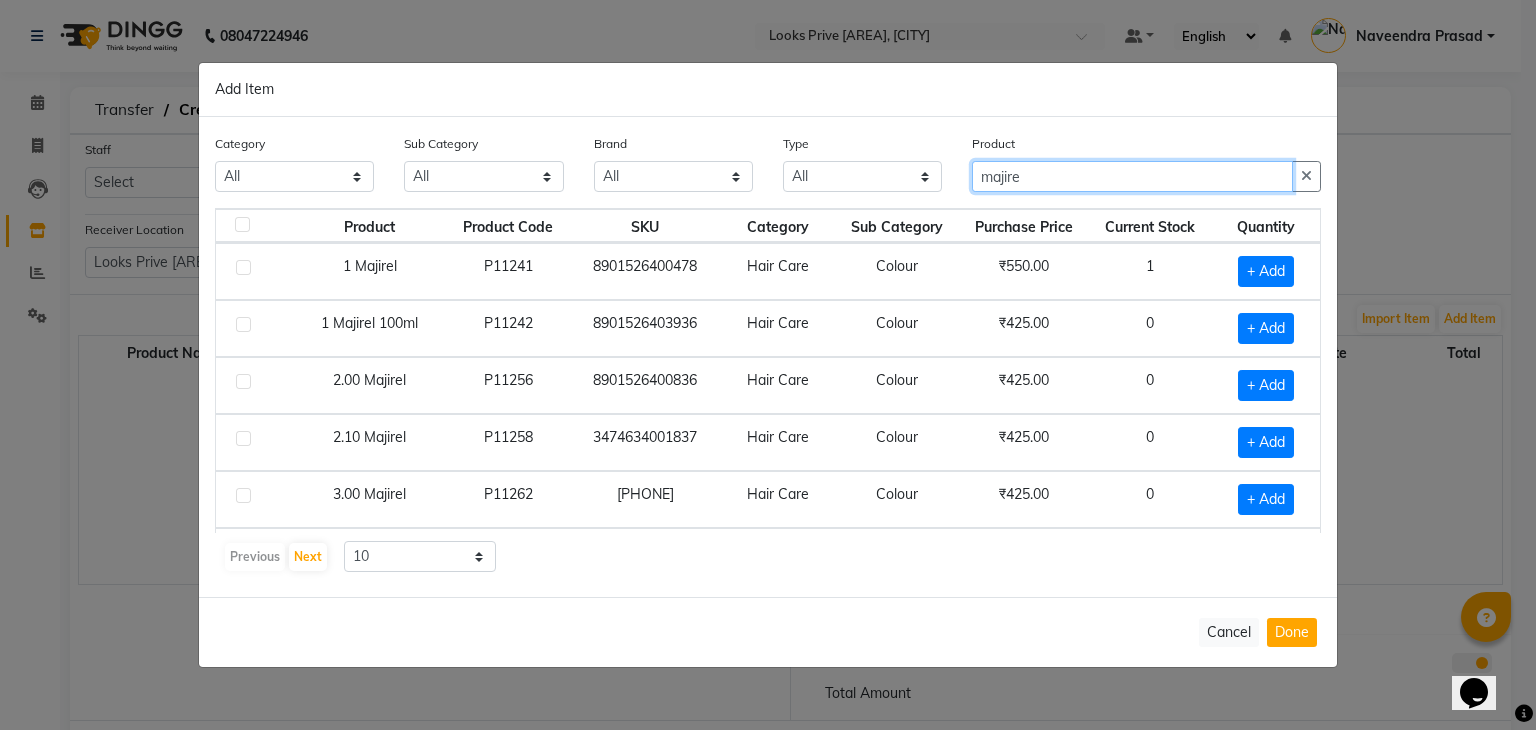 type on "majire" 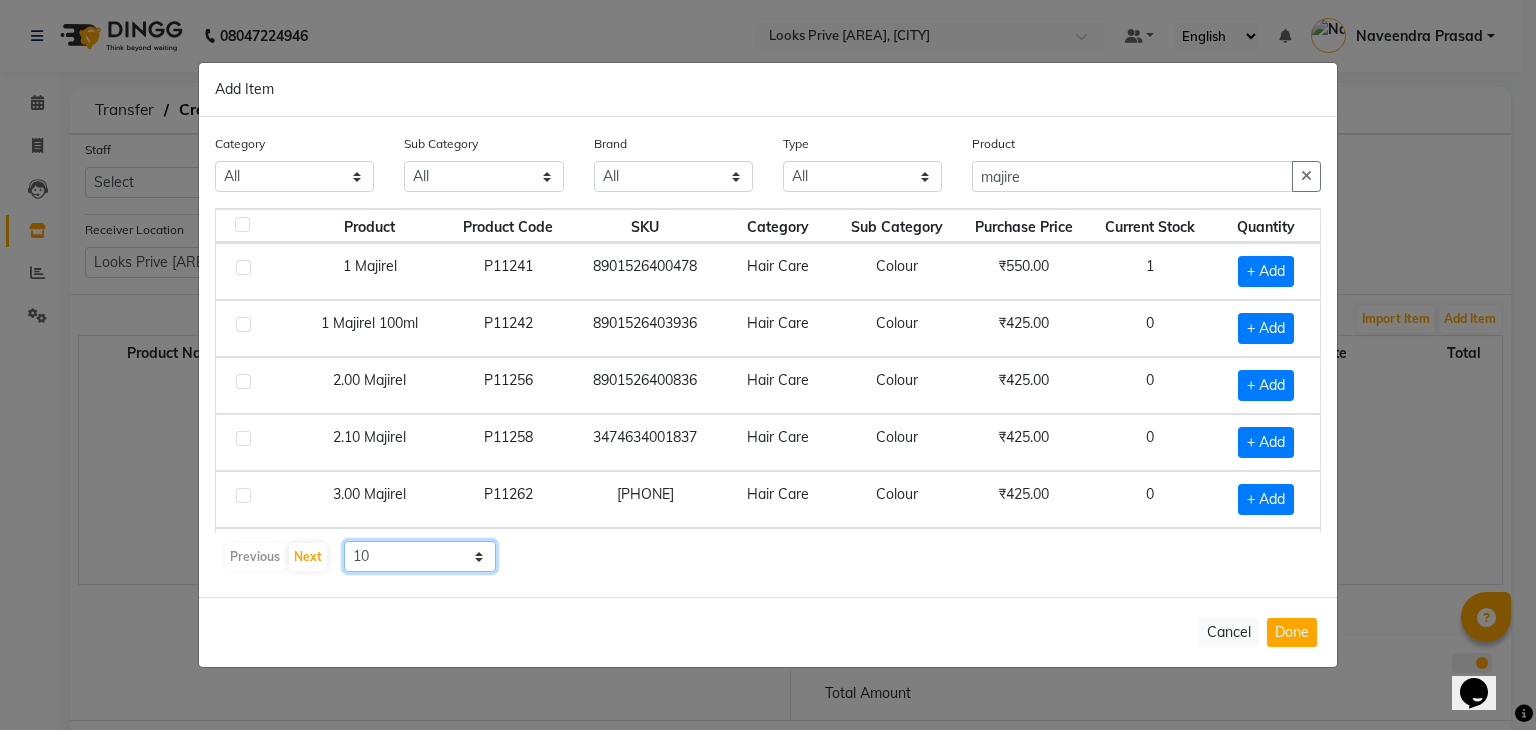 click on "10 50 100" 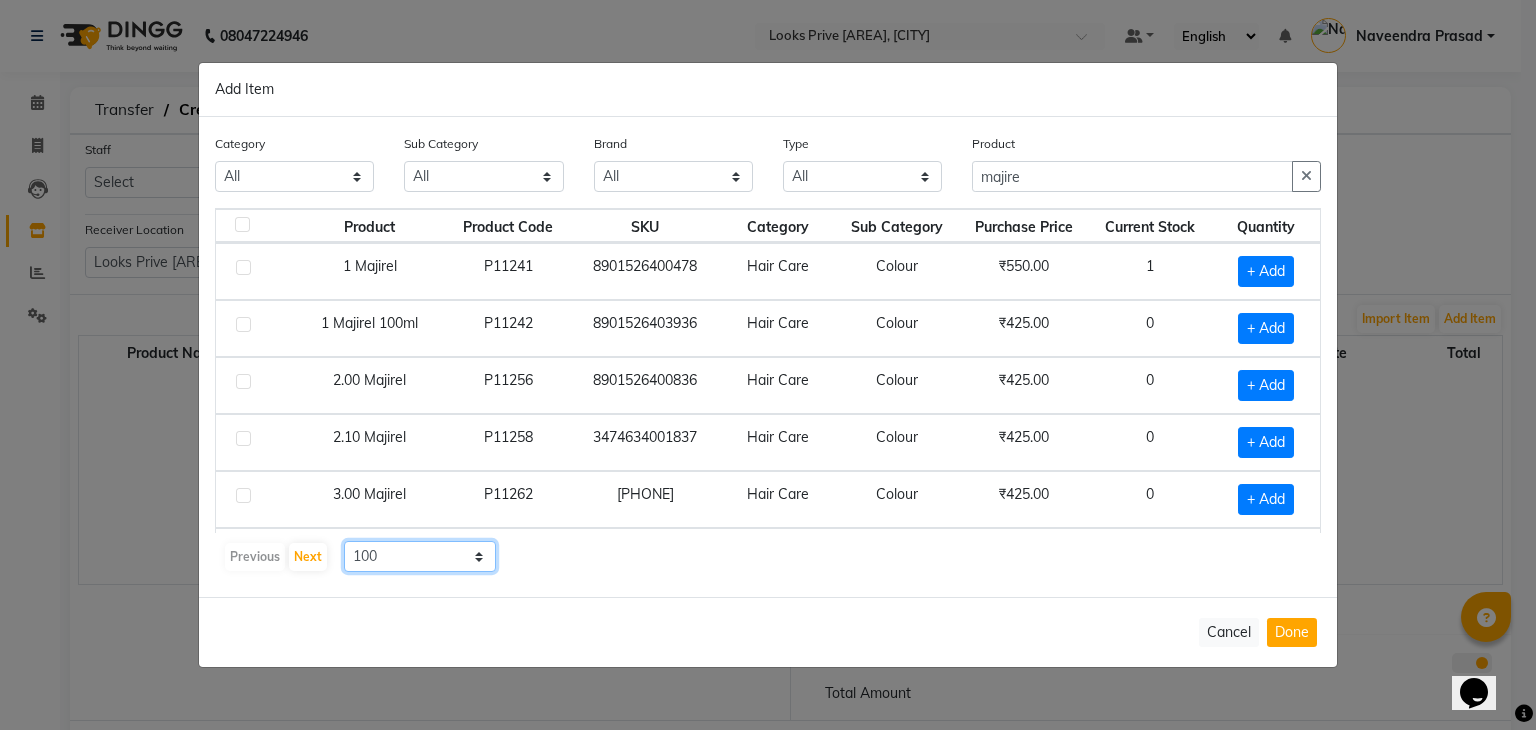 click on "10 50 100" 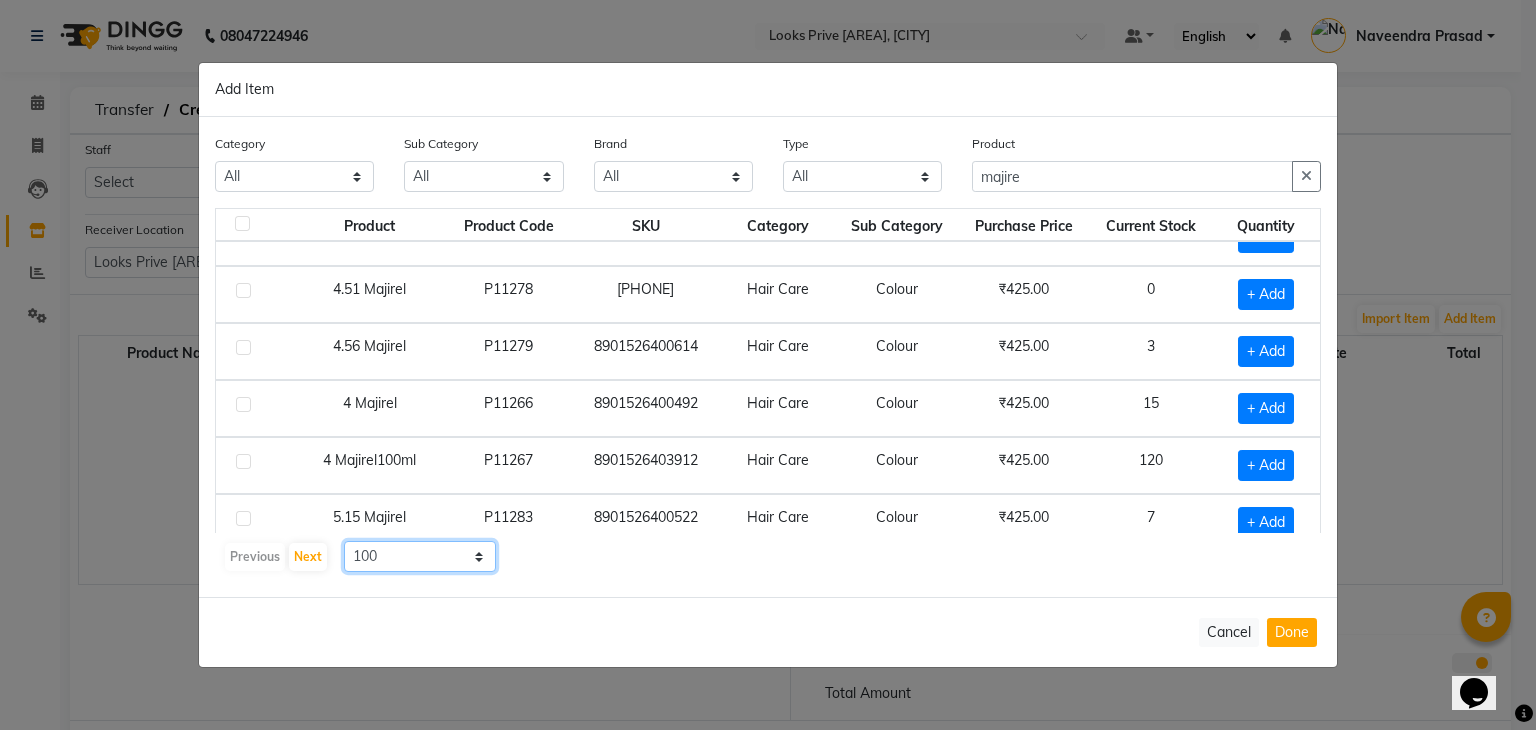 scroll, scrollTop: 900, scrollLeft: 0, axis: vertical 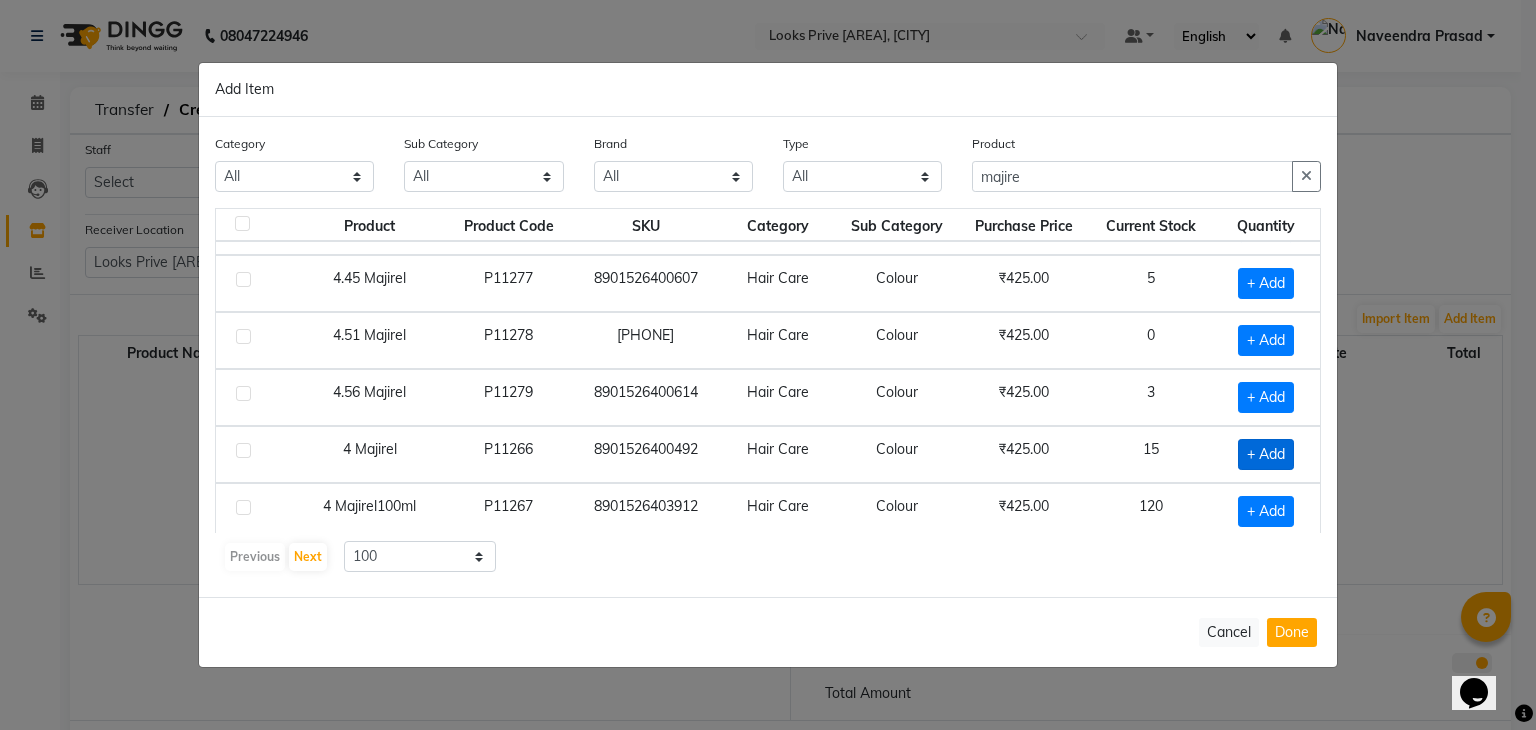 click on "+ Add" 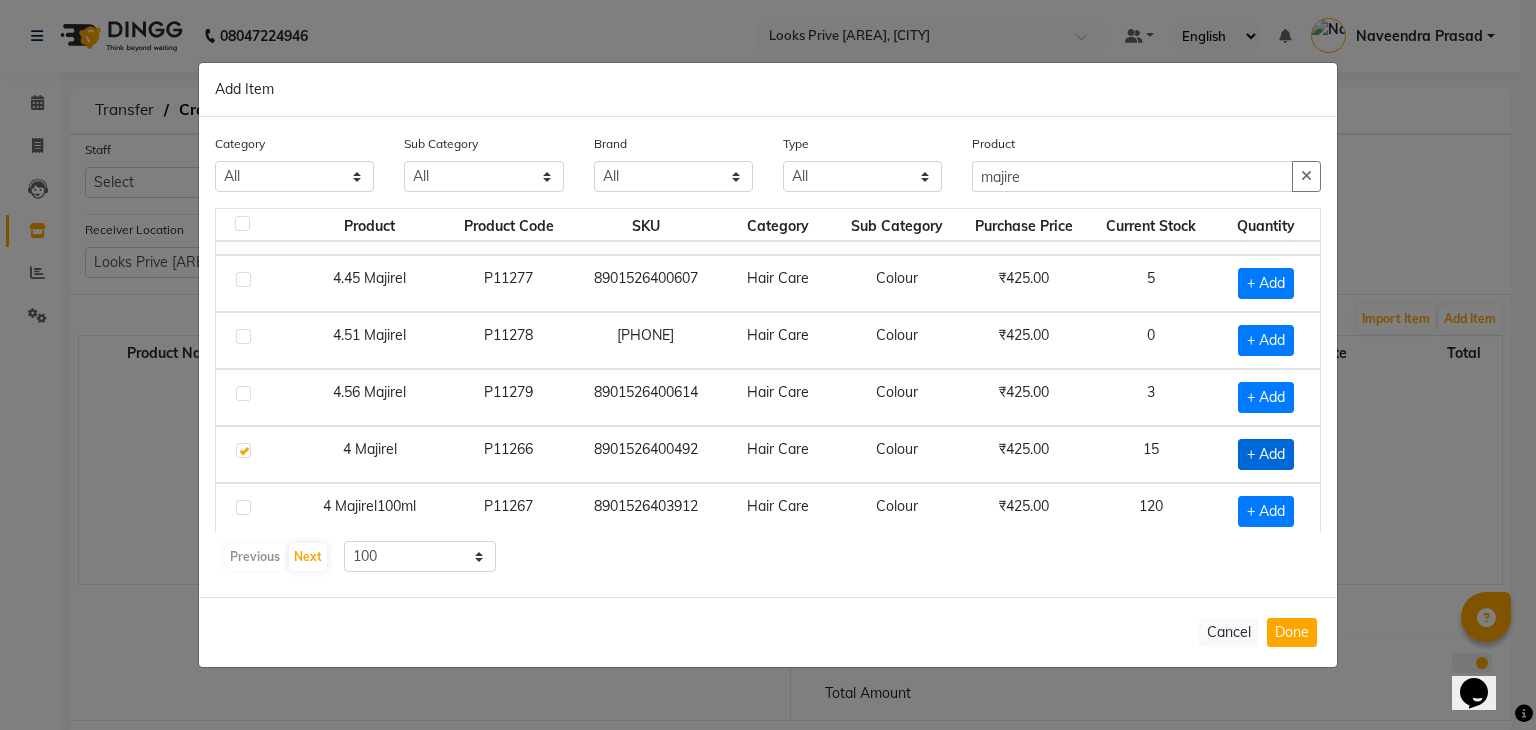 checkbox on "true" 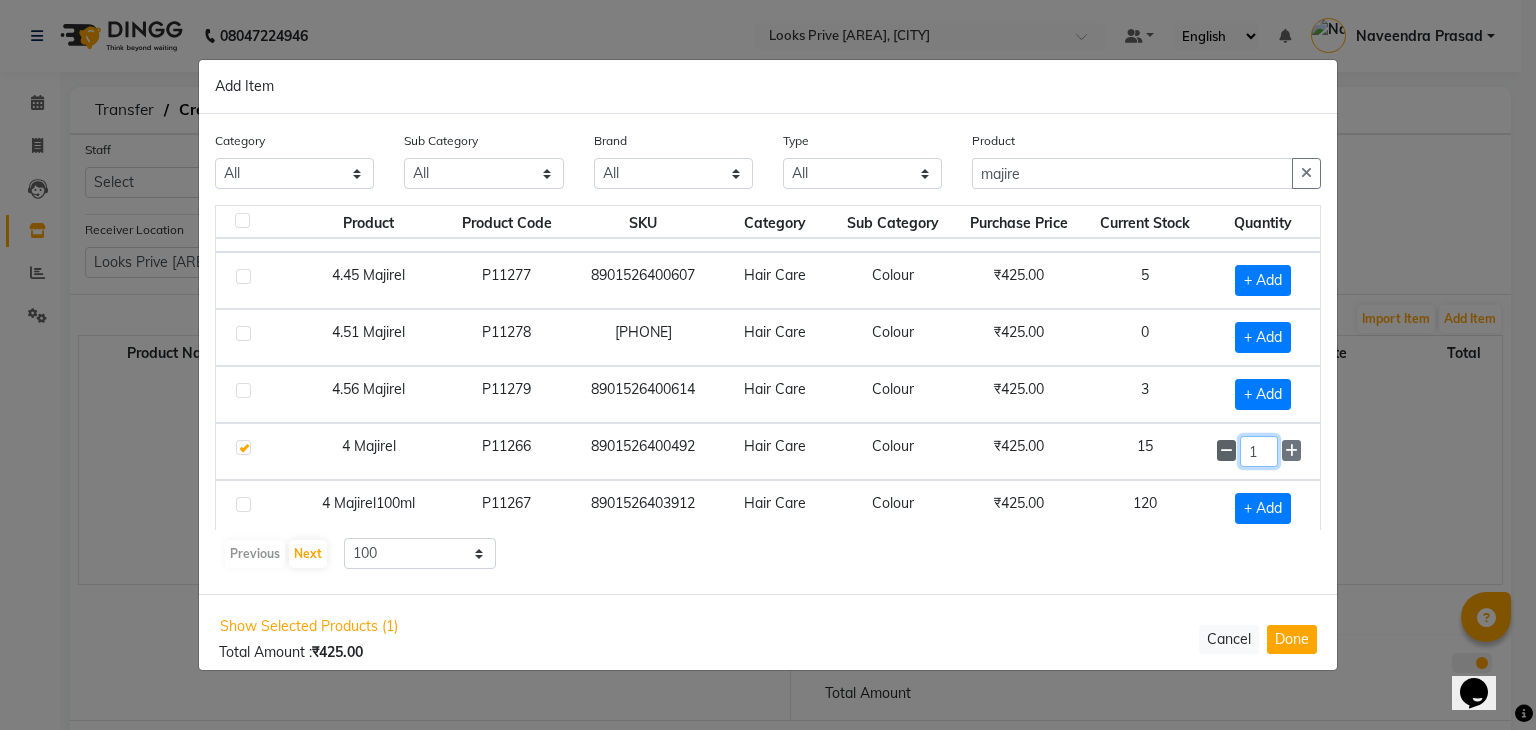 drag, startPoint x: 1250, startPoint y: 440, endPoint x: 1221, endPoint y: 444, distance: 29.274563 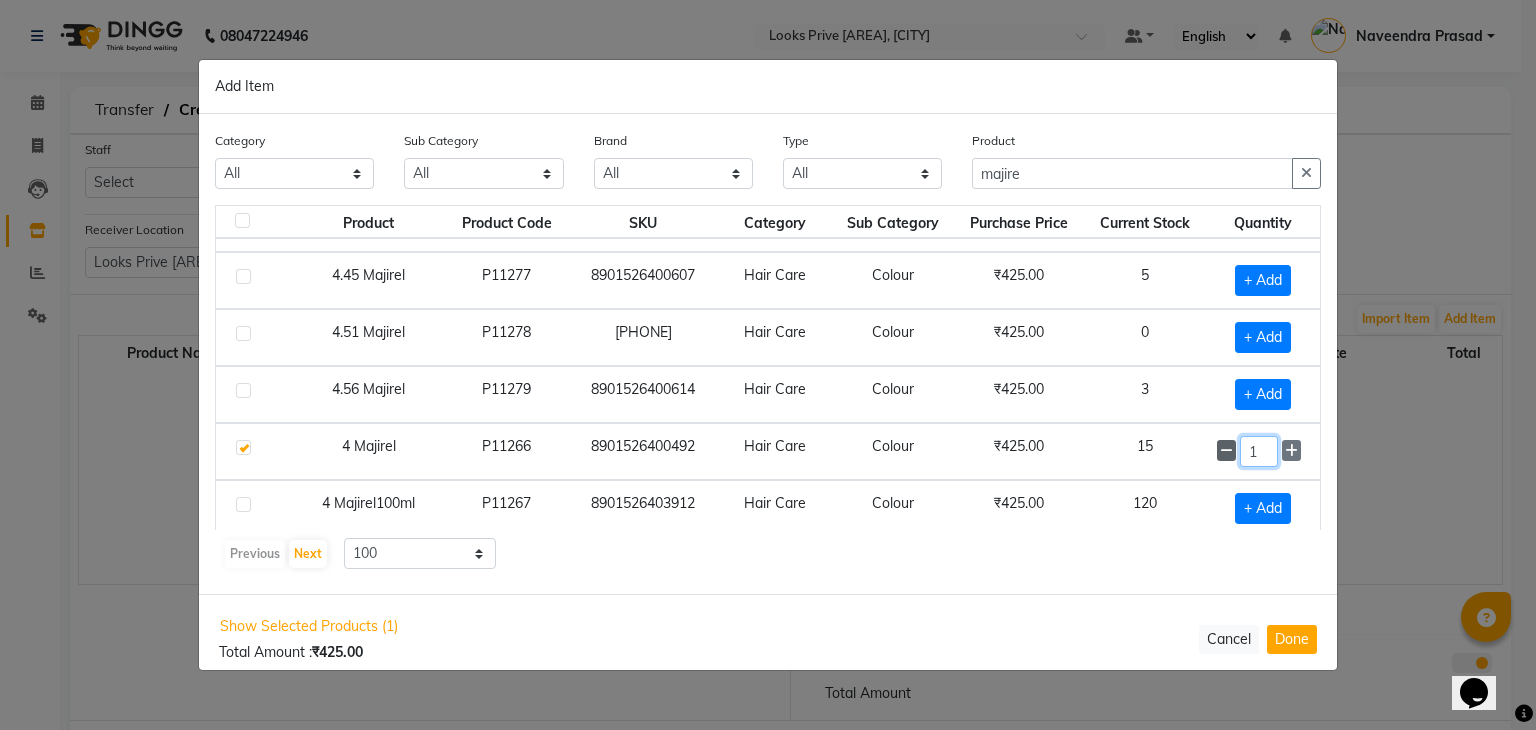 click on "1" 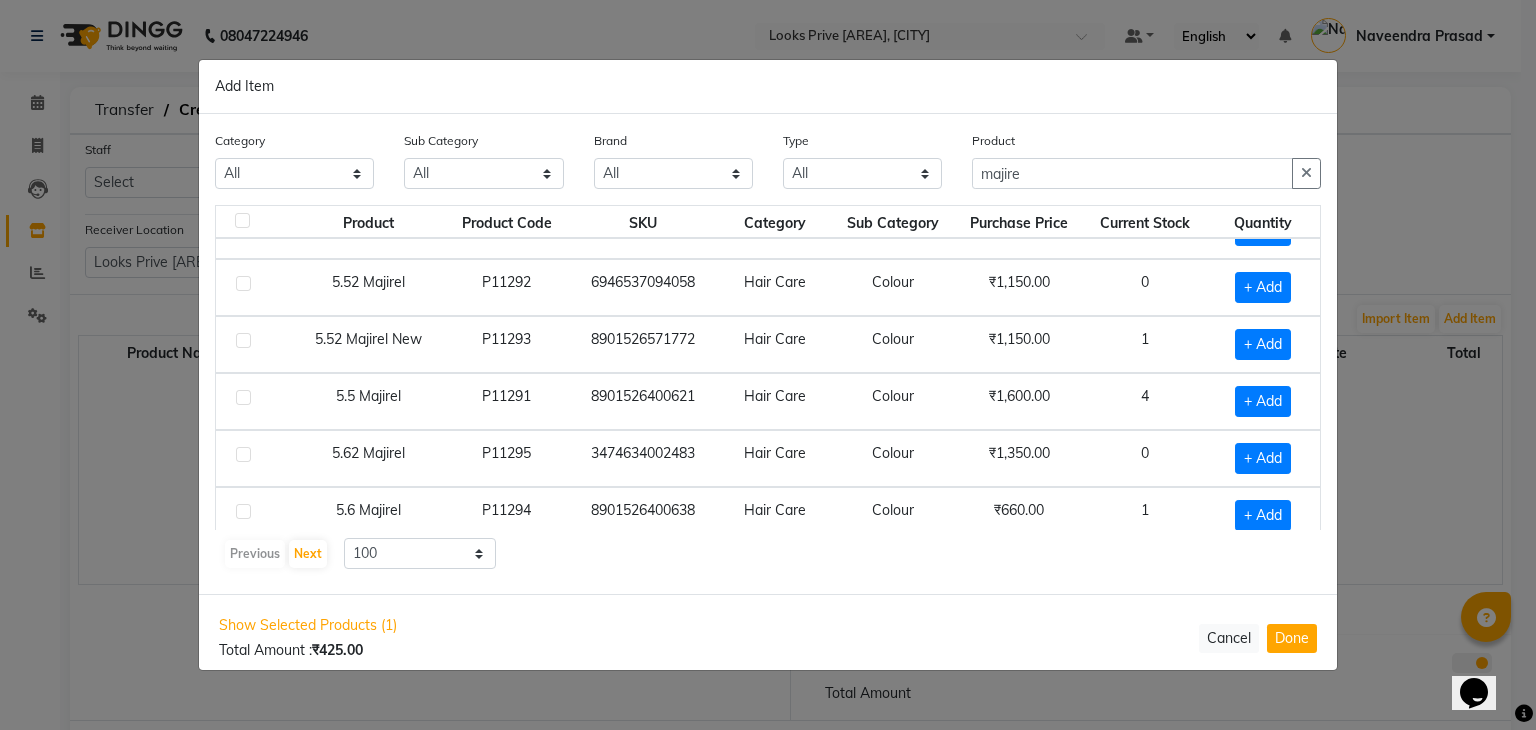 scroll, scrollTop: 1700, scrollLeft: 0, axis: vertical 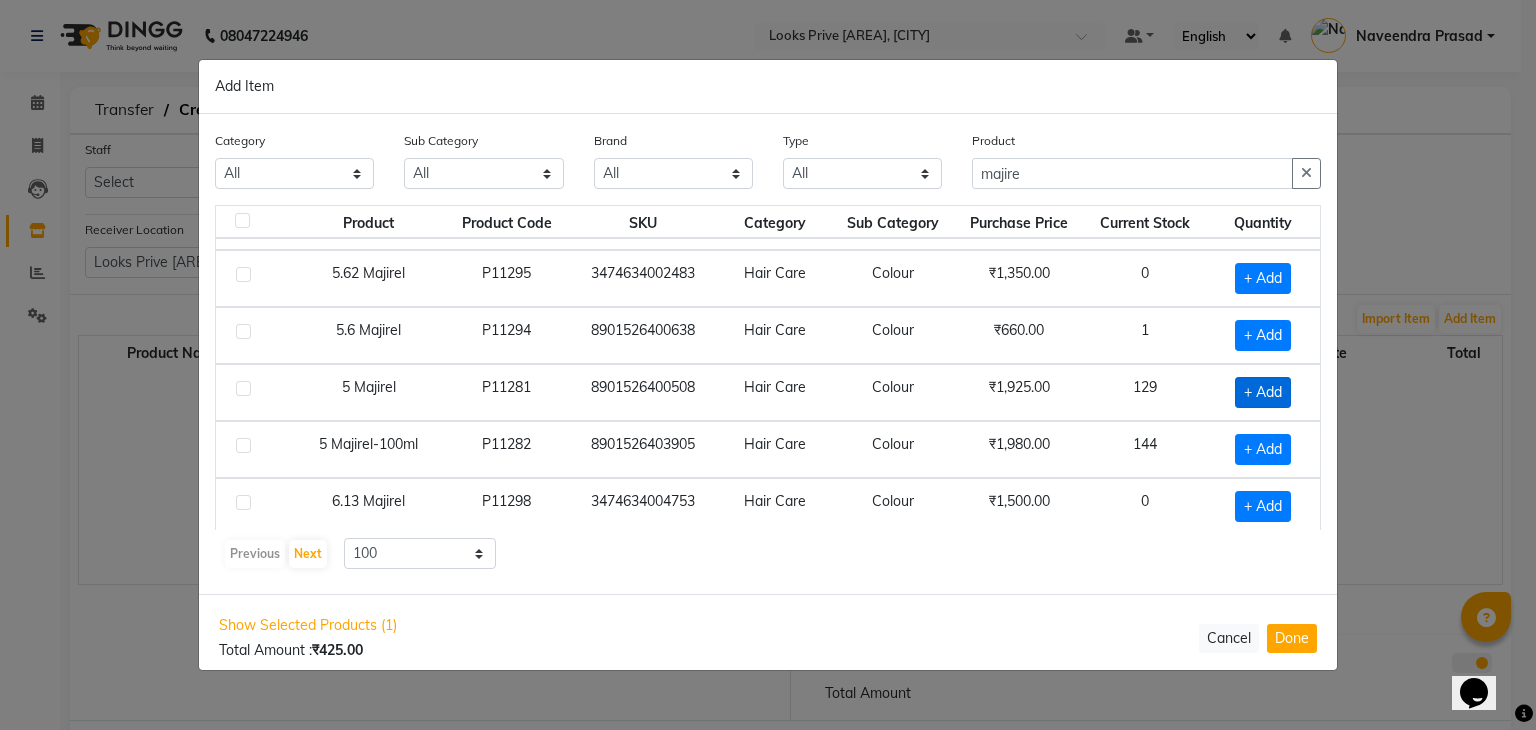 type on "5" 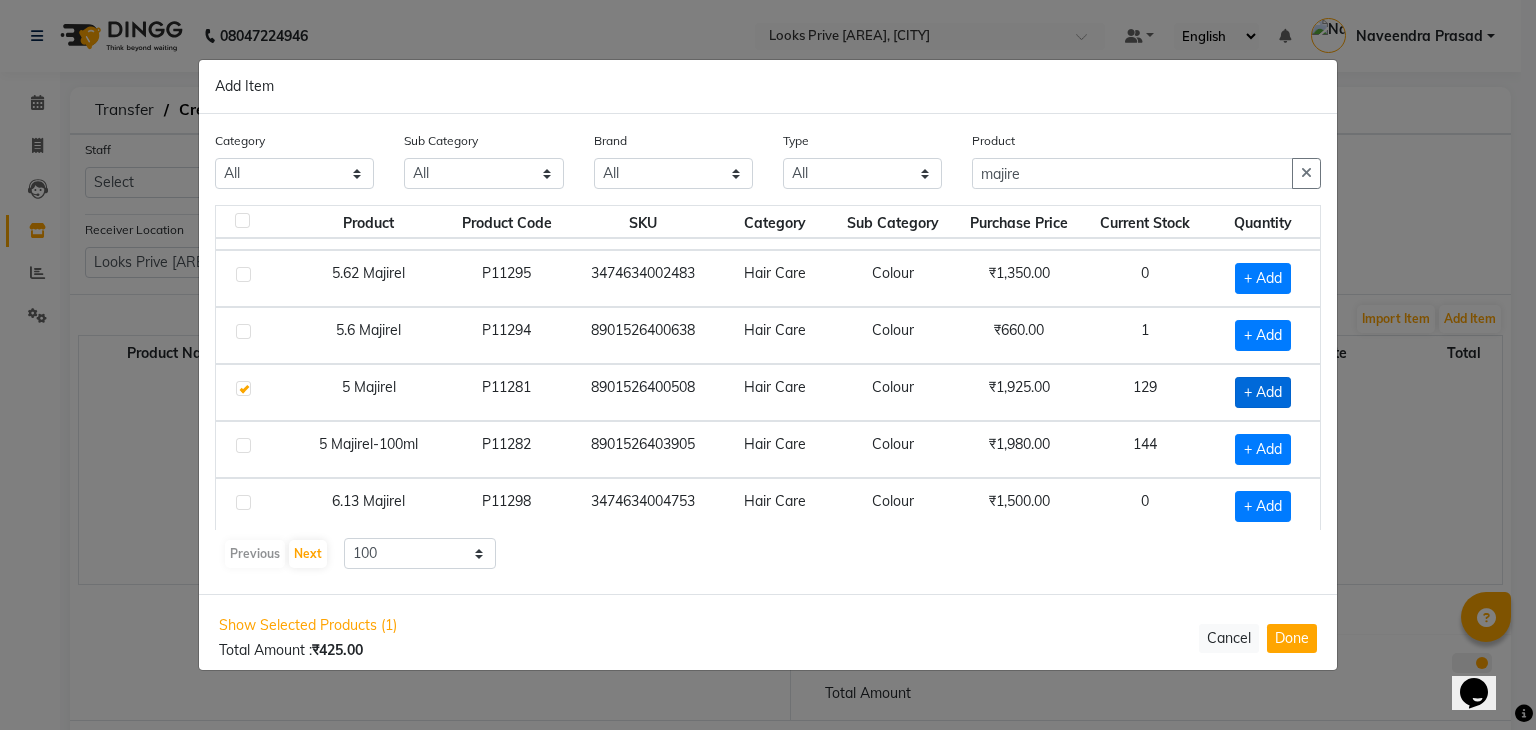 checkbox on "true" 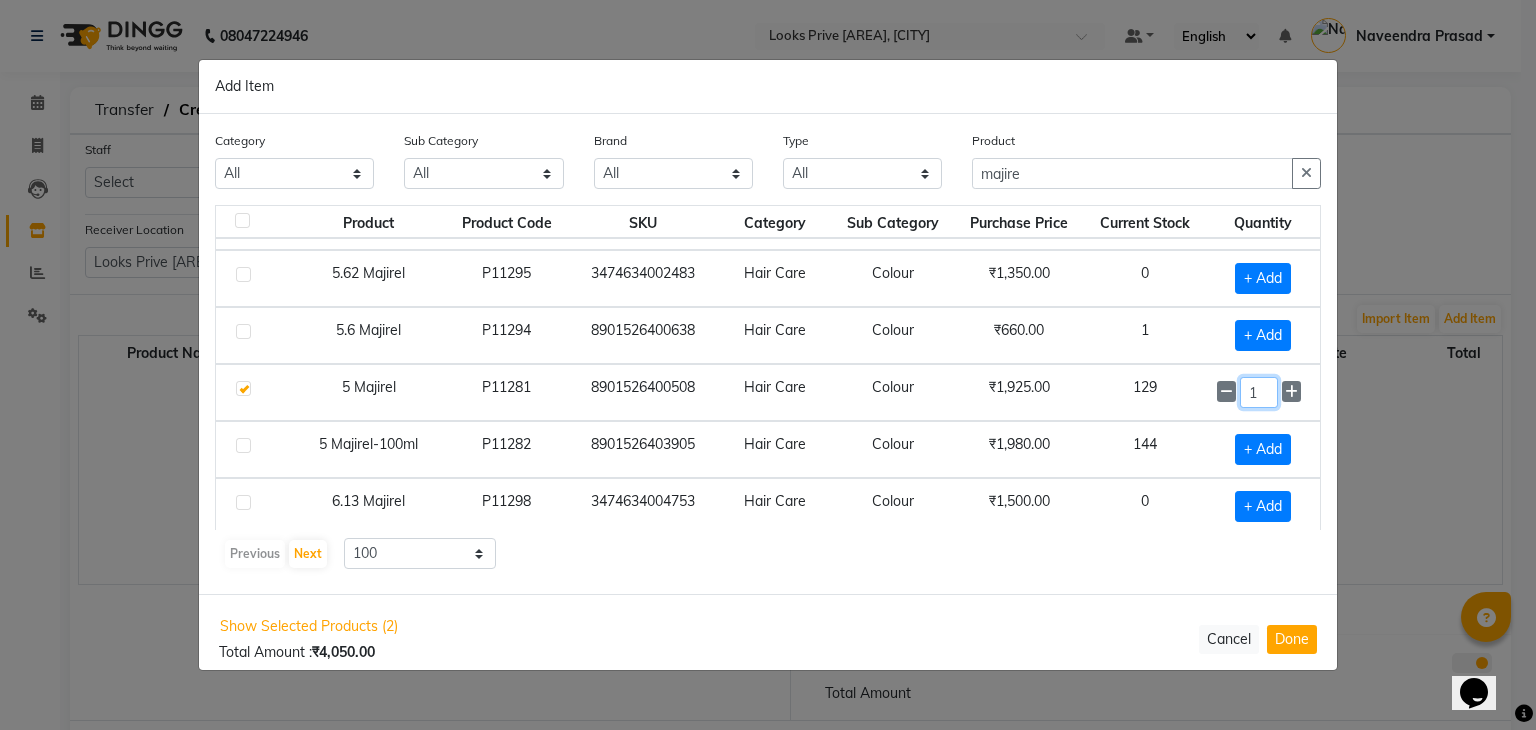 click on "1" 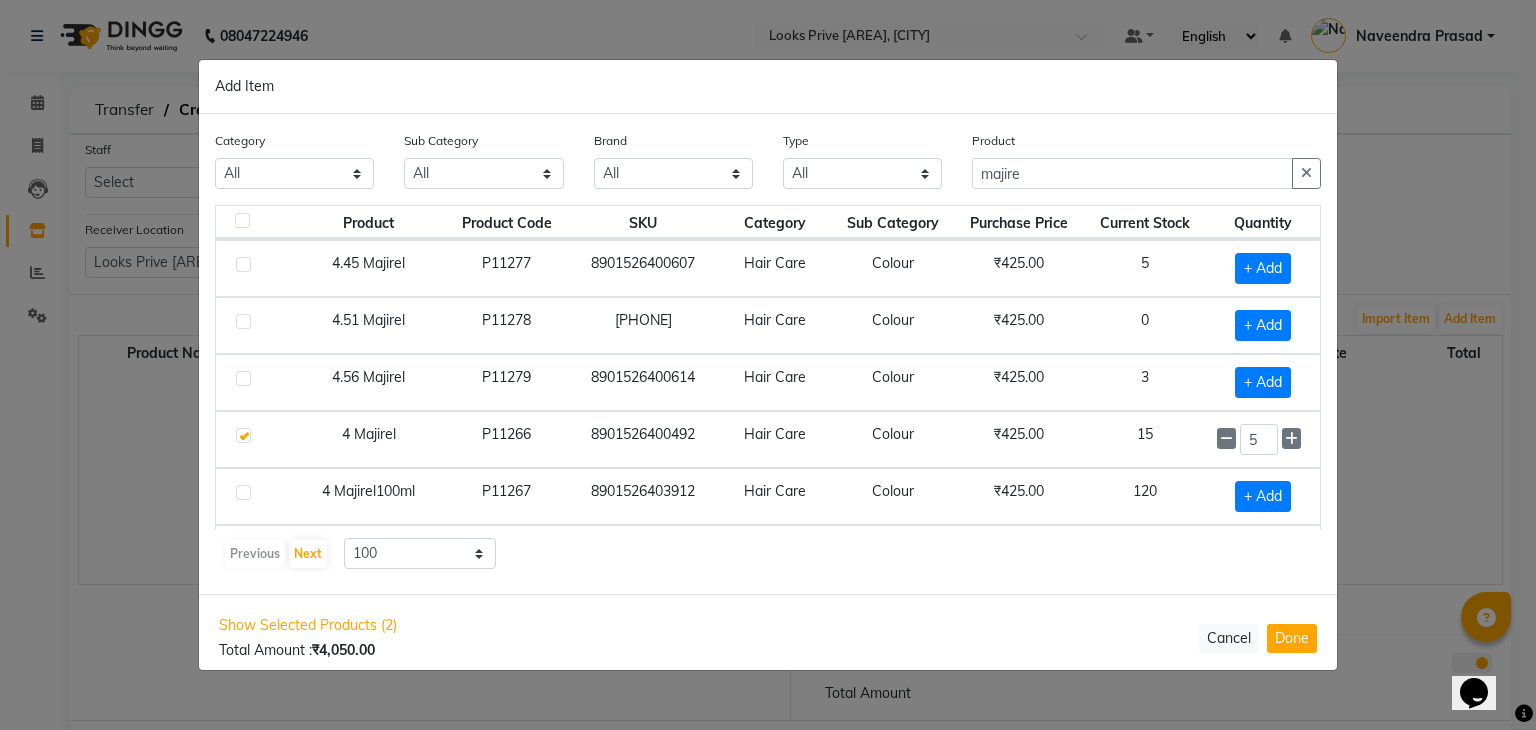scroll, scrollTop: 1000, scrollLeft: 0, axis: vertical 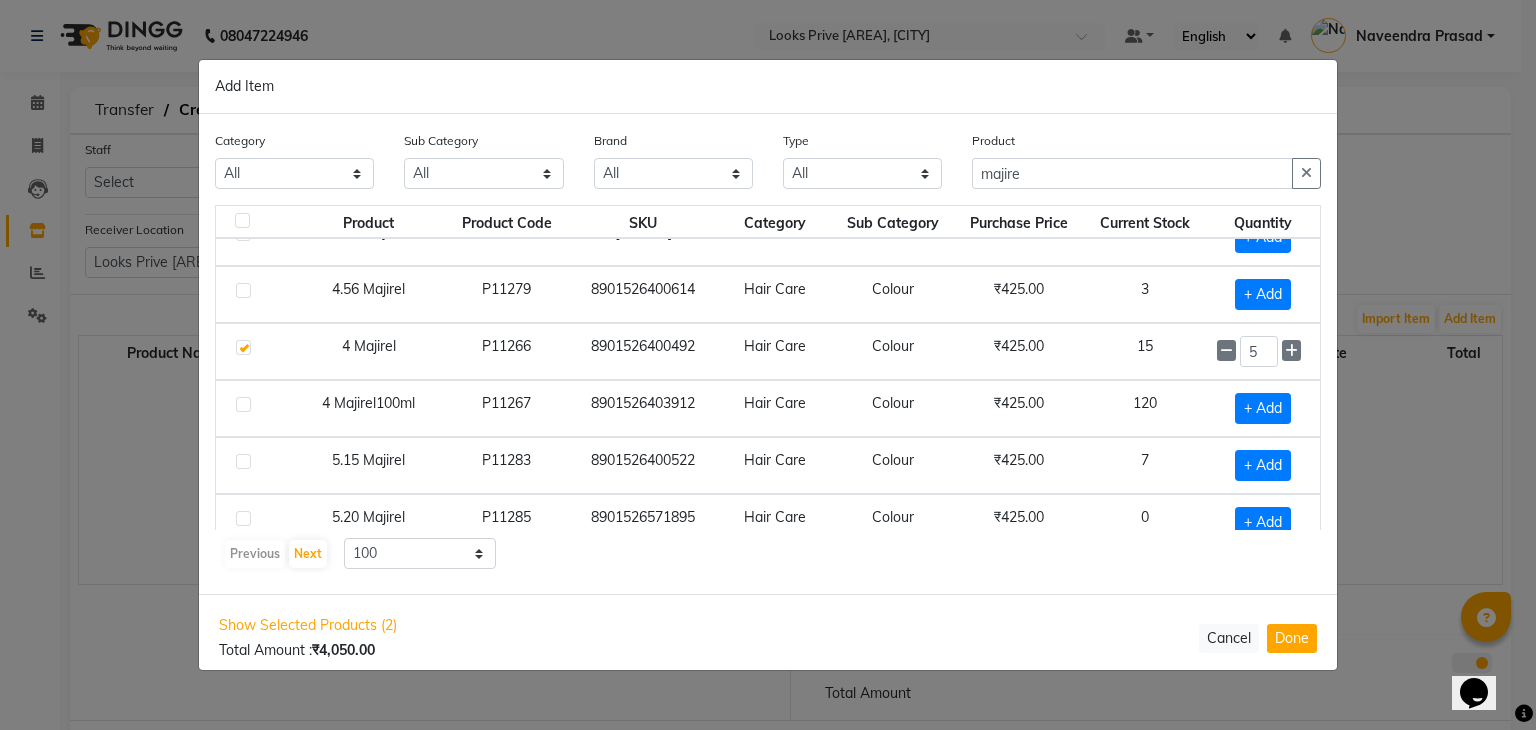 type on "3" 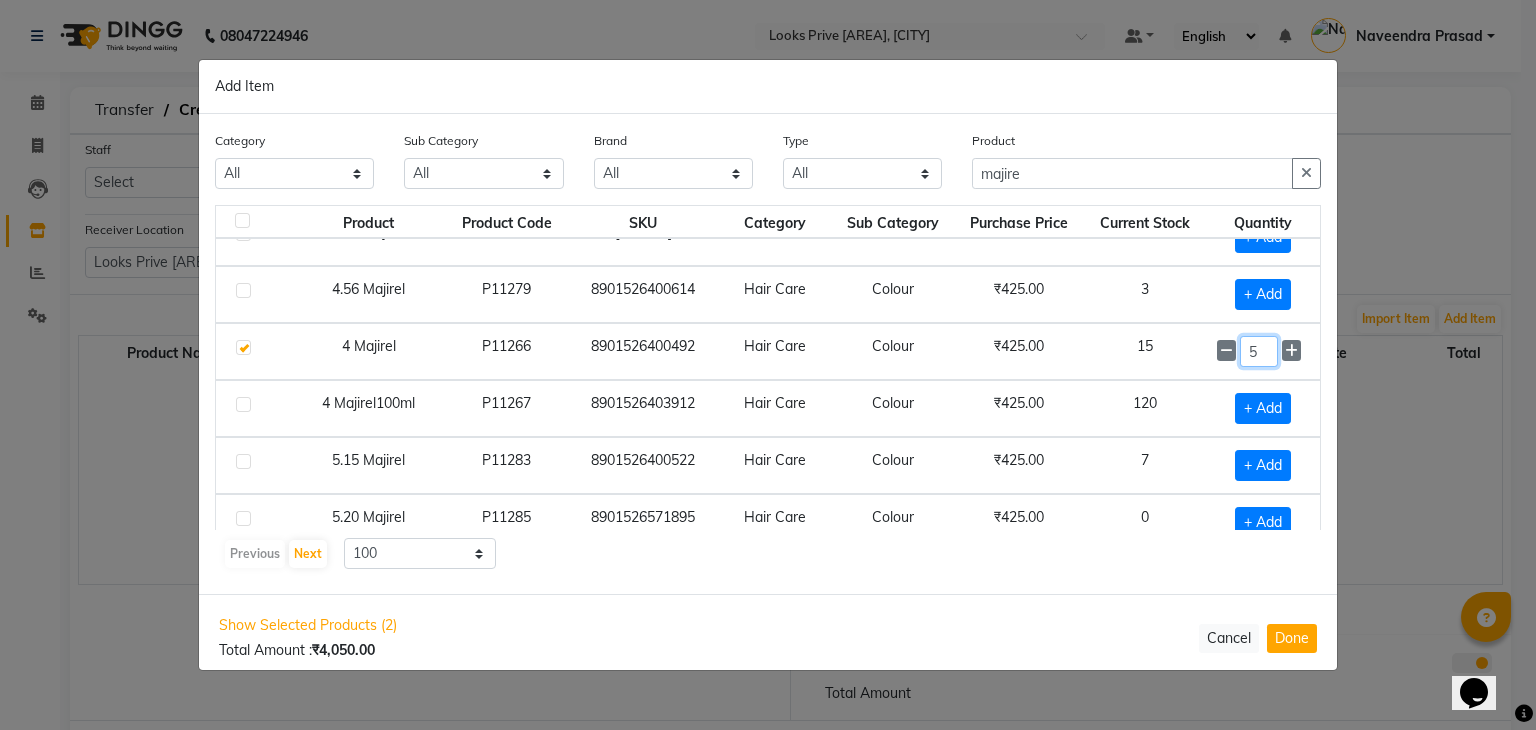 click on "5" 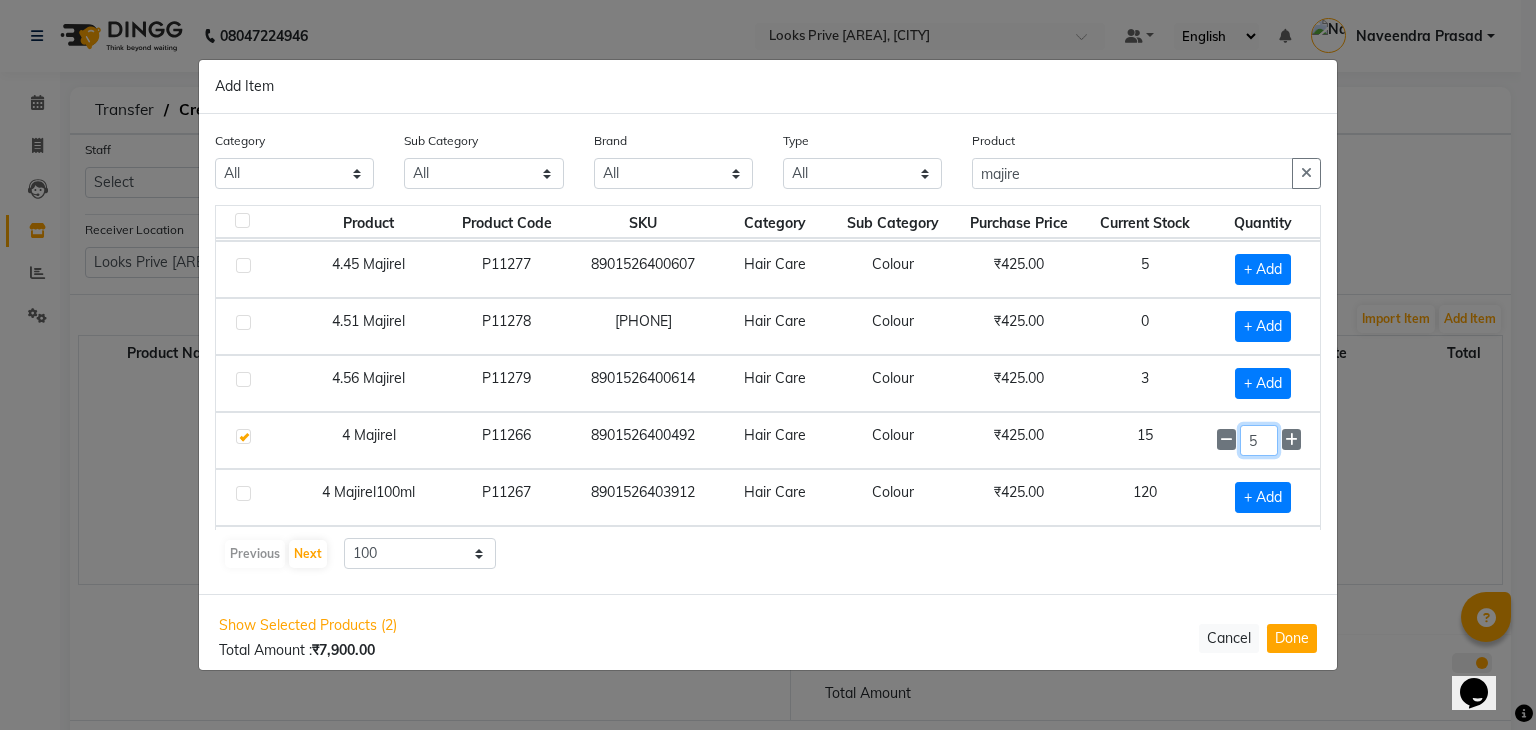 scroll, scrollTop: 900, scrollLeft: 0, axis: vertical 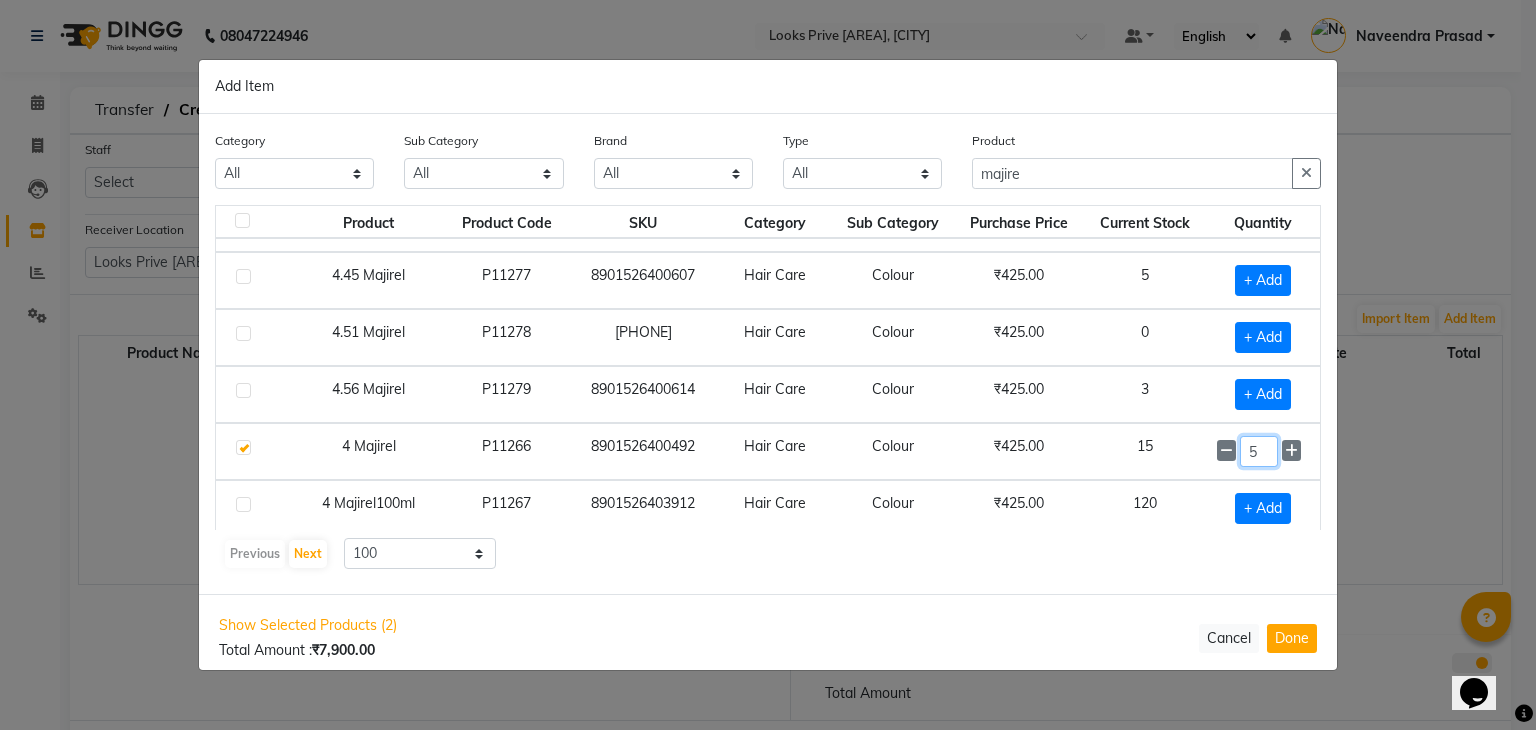 type 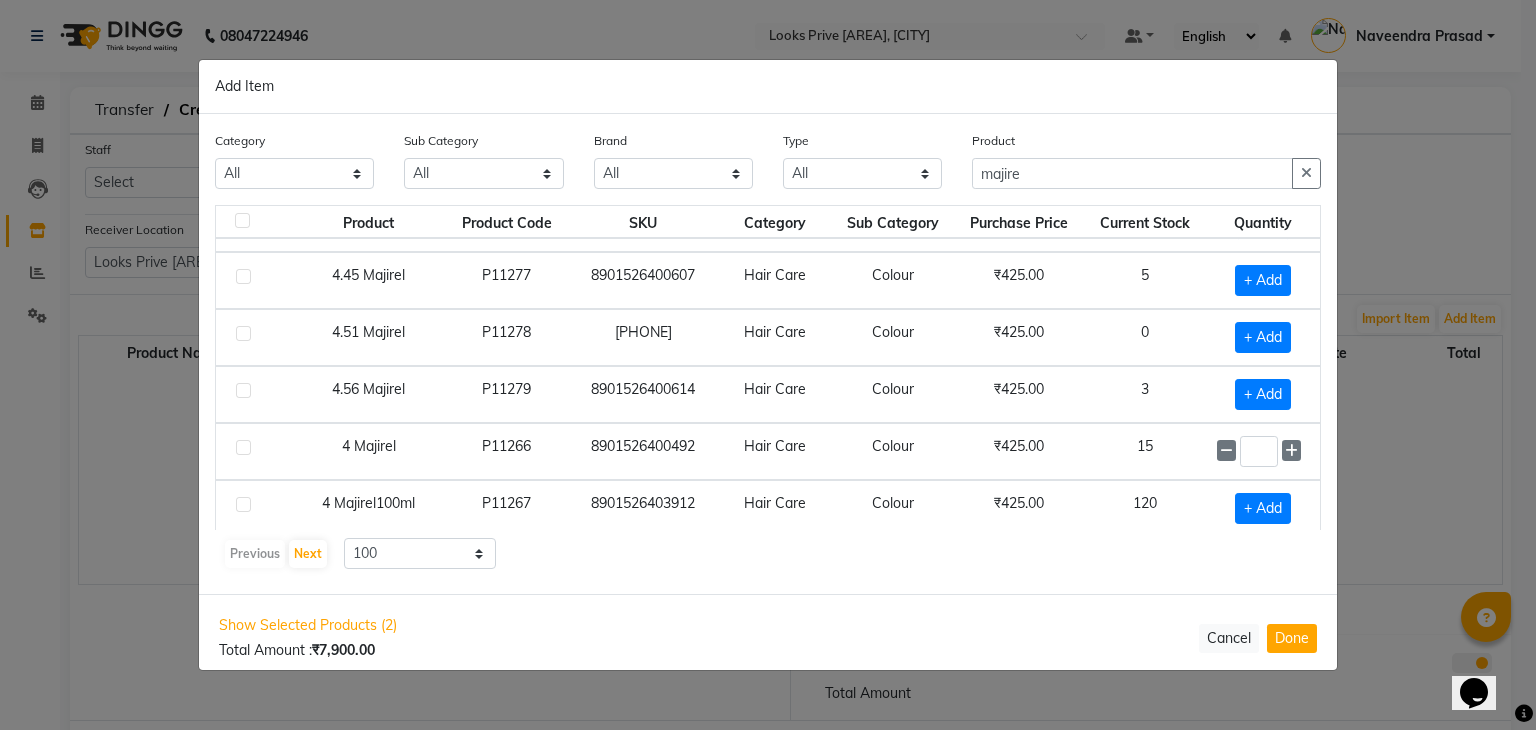 checkbox on "false" 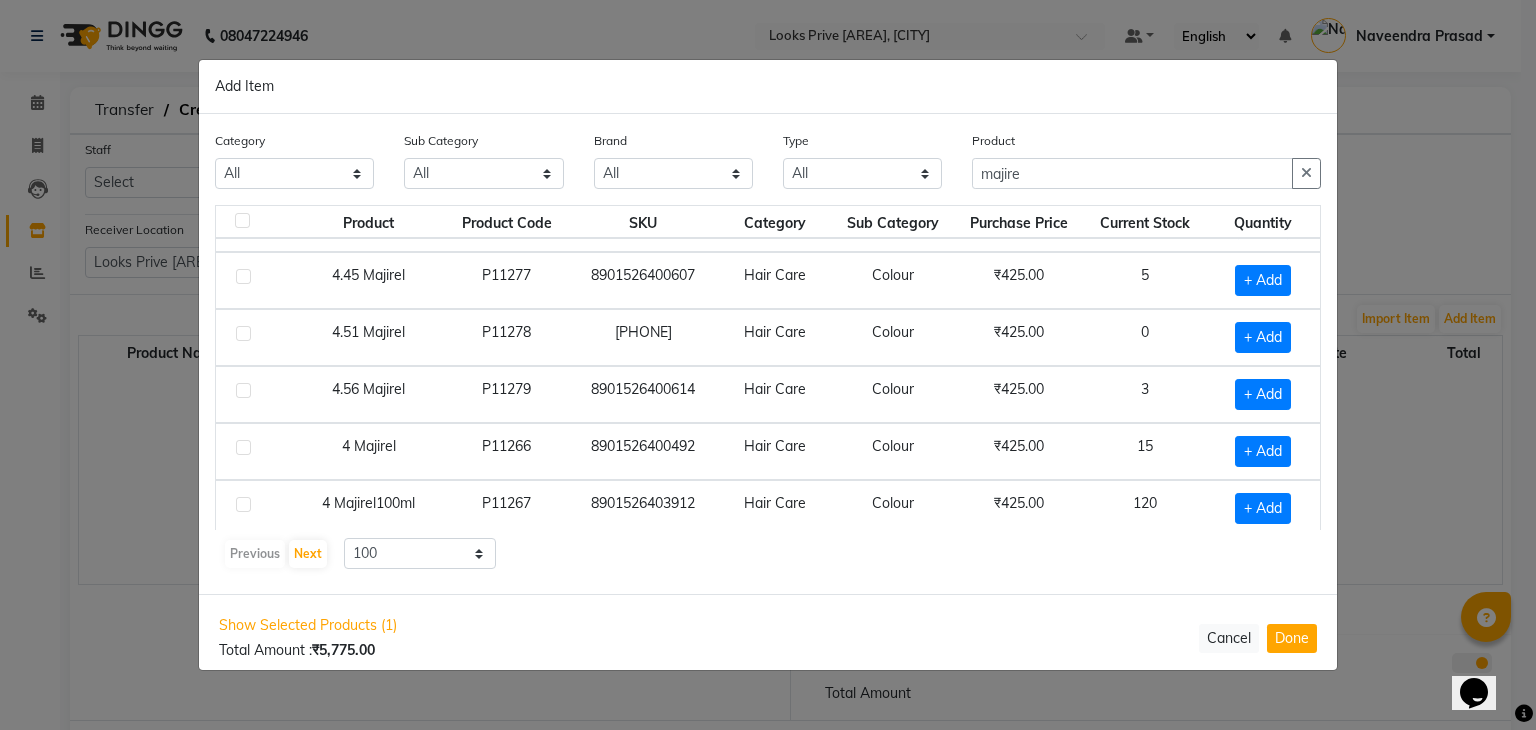 click on "120" 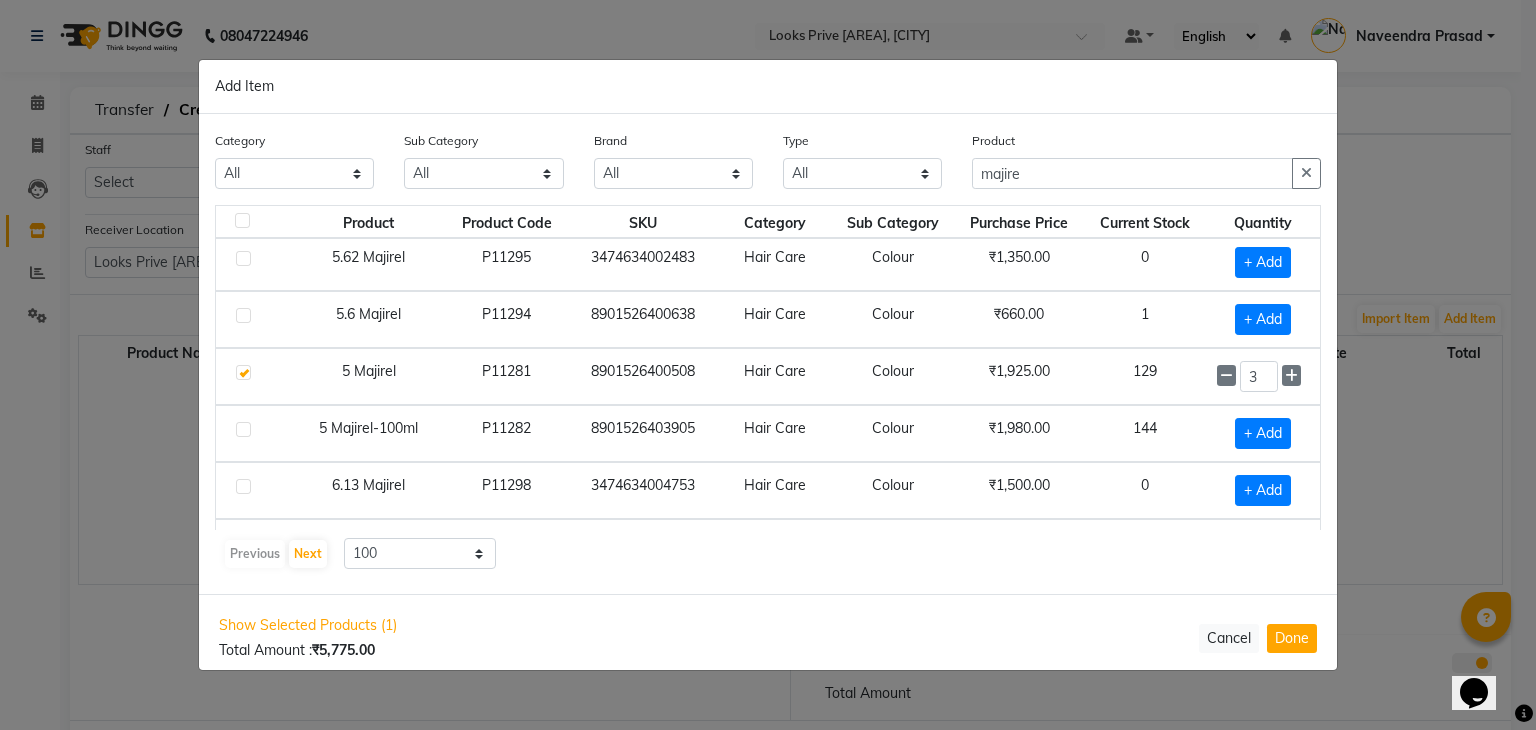 scroll, scrollTop: 1800, scrollLeft: 0, axis: vertical 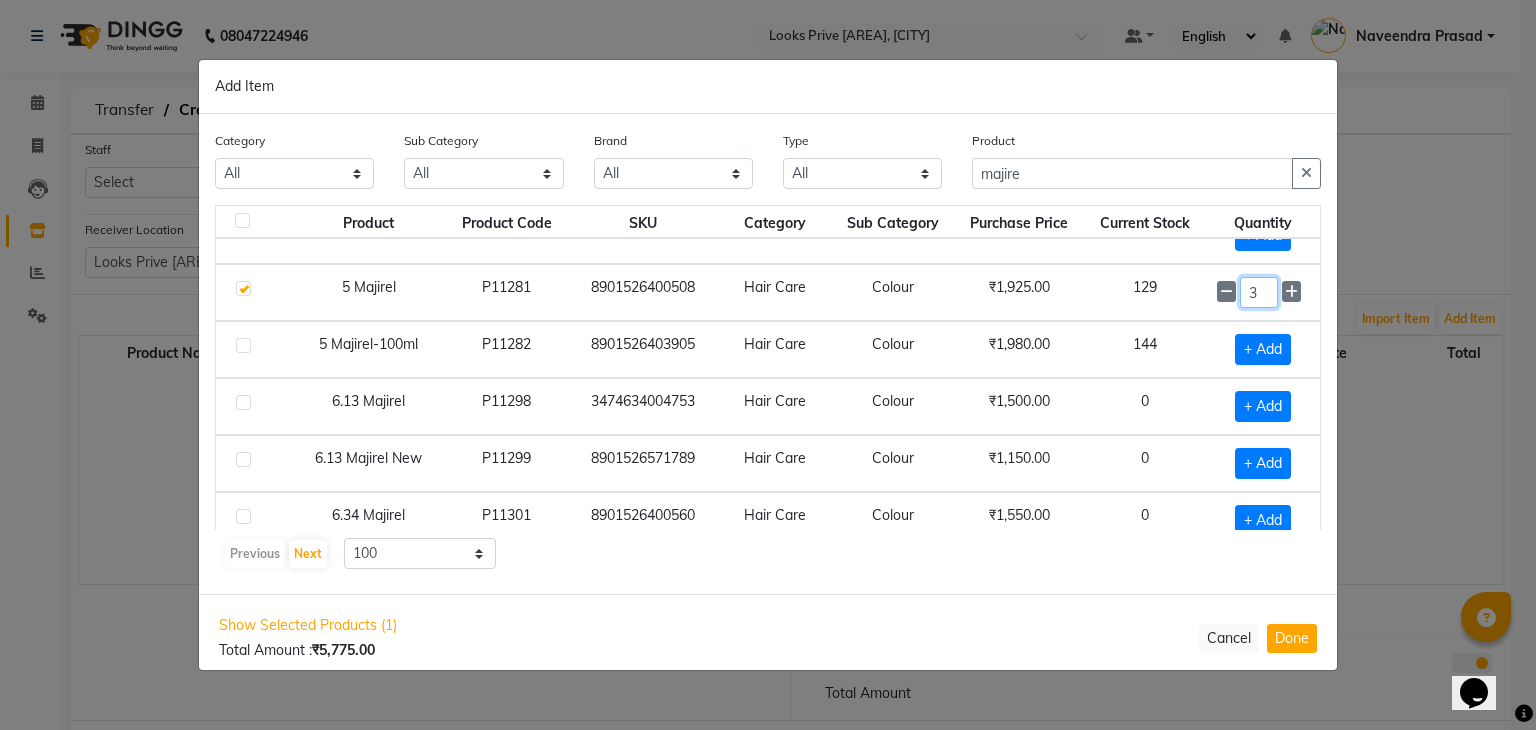 click on "3" 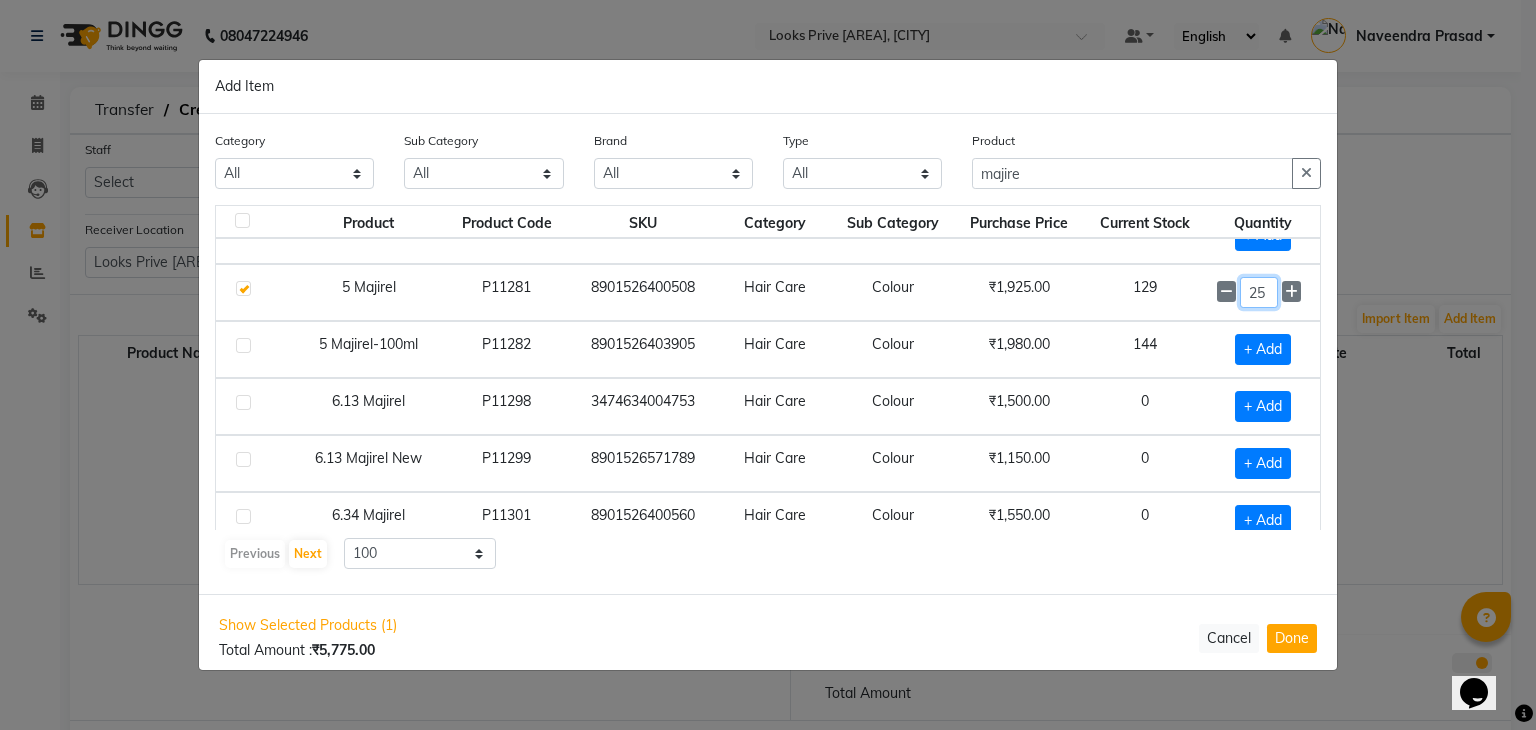 type on "25" 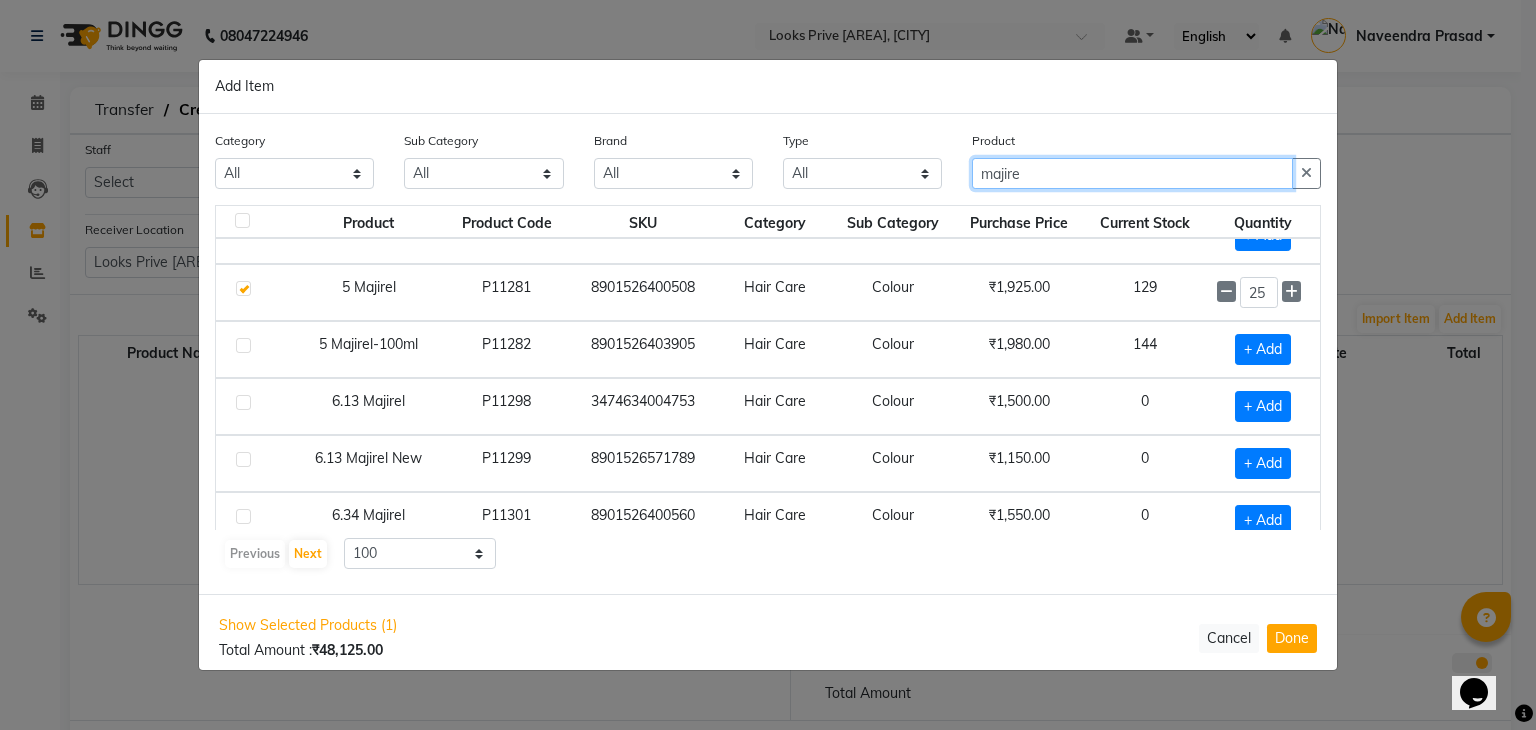 drag, startPoint x: 1056, startPoint y: 173, endPoint x: 780, endPoint y: 199, distance: 277.22192 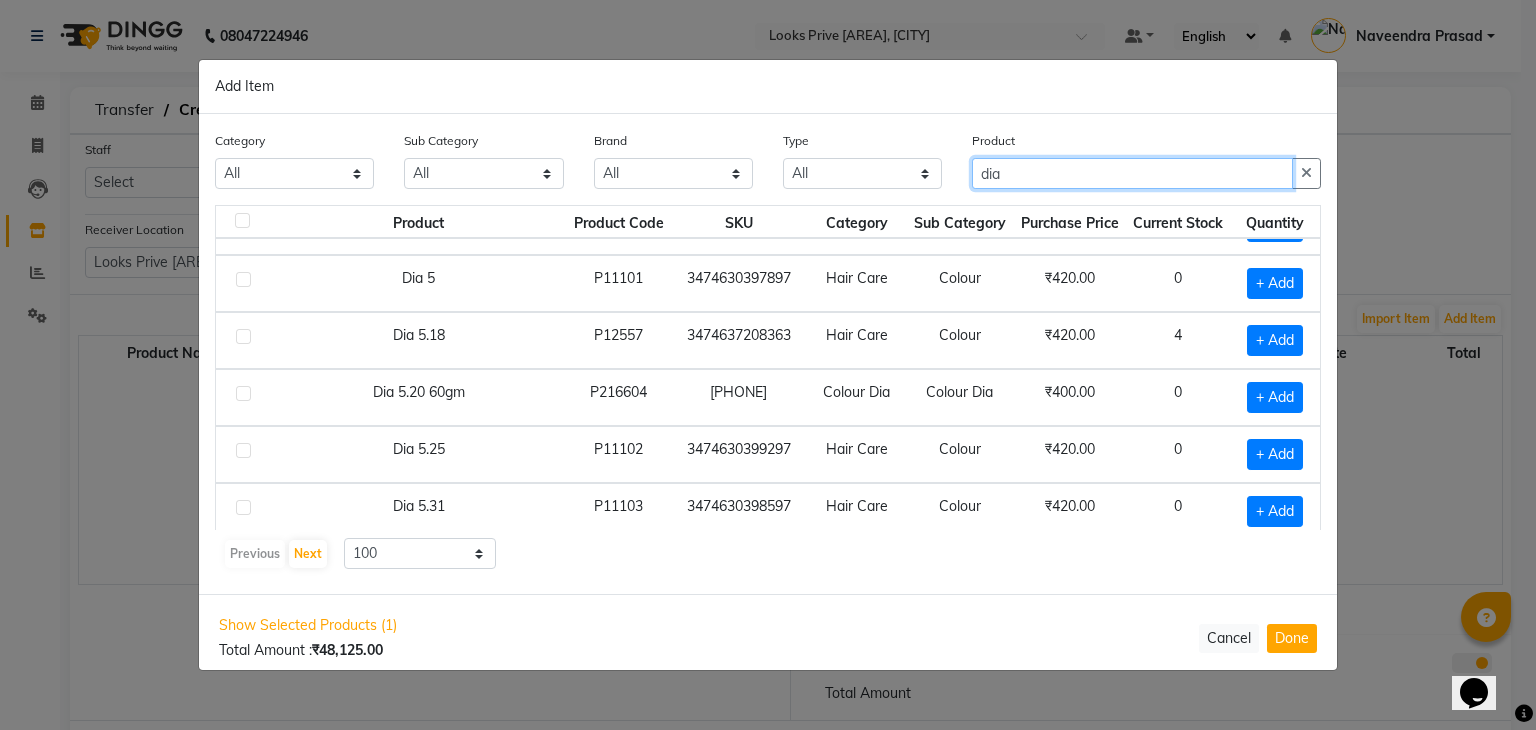 scroll, scrollTop: 312, scrollLeft: 0, axis: vertical 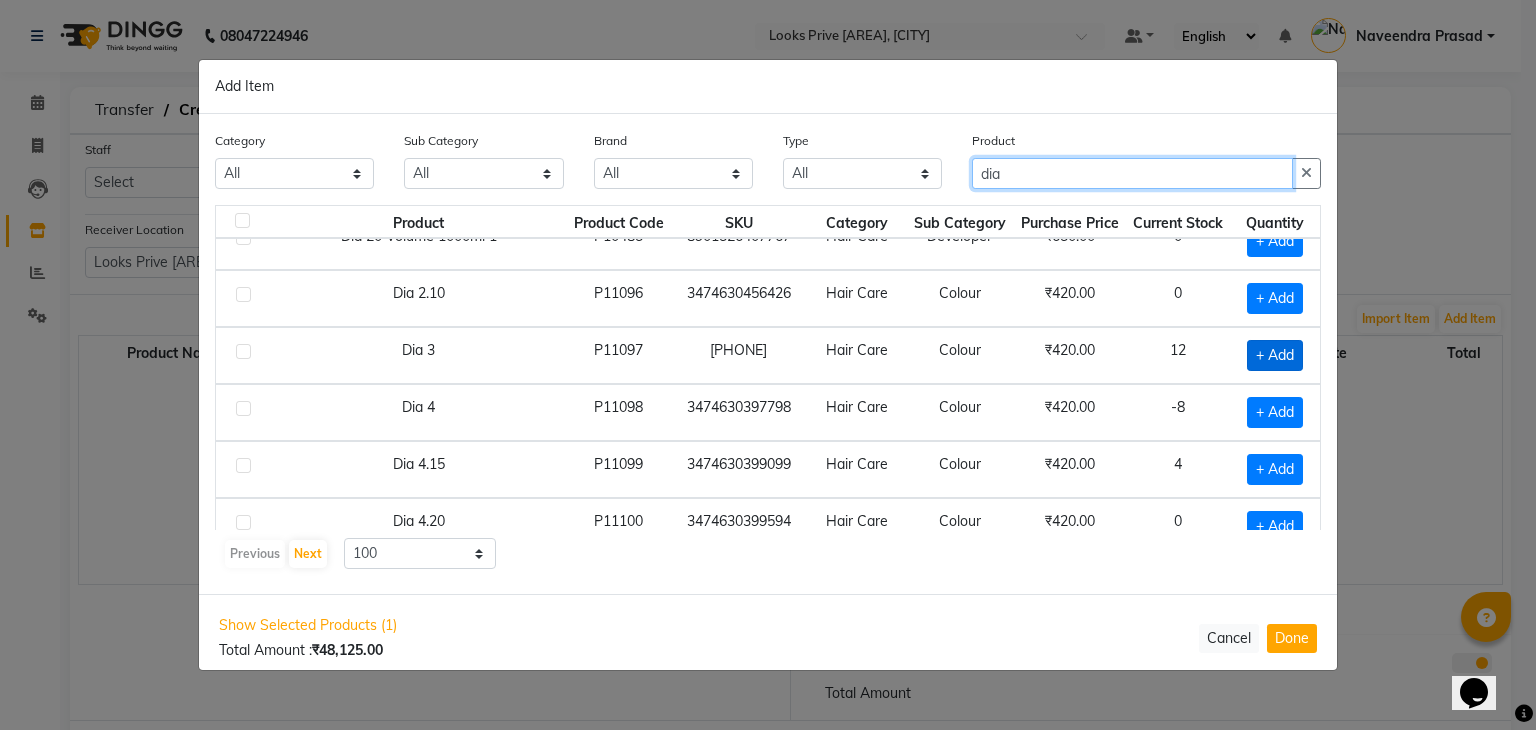 type on "dia" 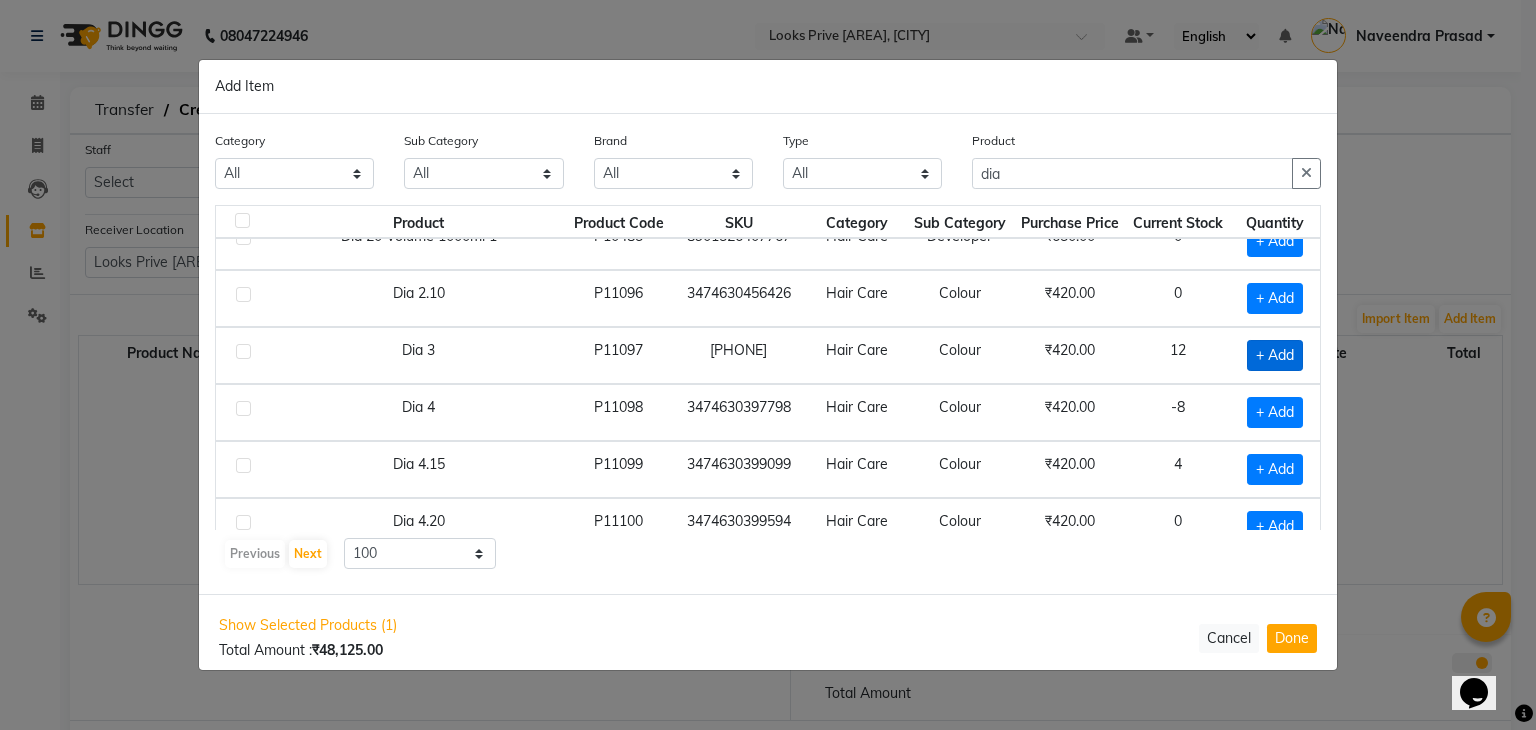 click on "+ Add" 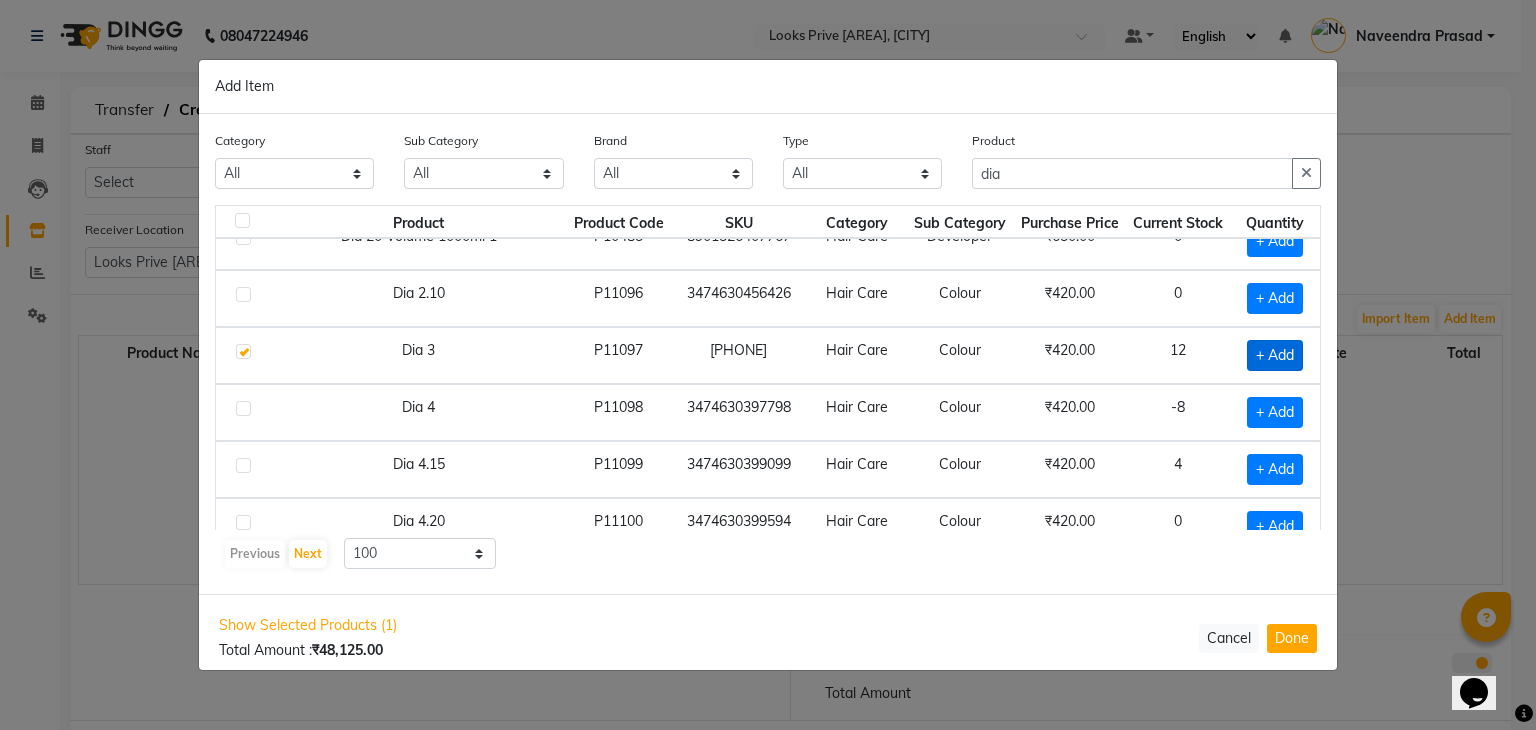 checkbox on "true" 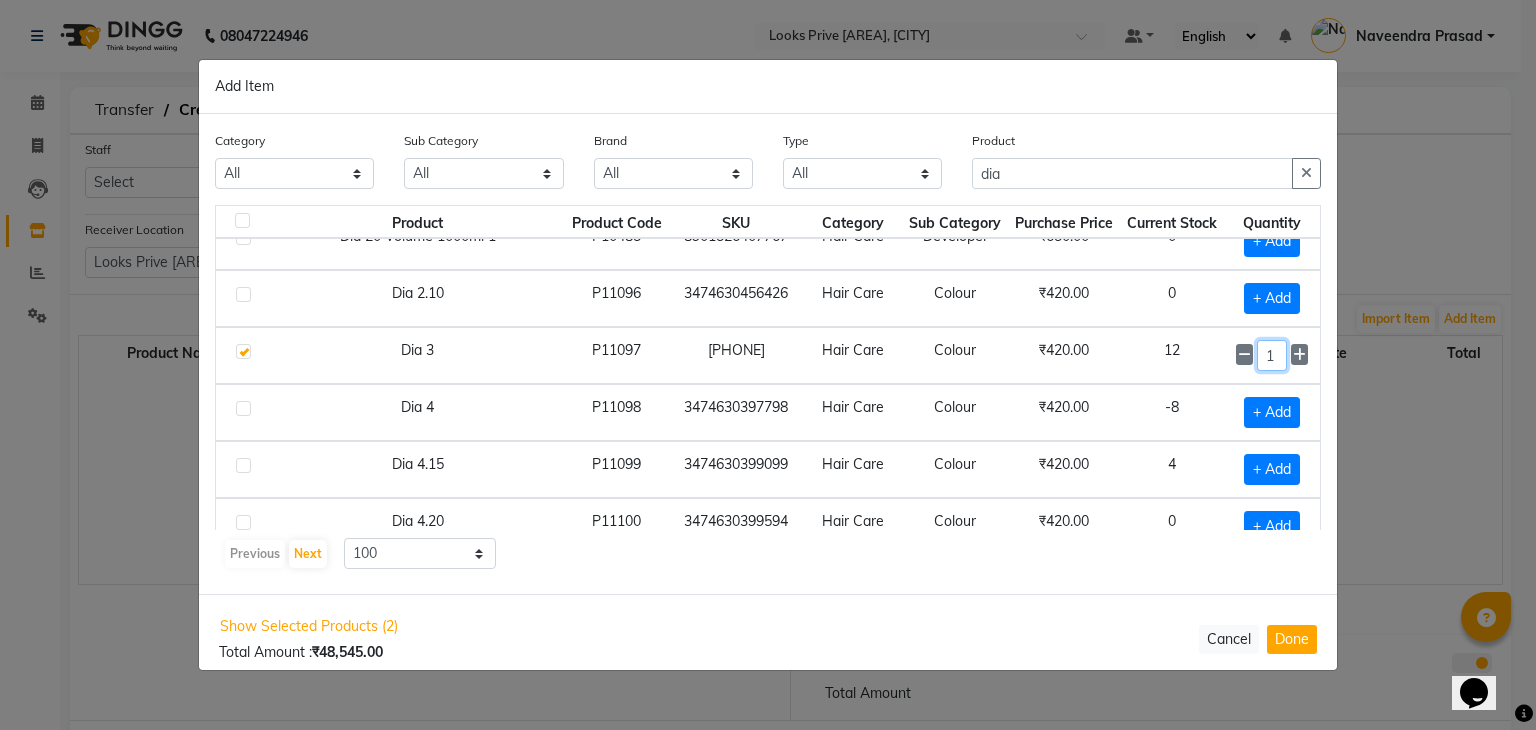 drag, startPoint x: 1261, startPoint y: 353, endPoint x: 1249, endPoint y: 357, distance: 12.649111 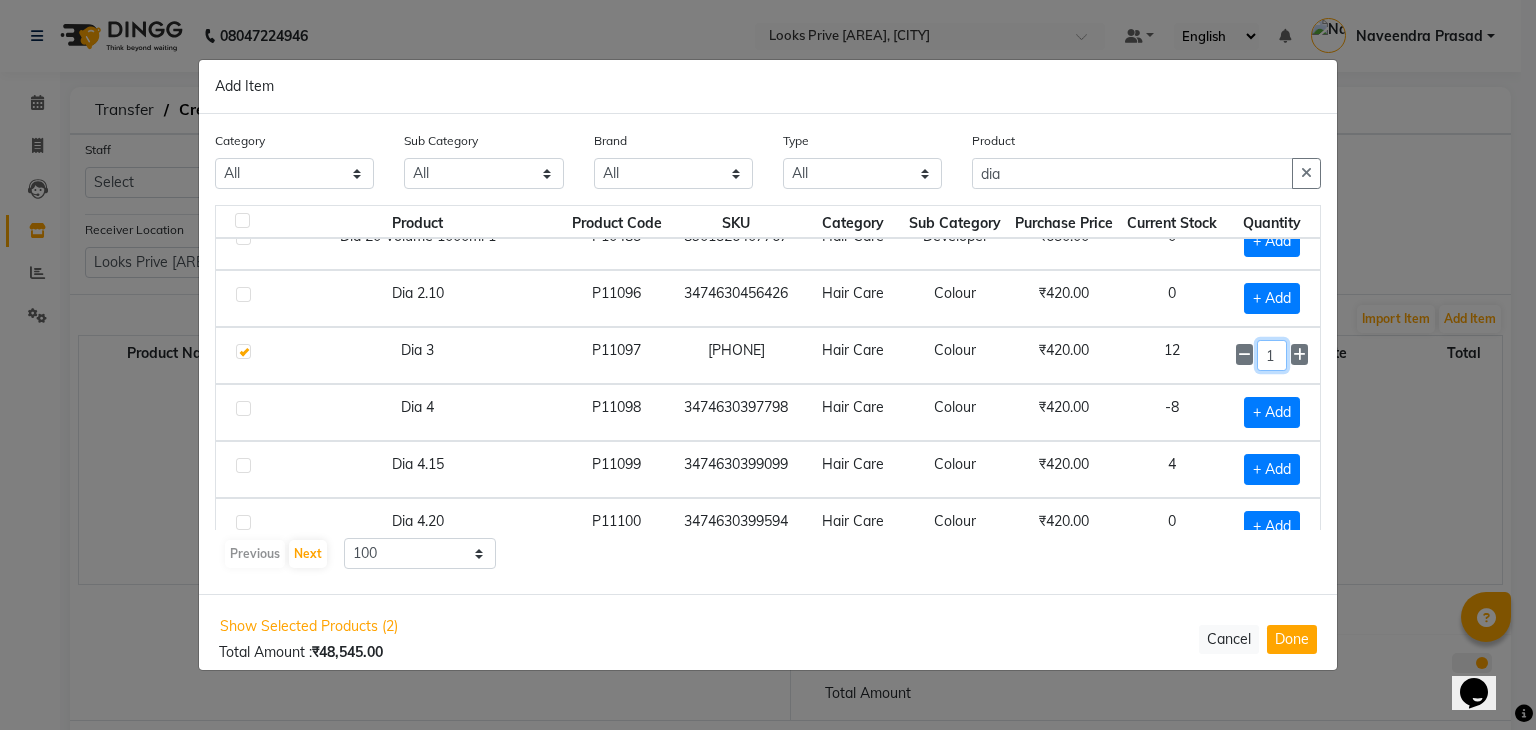 click on "1" 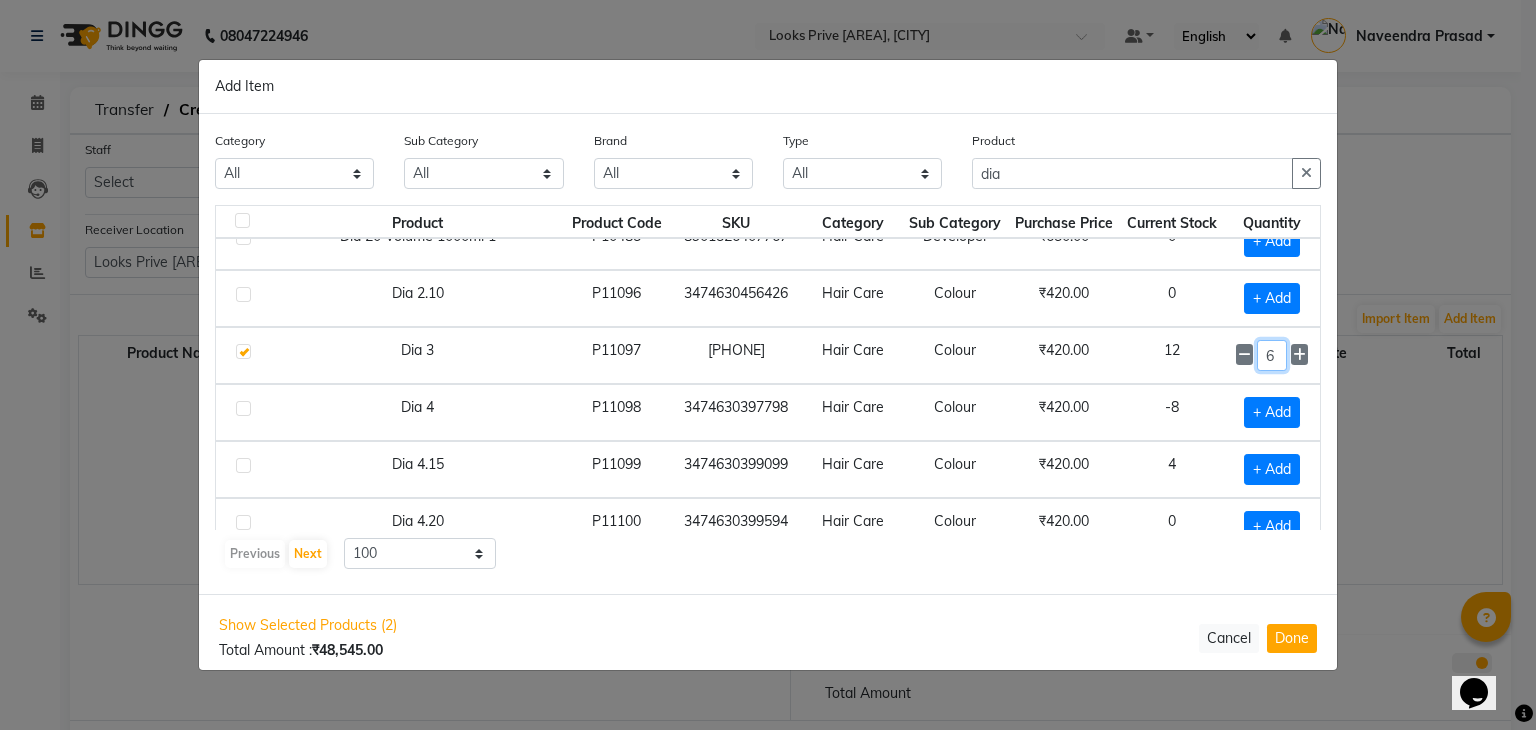 type on "6" 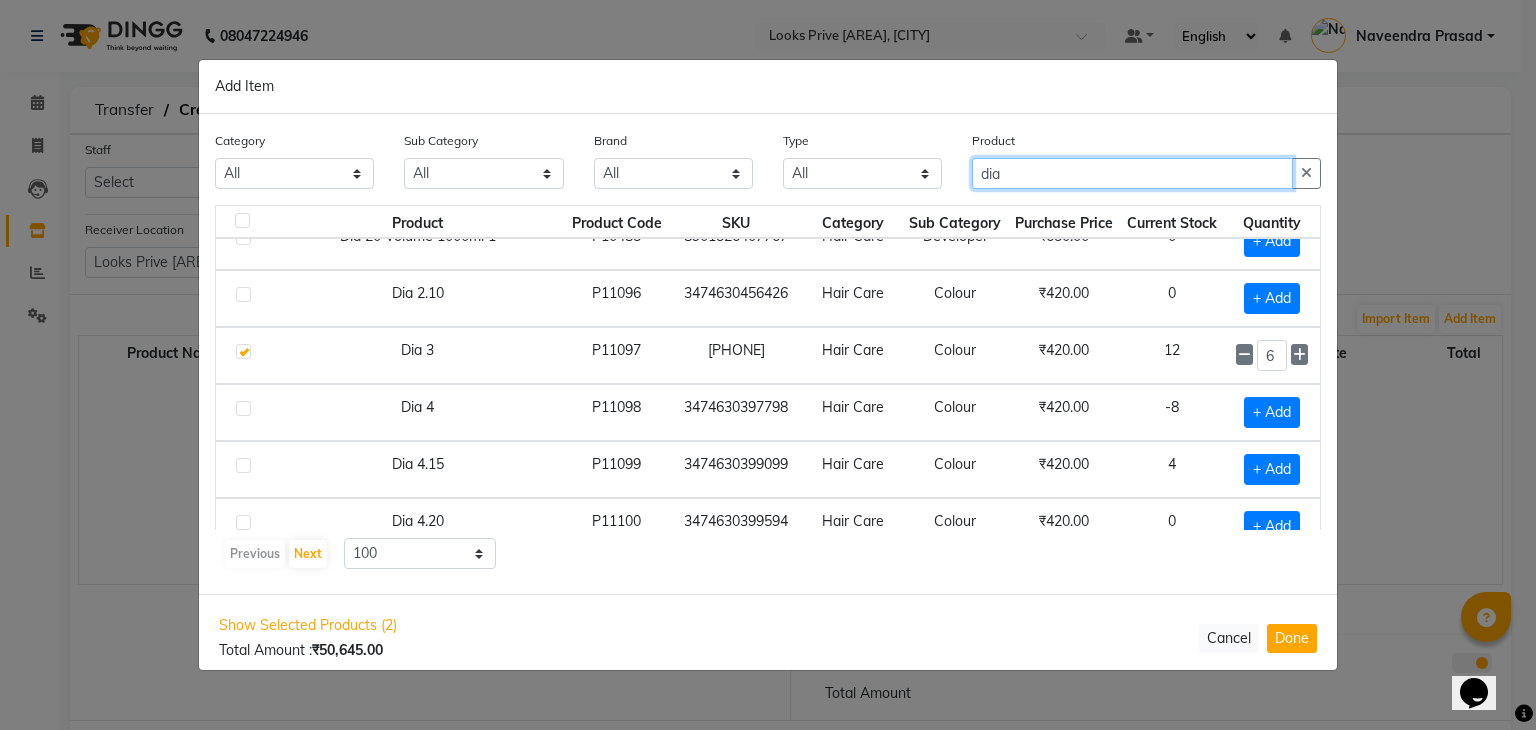 drag, startPoint x: 1056, startPoint y: 186, endPoint x: 885, endPoint y: 169, distance: 171.84296 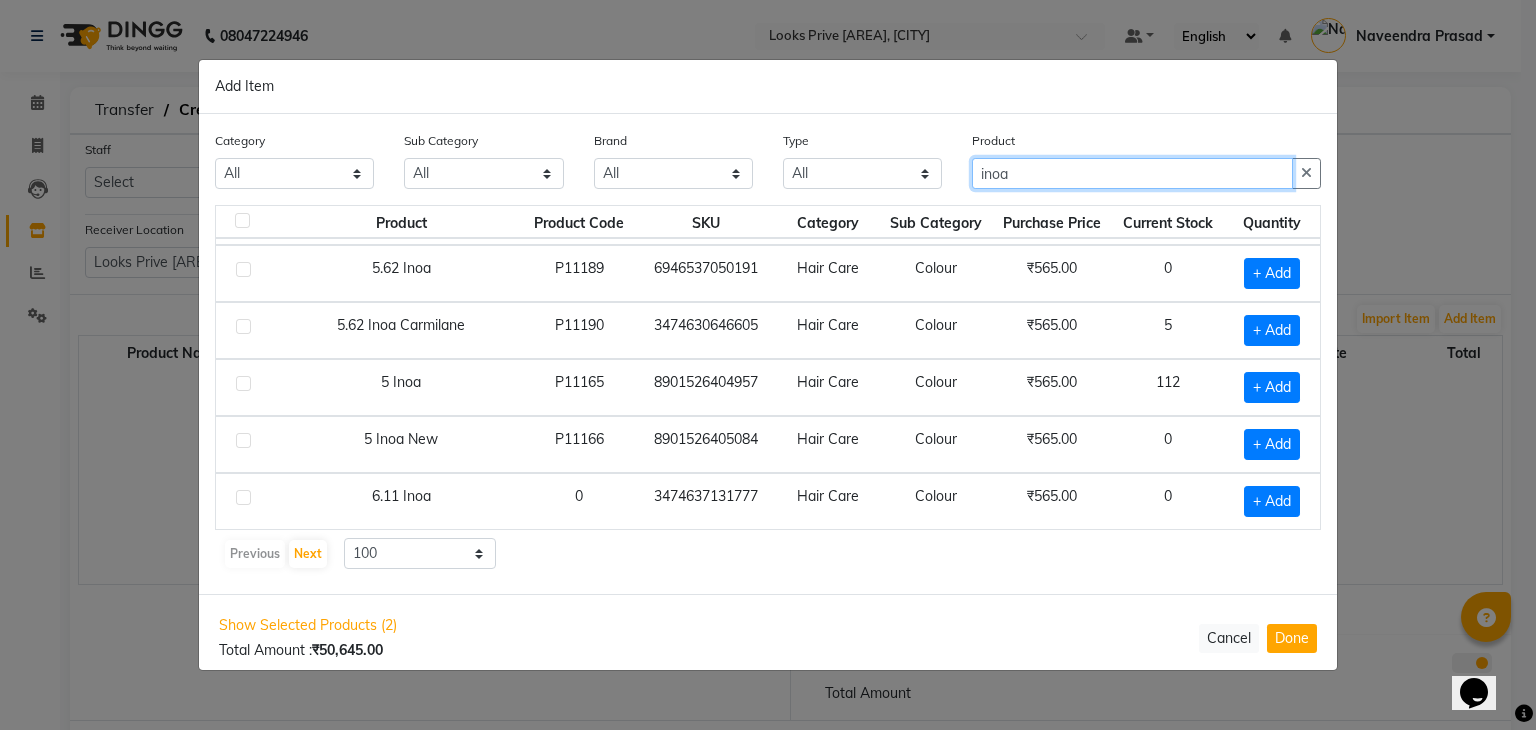 scroll, scrollTop: 2912, scrollLeft: 0, axis: vertical 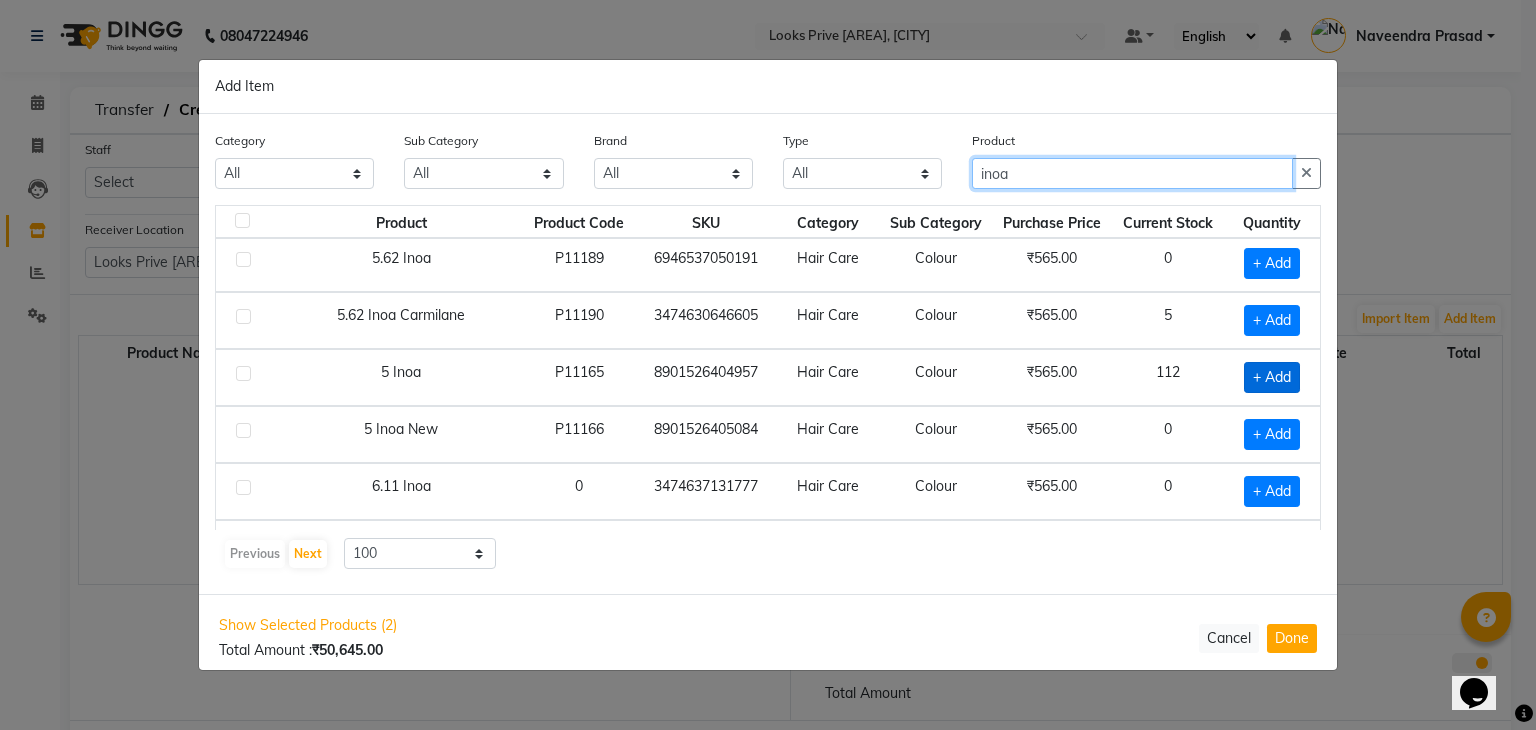 type on "inoa" 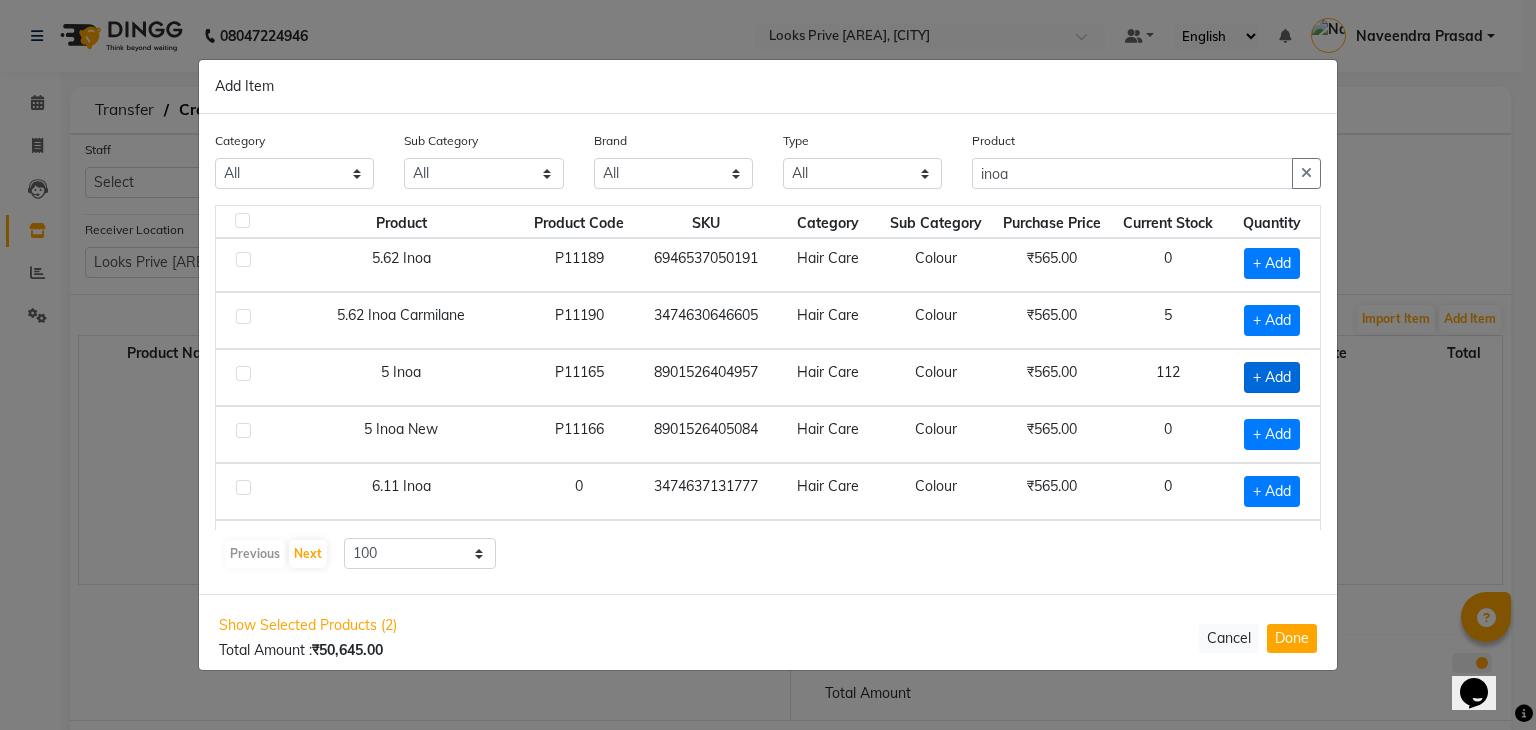 click on "+ Add" 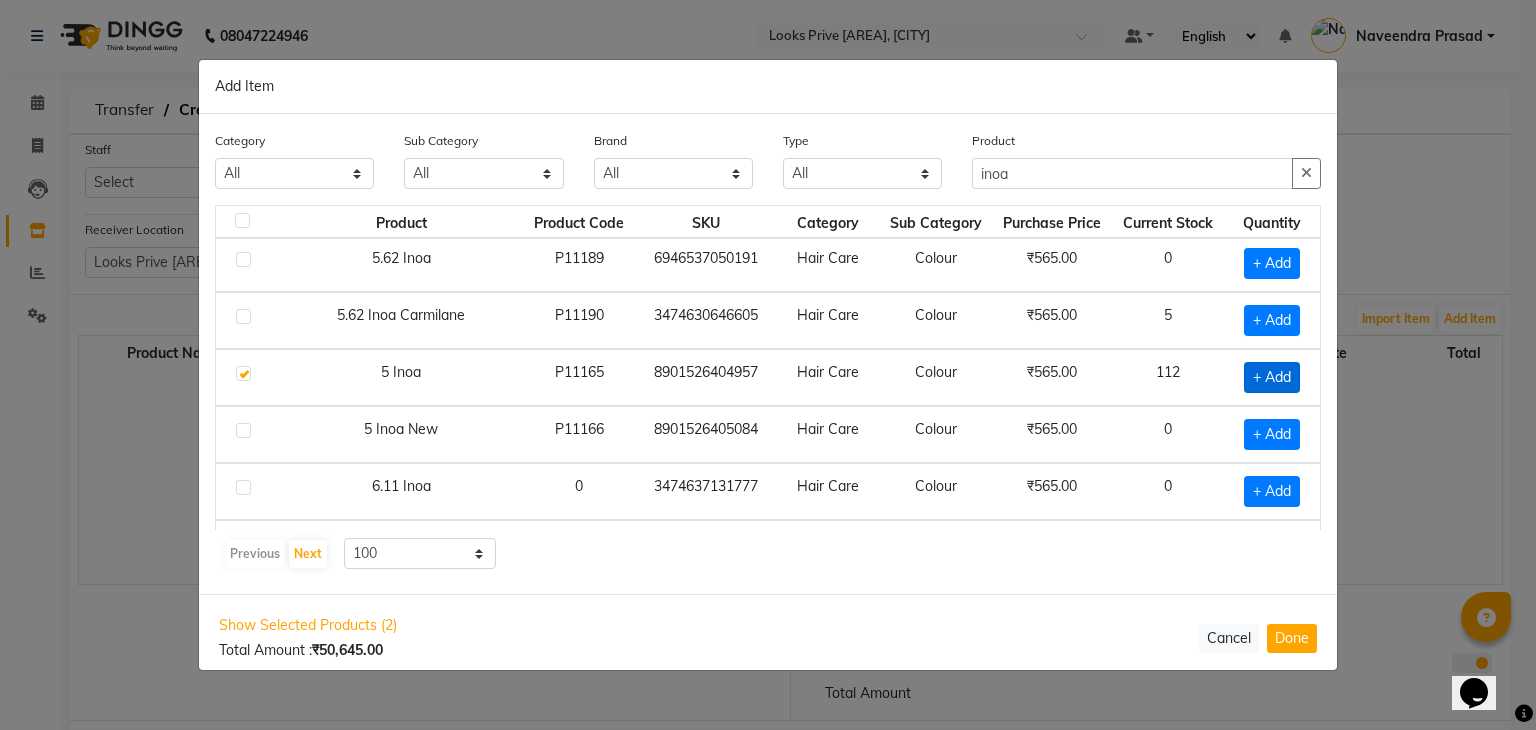 checkbox on "true" 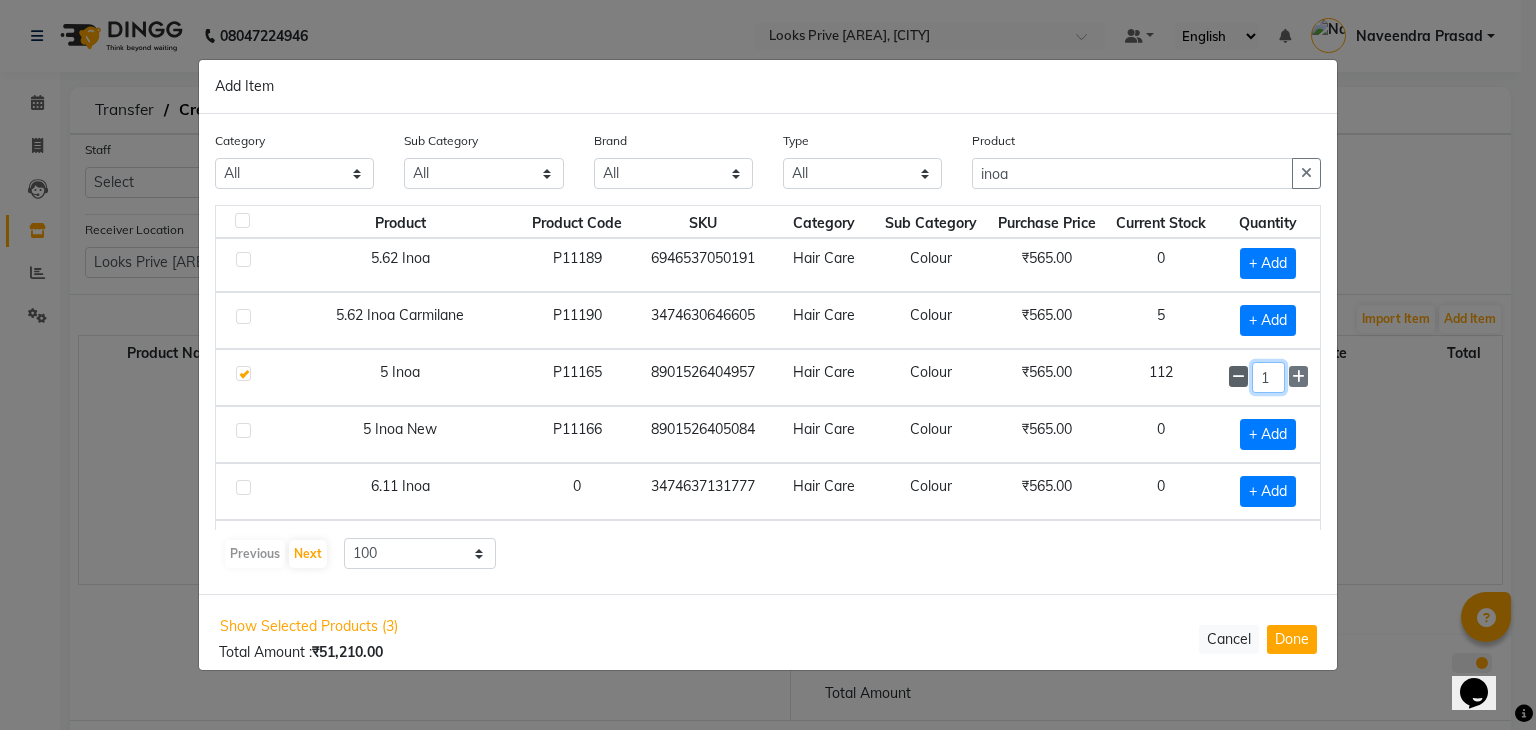 drag, startPoint x: 1264, startPoint y: 335, endPoint x: 1217, endPoint y: 338, distance: 47.095646 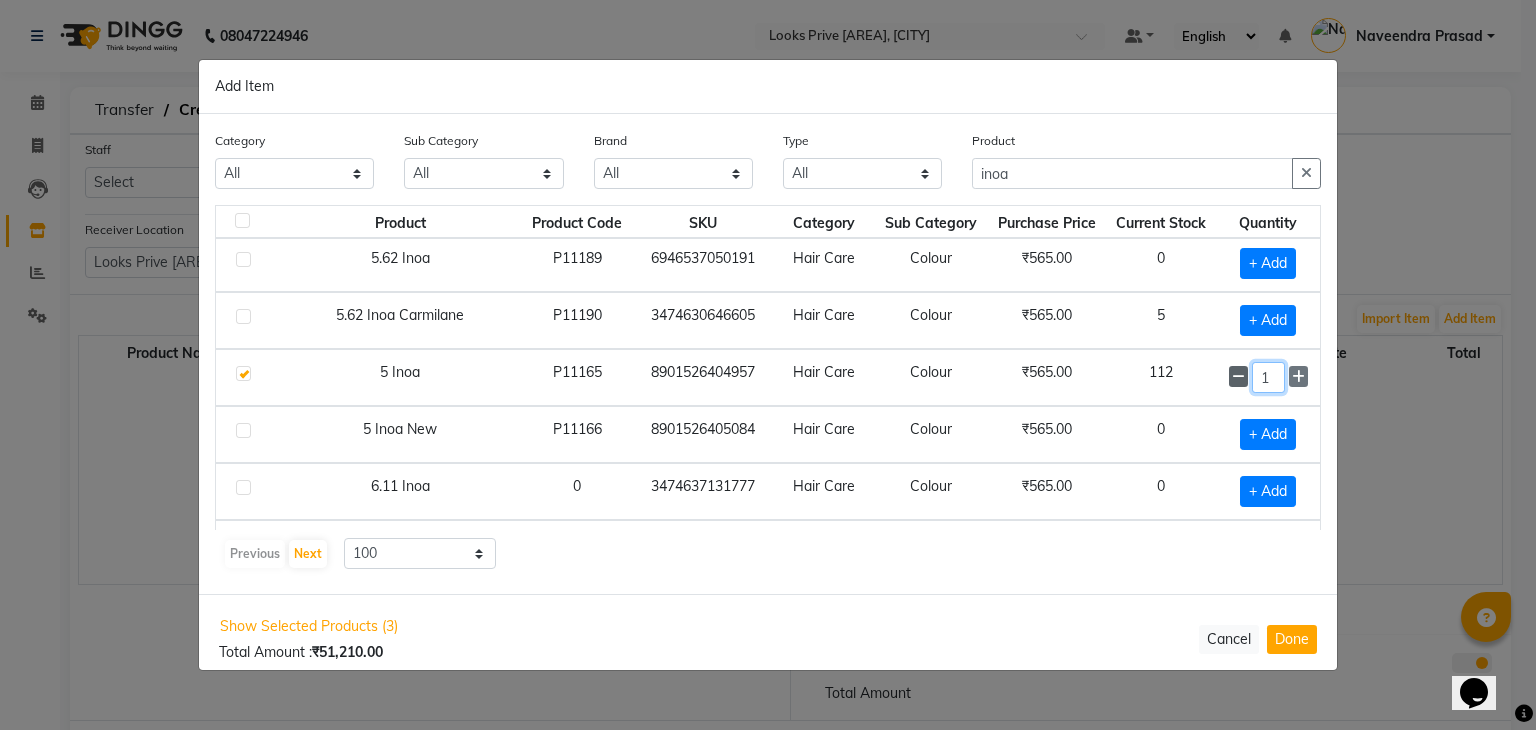 click on "1" 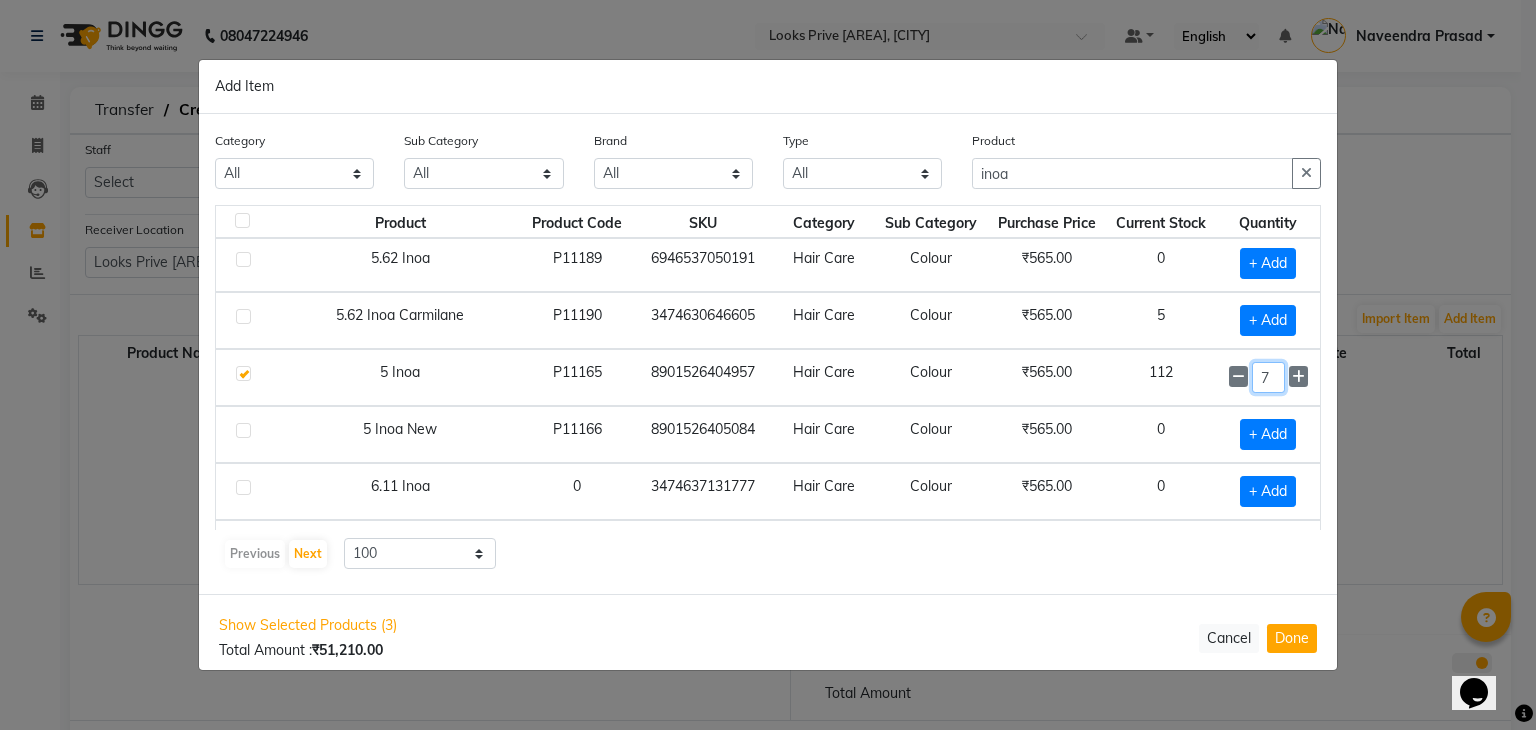type on "7" 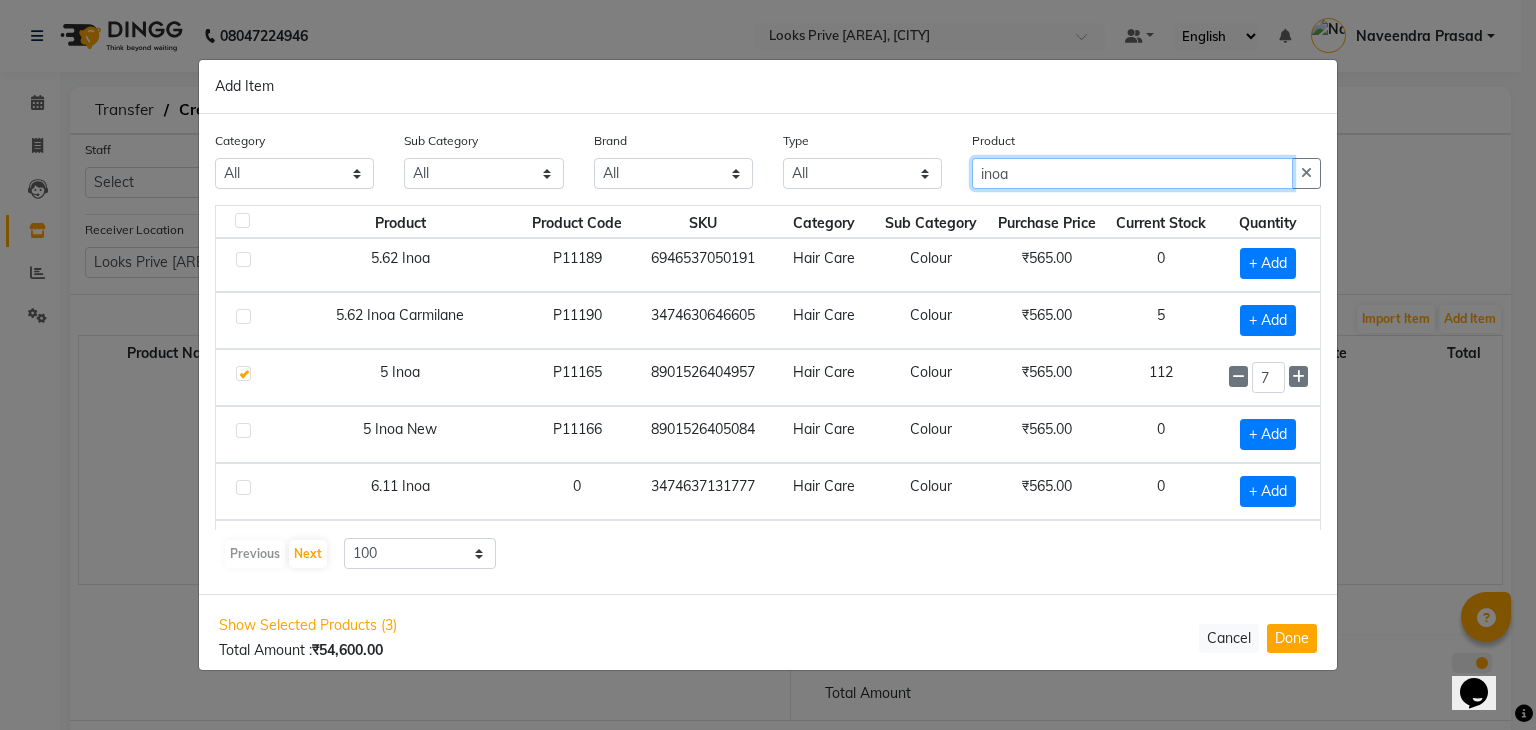 click on "inoa" 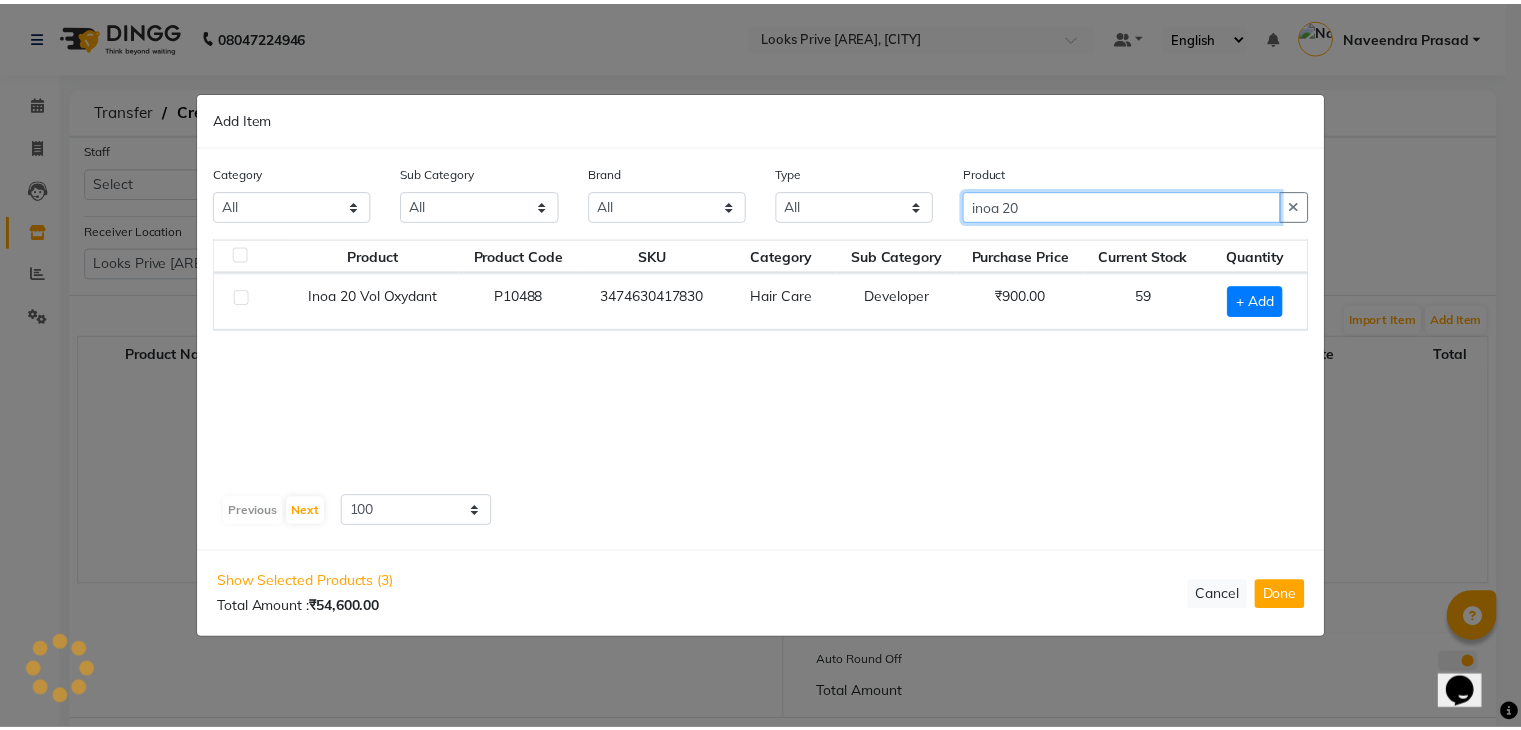 scroll, scrollTop: 0, scrollLeft: 0, axis: both 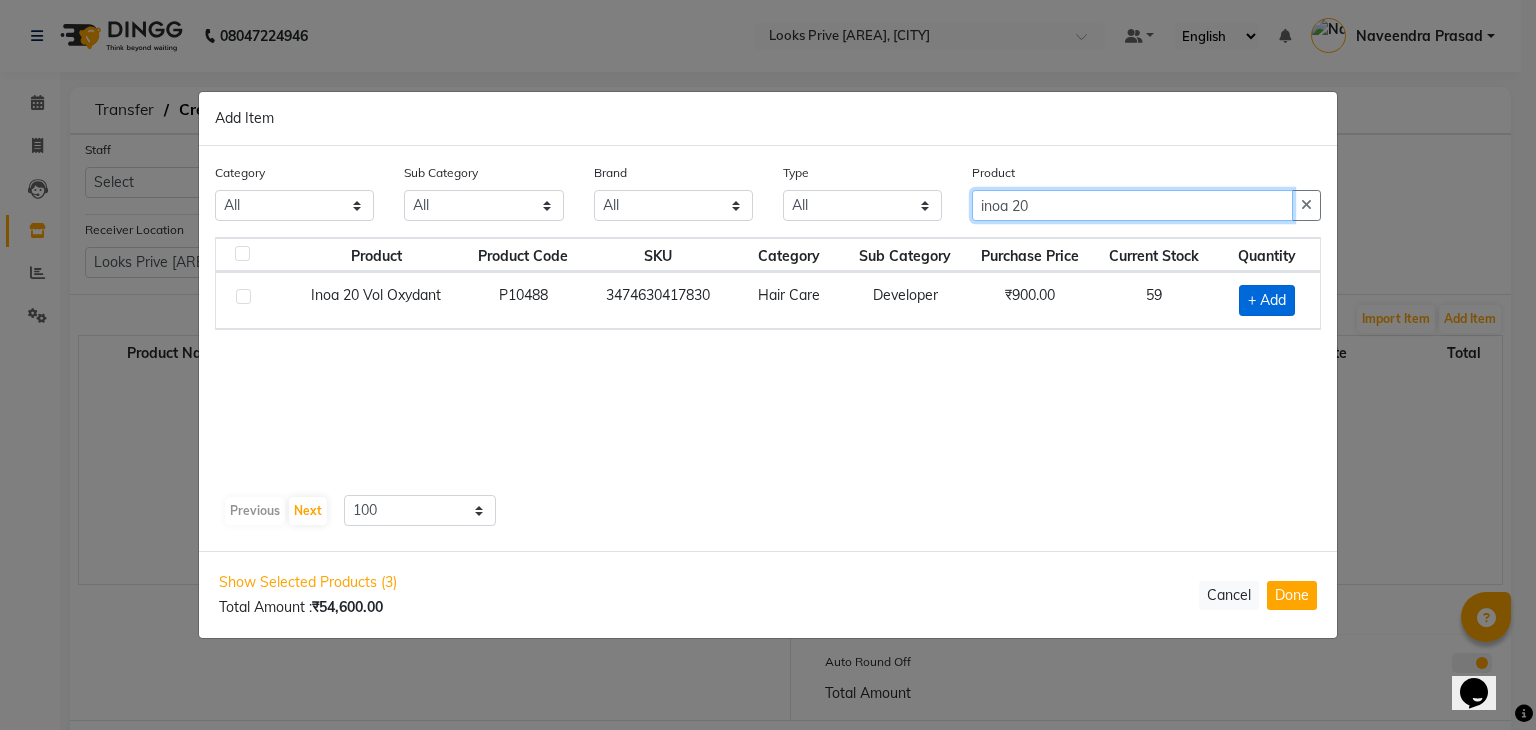 type on "inoa 20" 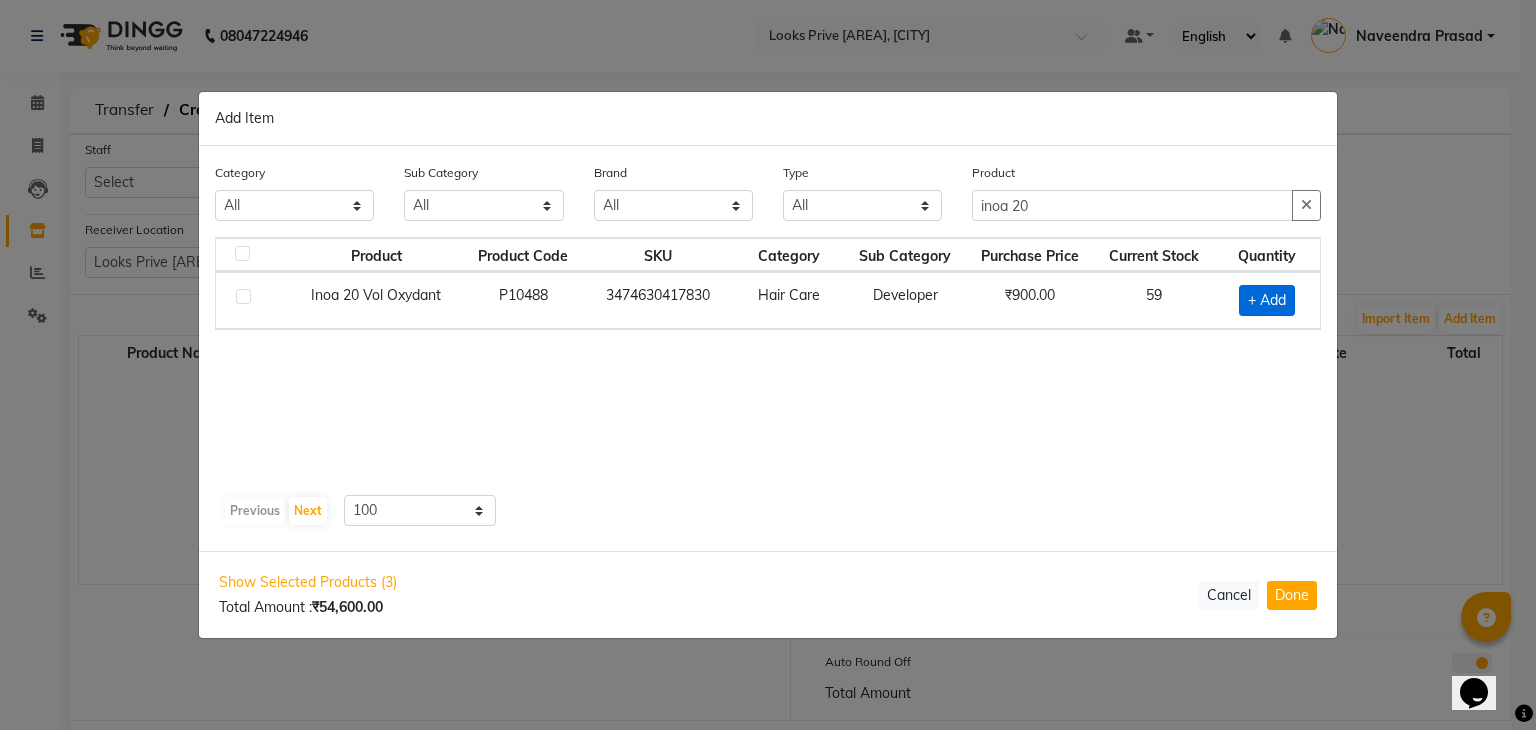 click on "+ Add" 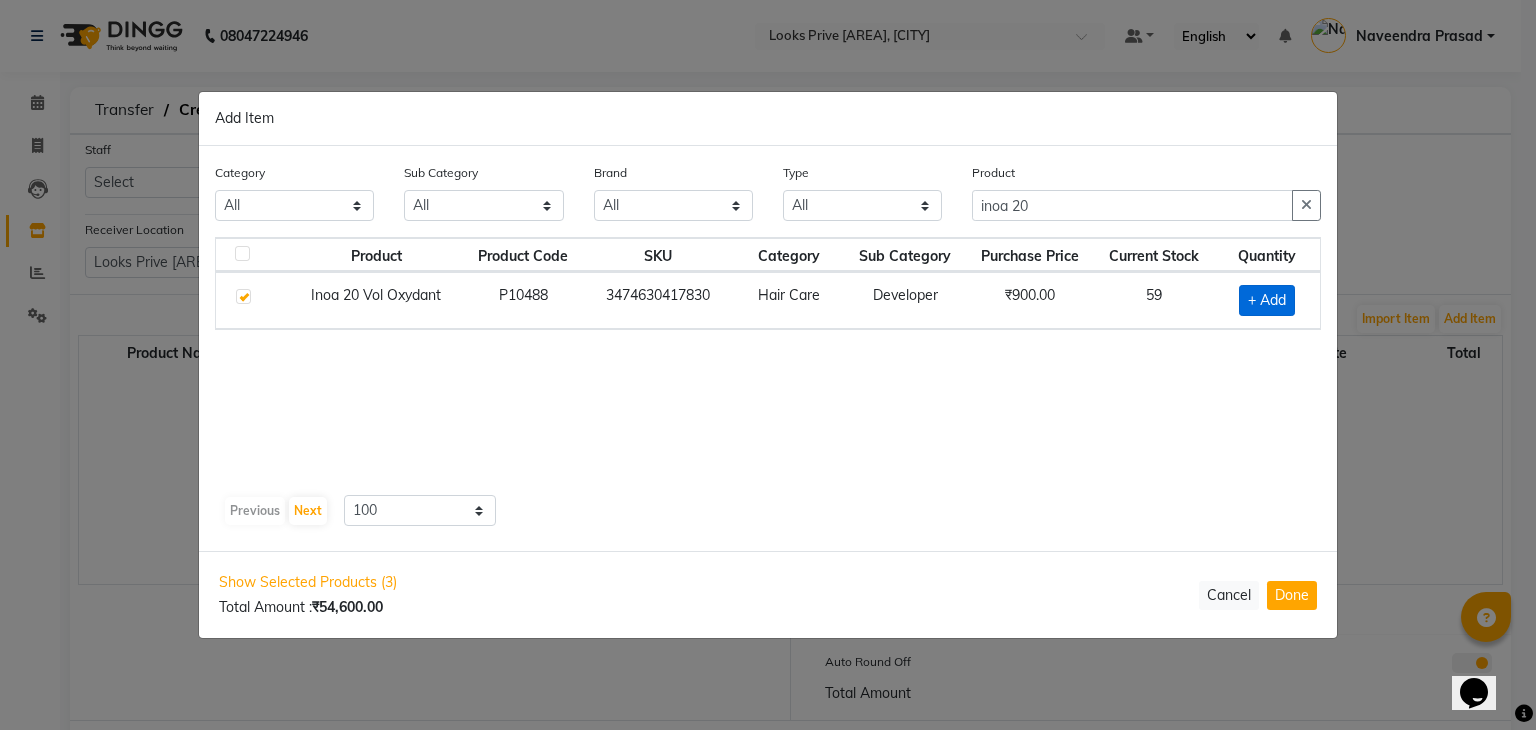 checkbox on "true" 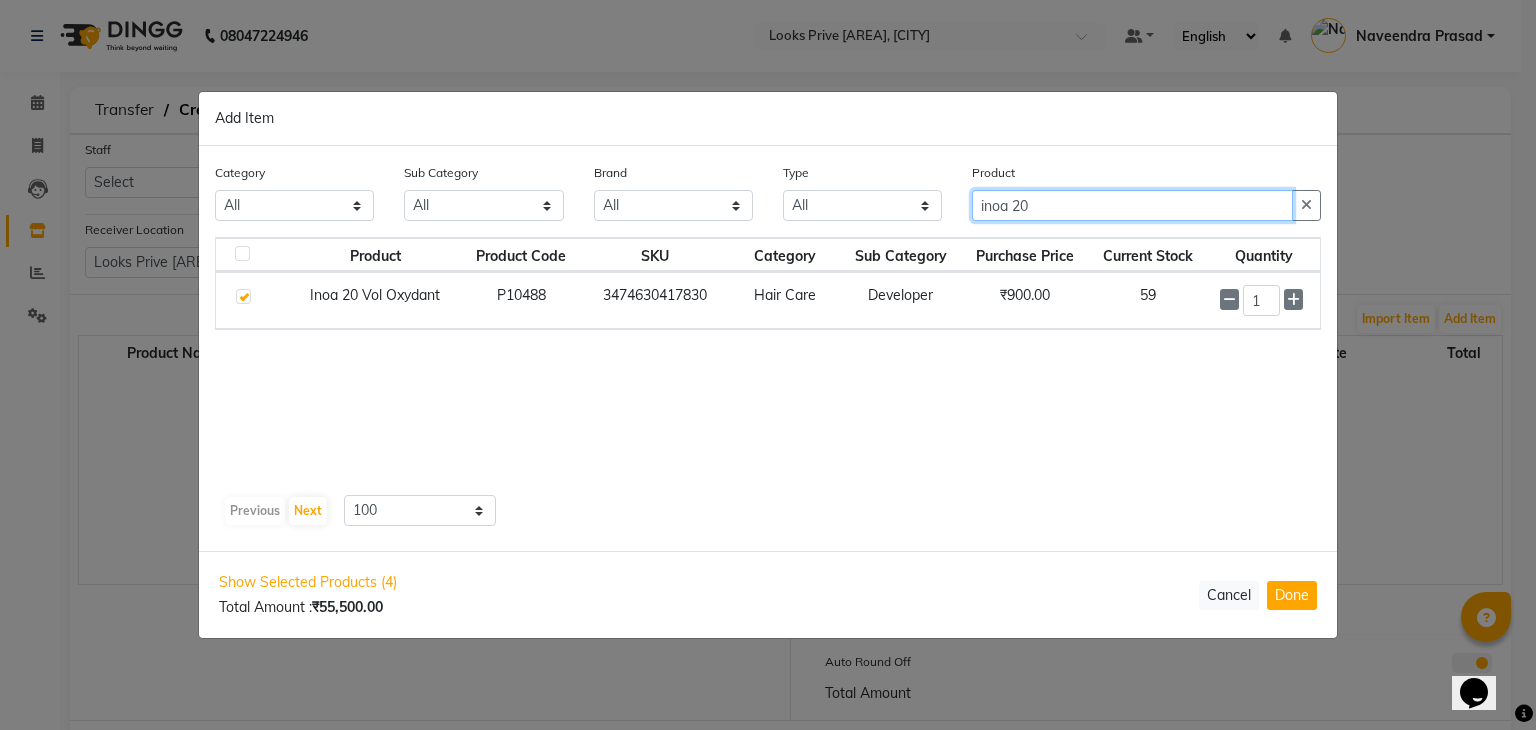 drag, startPoint x: 1062, startPoint y: 207, endPoint x: 863, endPoint y: 209, distance: 199.01006 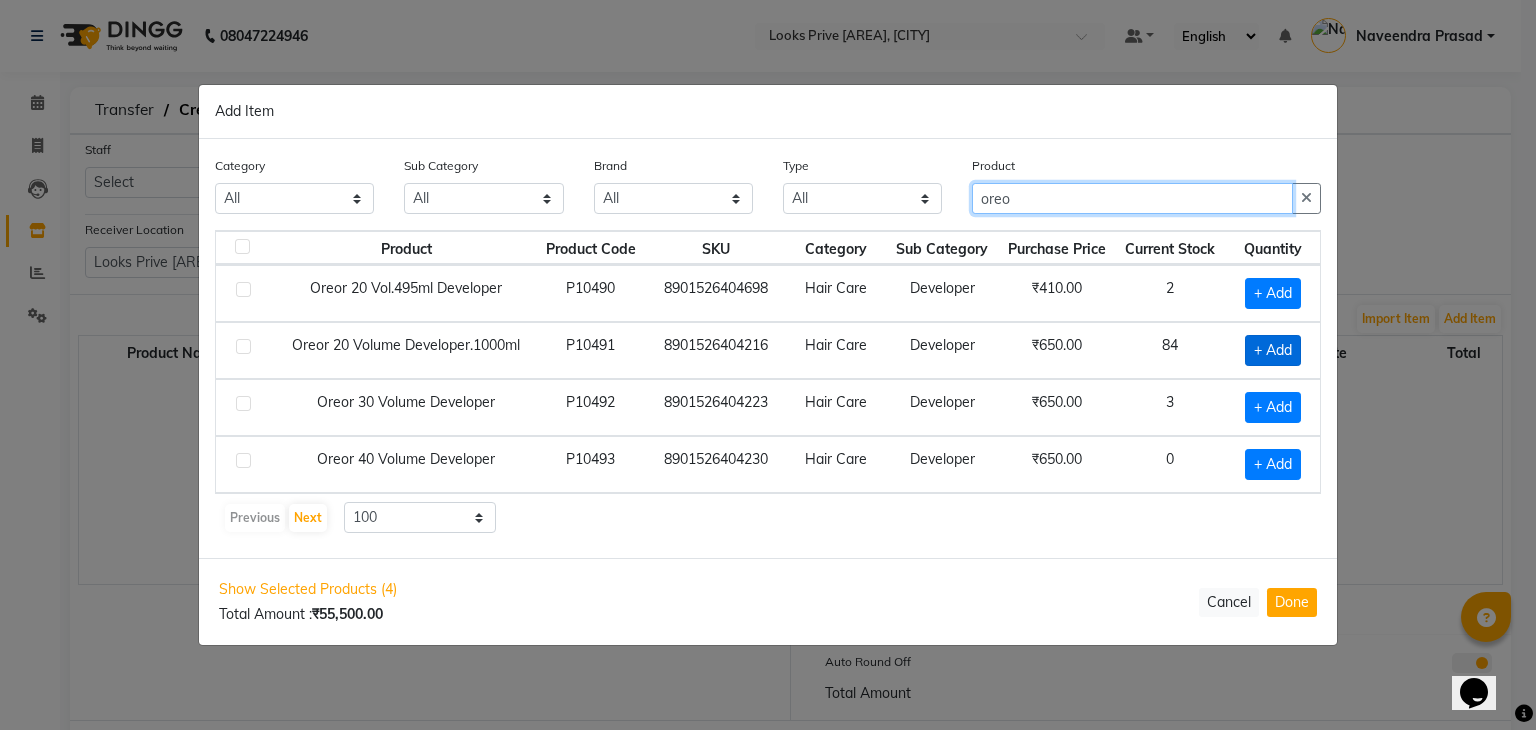 type on "oreo" 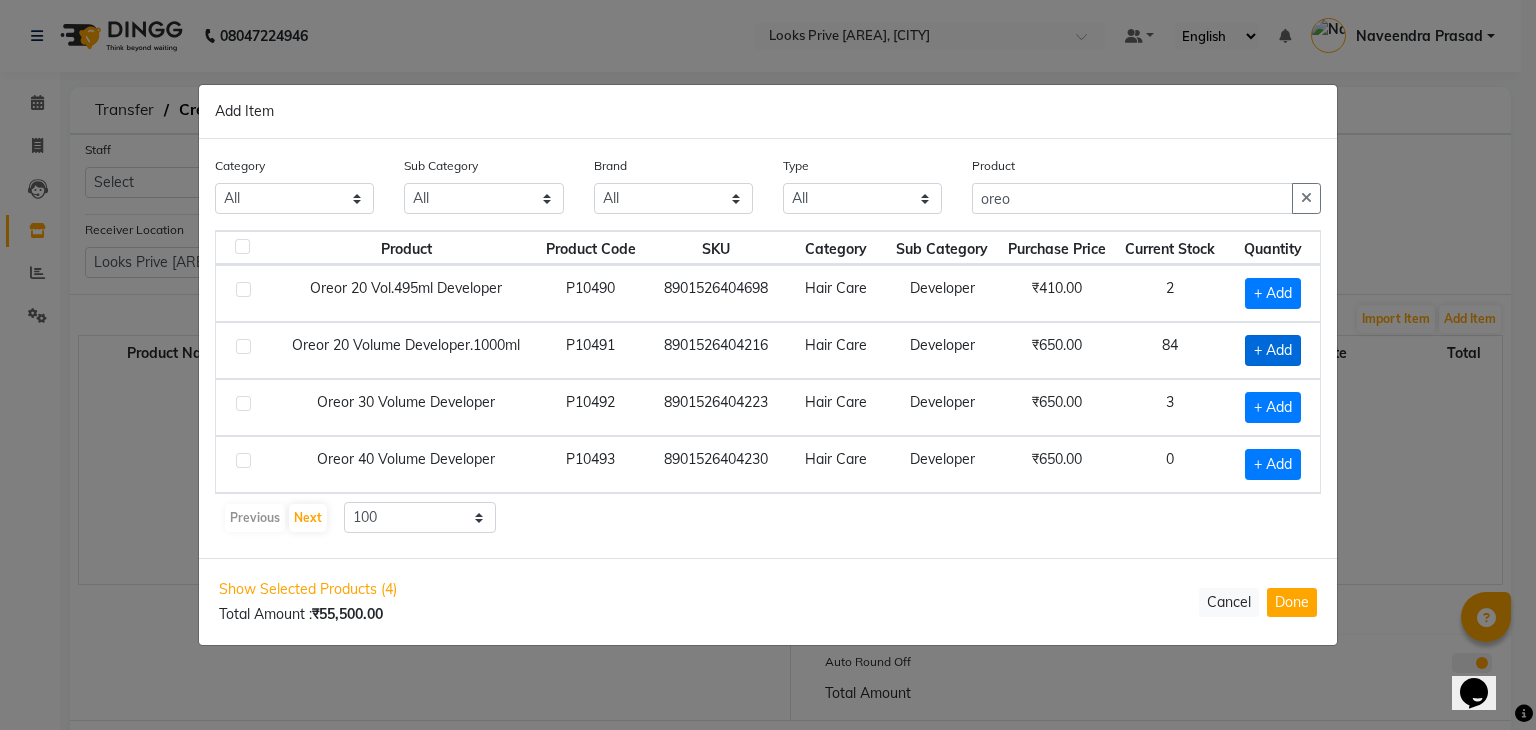 click on "+ Add" 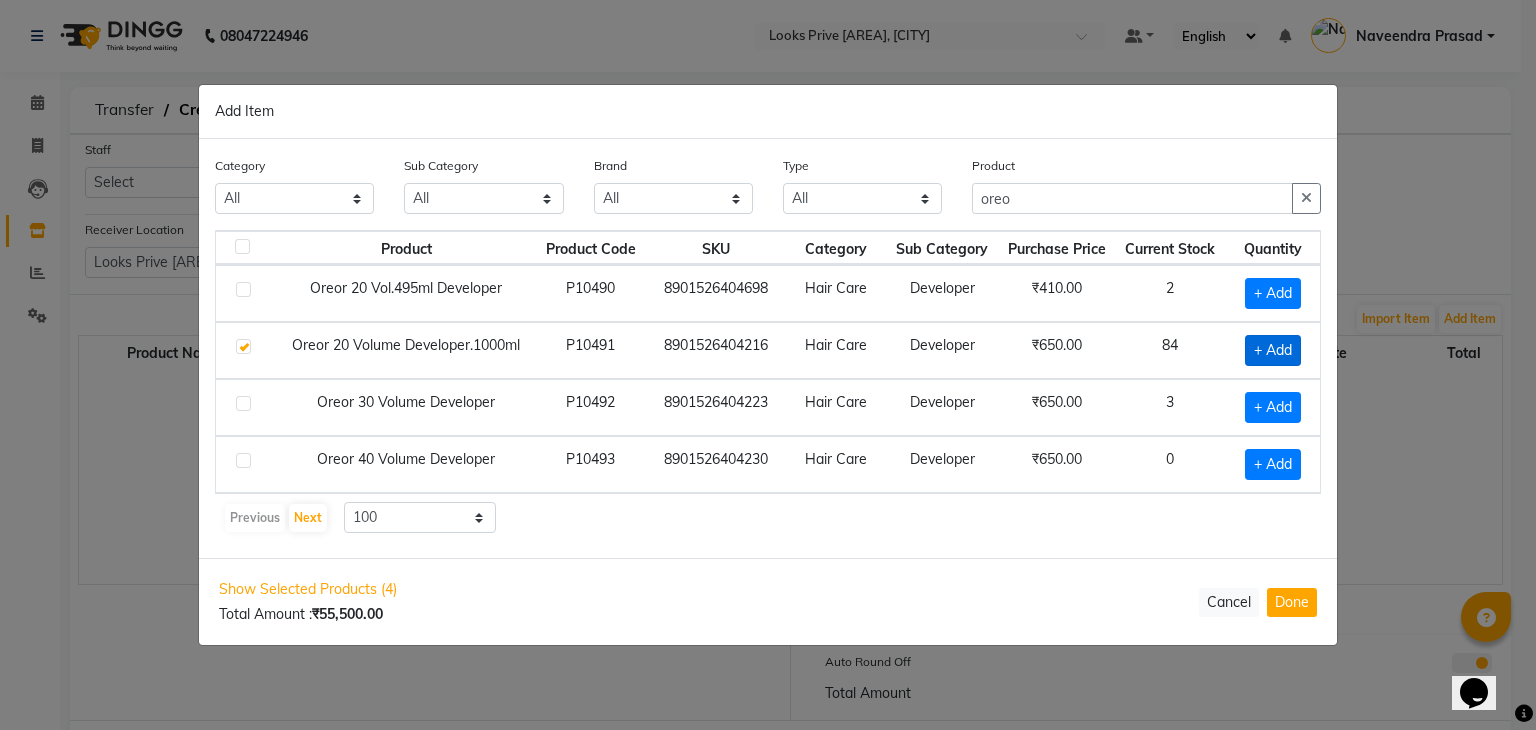 checkbox on "true" 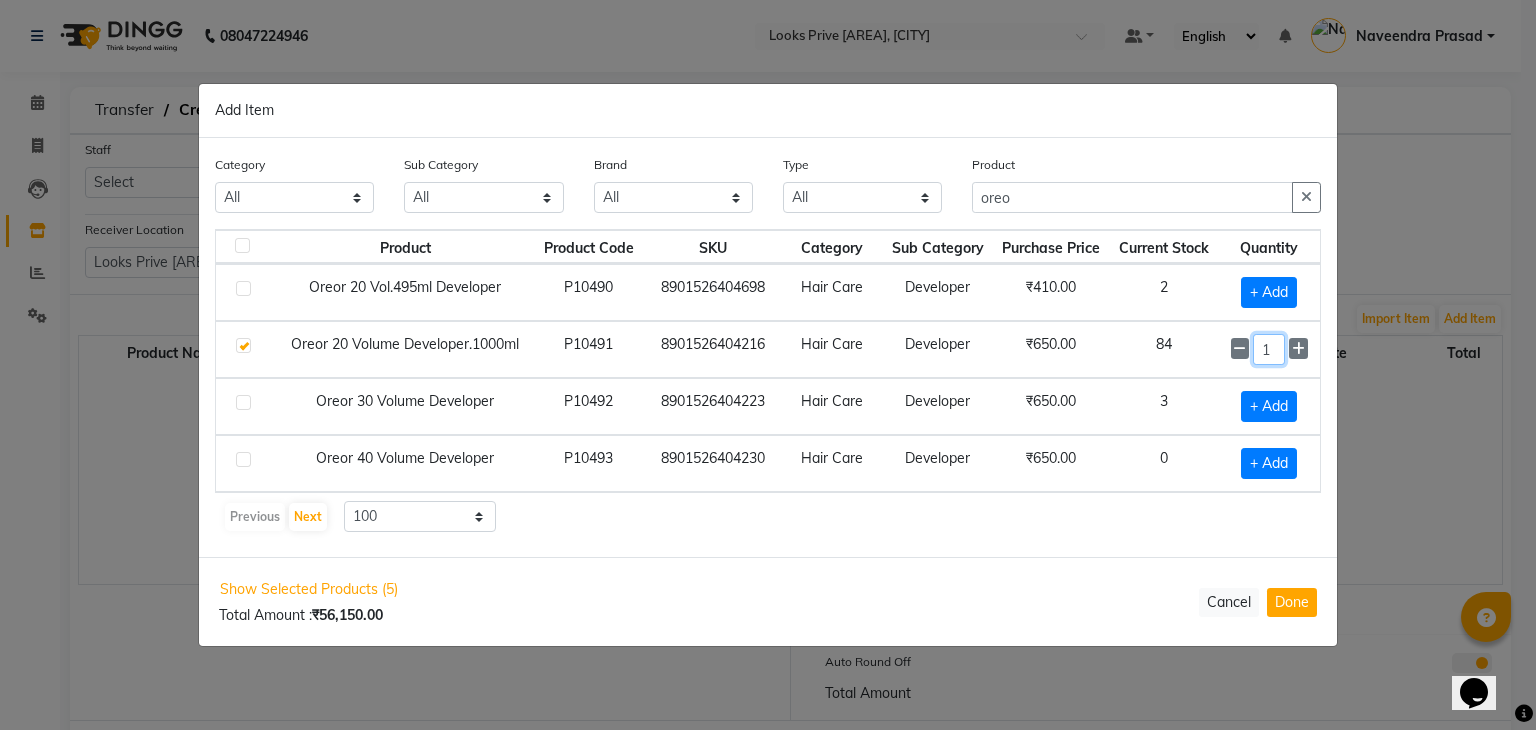 drag, startPoint x: 1284, startPoint y: 354, endPoint x: 1199, endPoint y: 357, distance: 85.052925 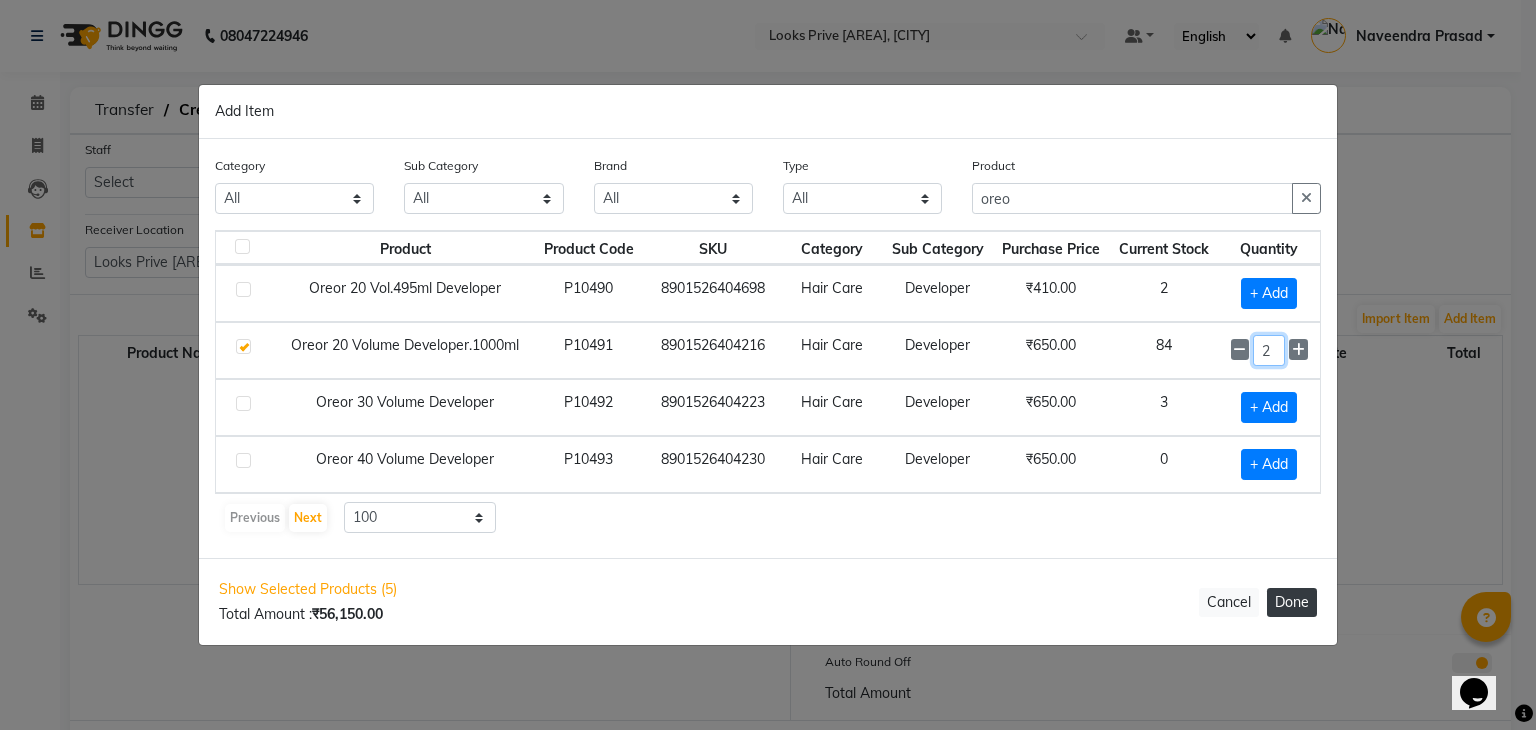 type on "2" 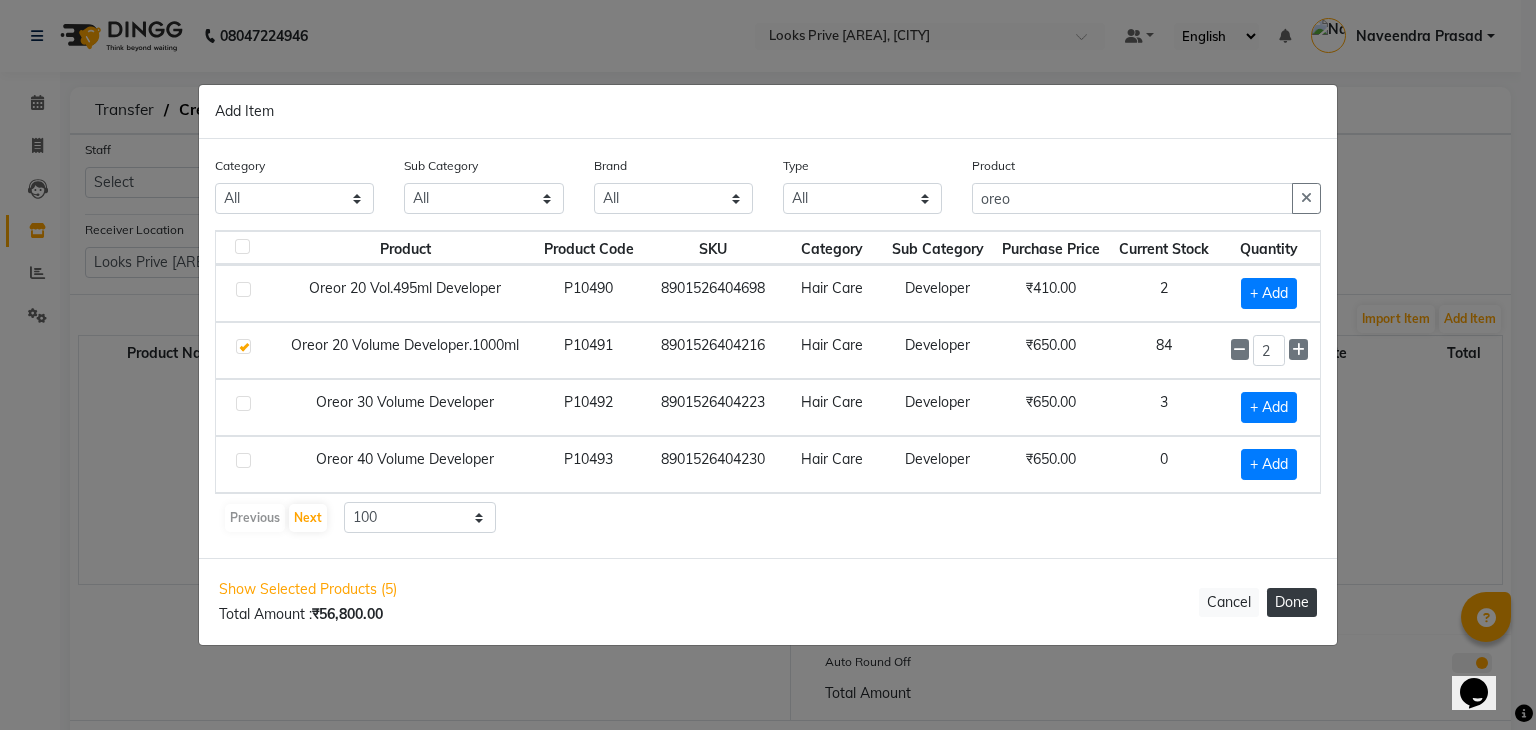 click on "Done" 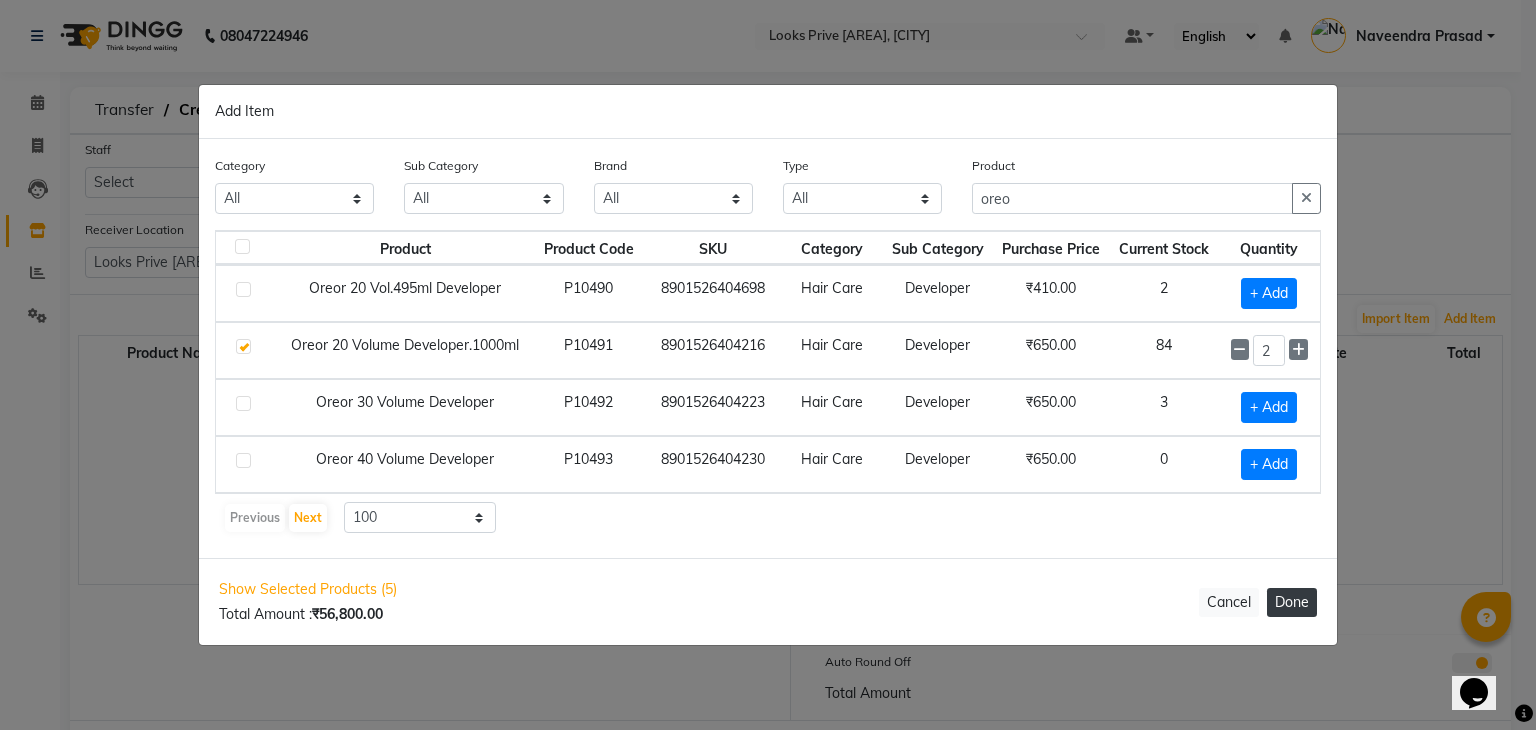 type 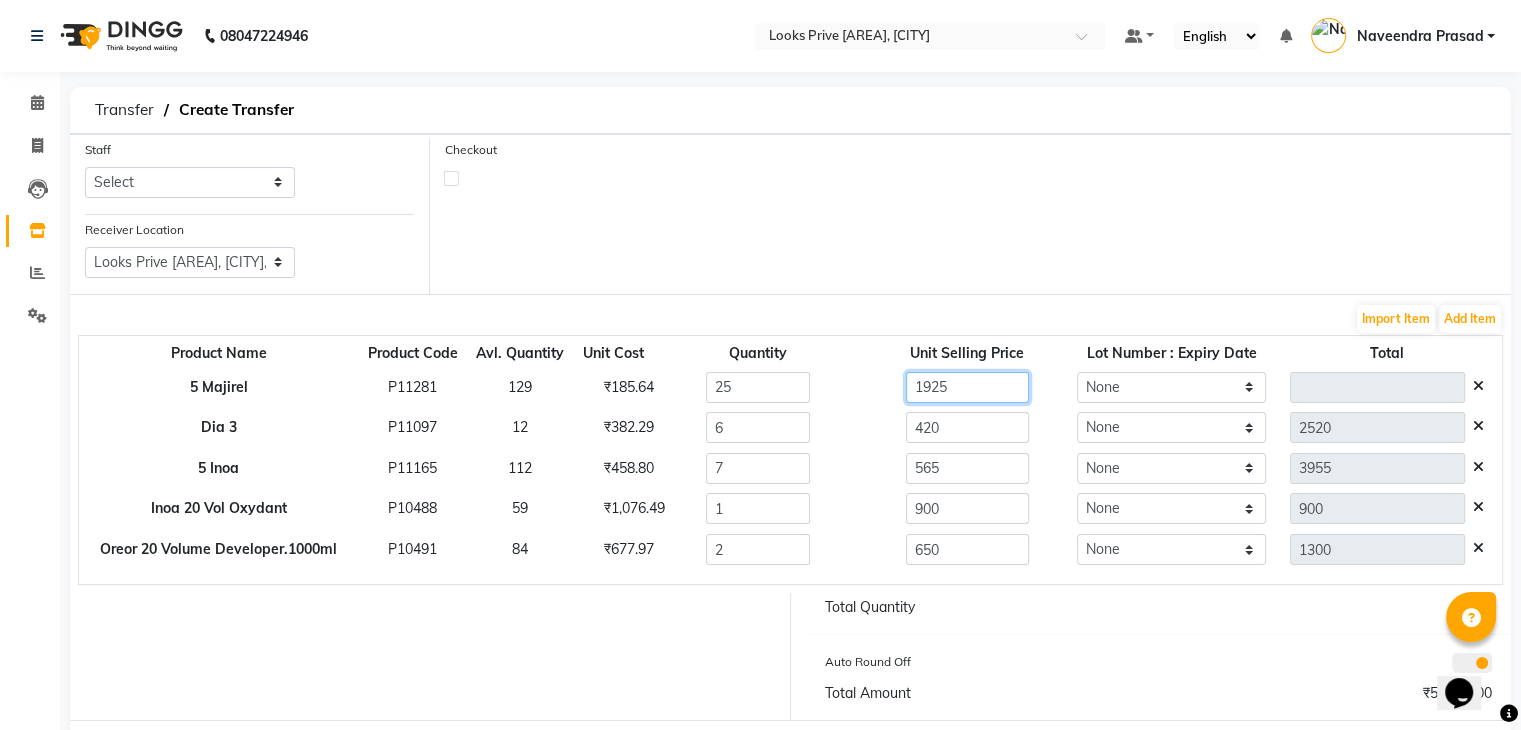 drag, startPoint x: 976, startPoint y: 387, endPoint x: 781, endPoint y: 390, distance: 195.02307 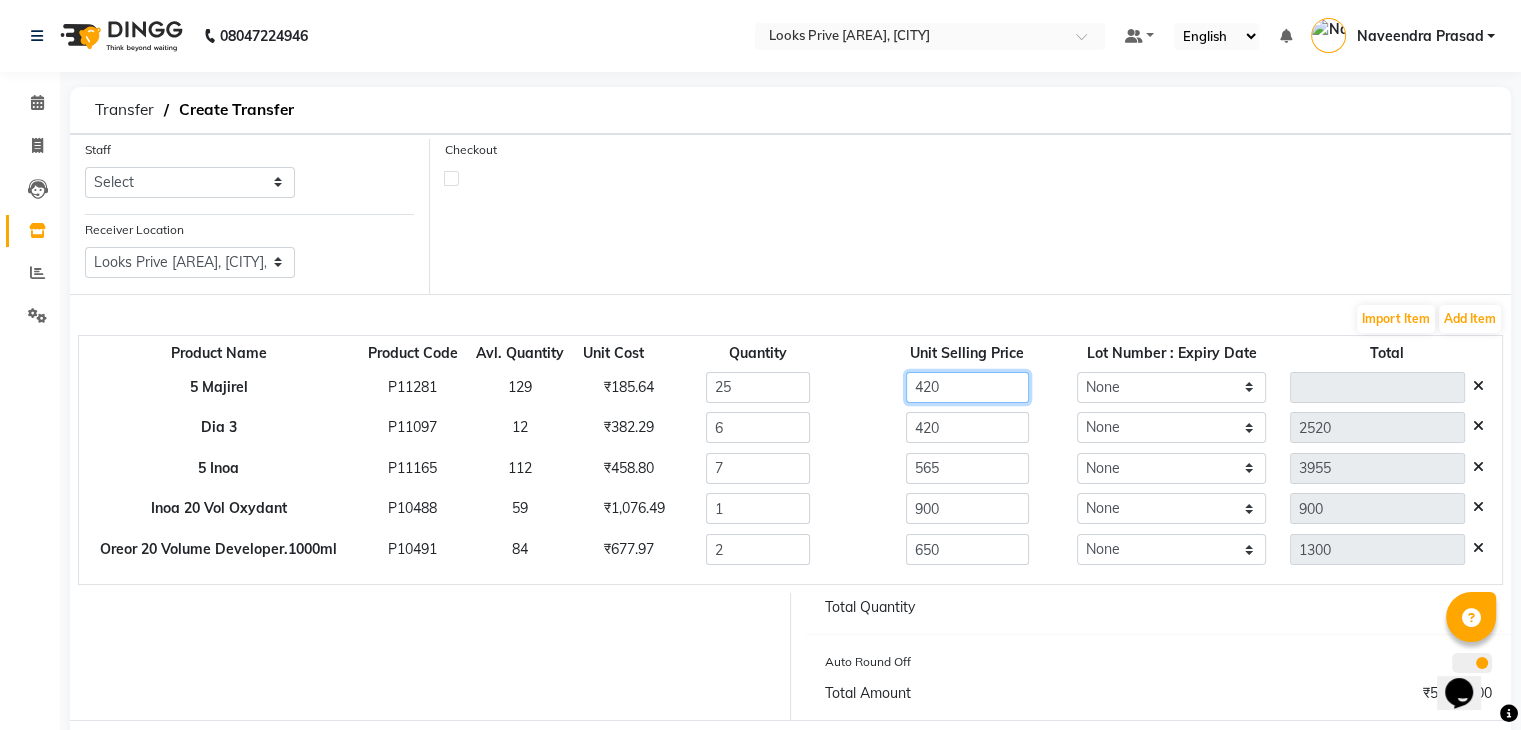 type on "420" 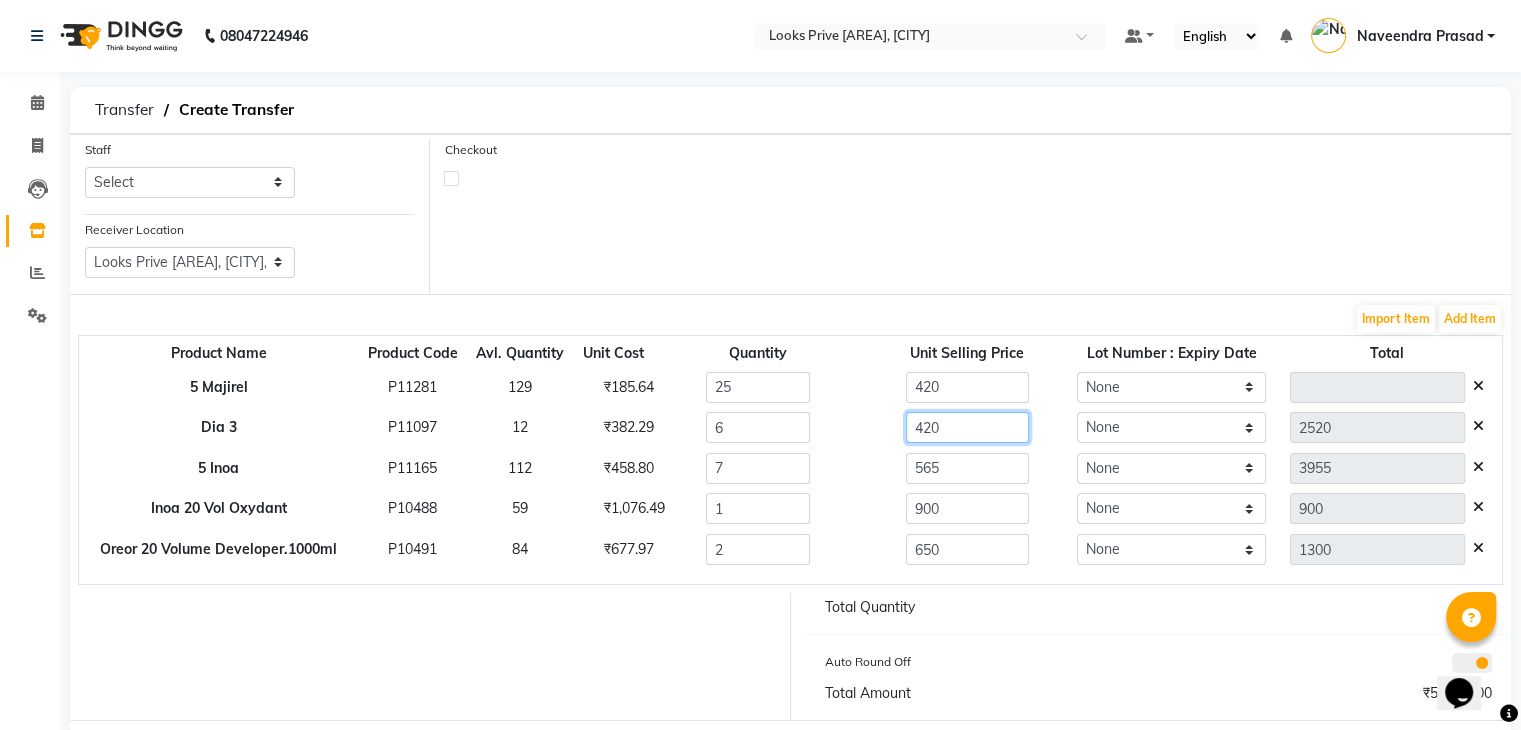 type on "10500" 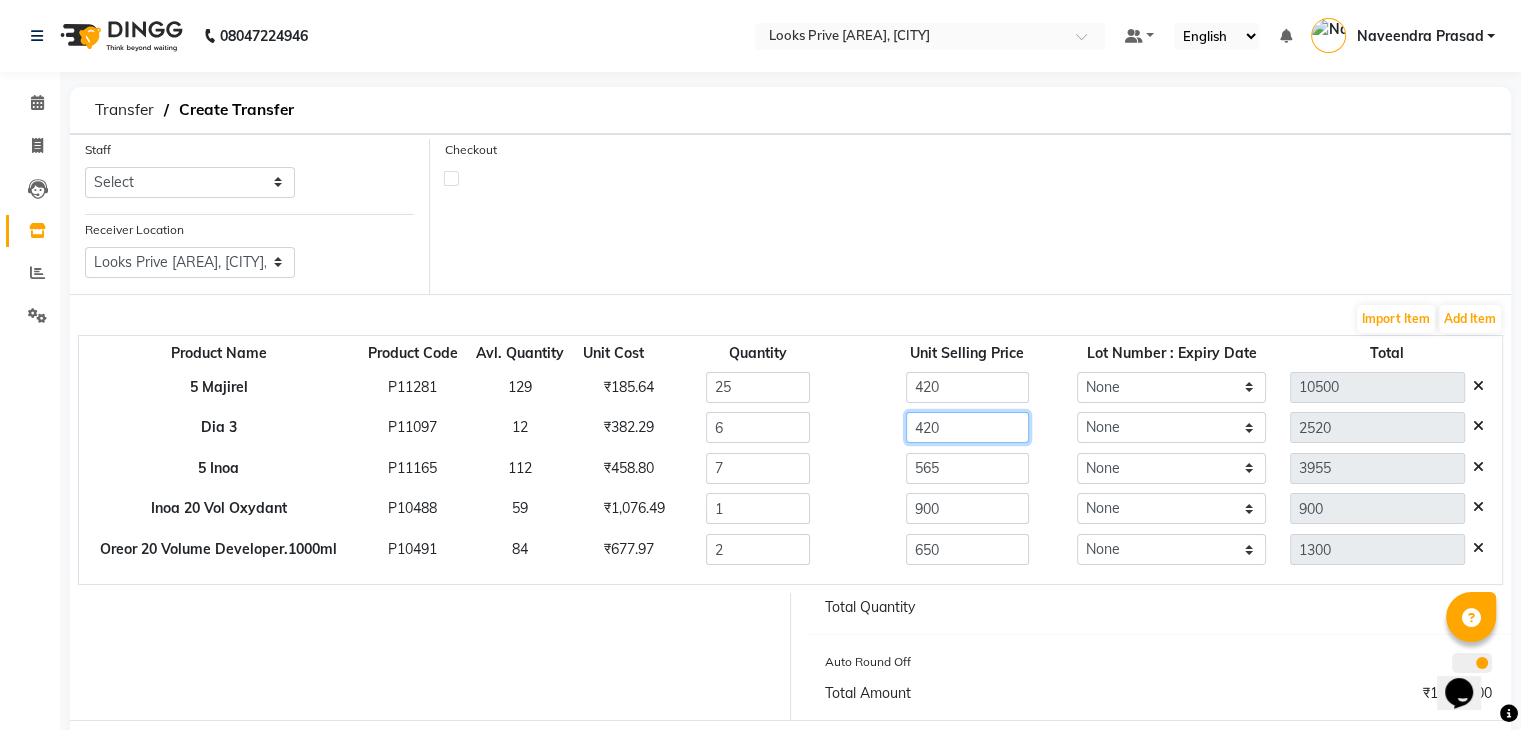 click on "420" 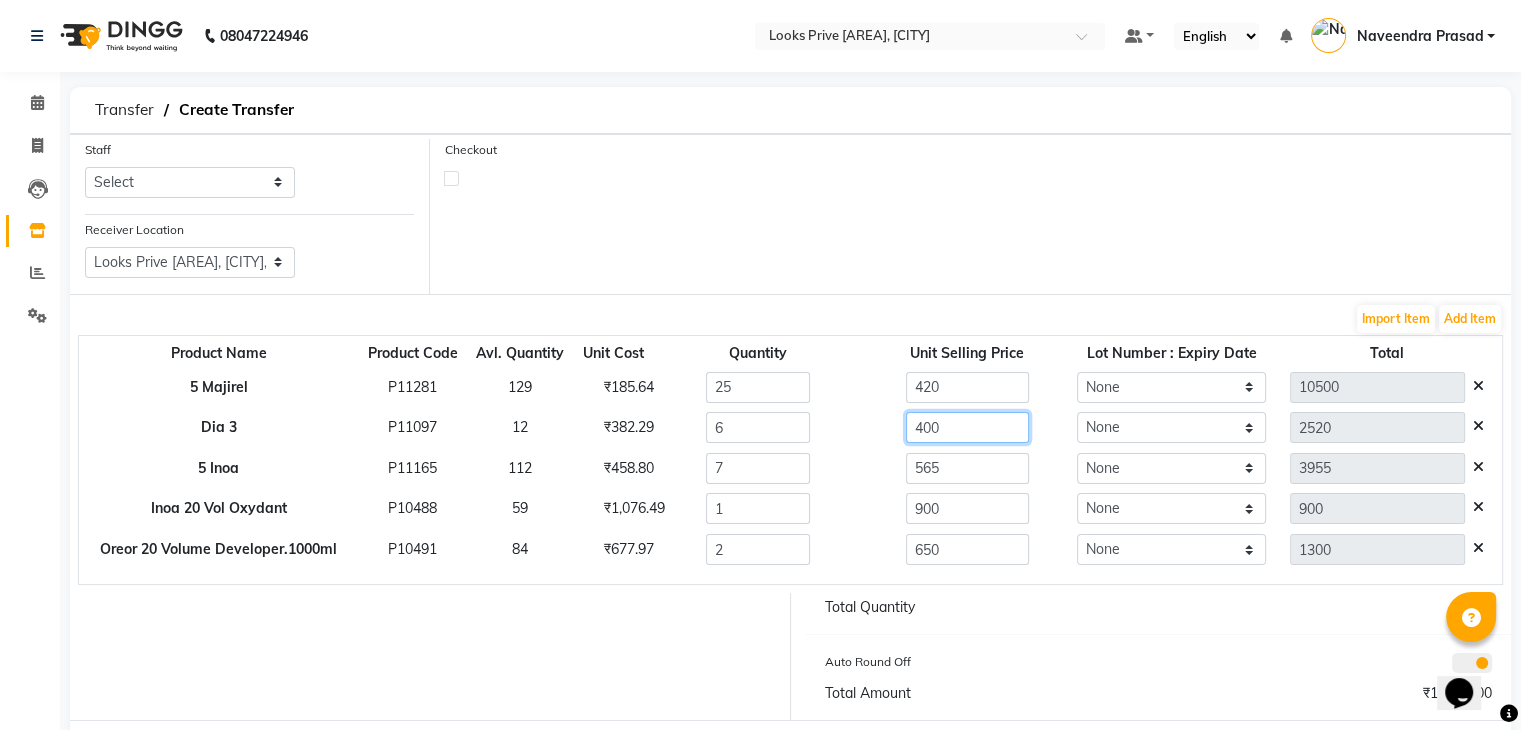 type on "400" 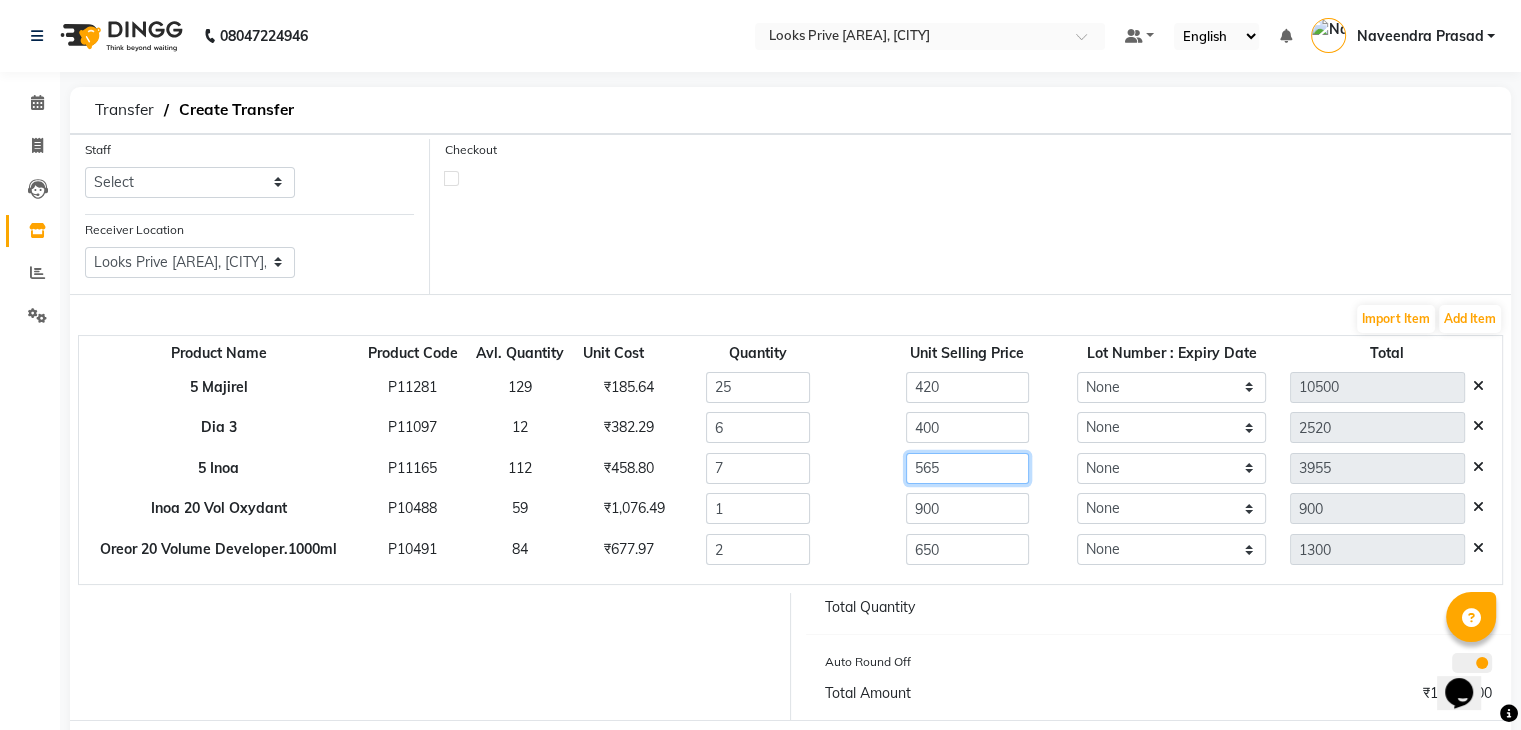 type on "2400" 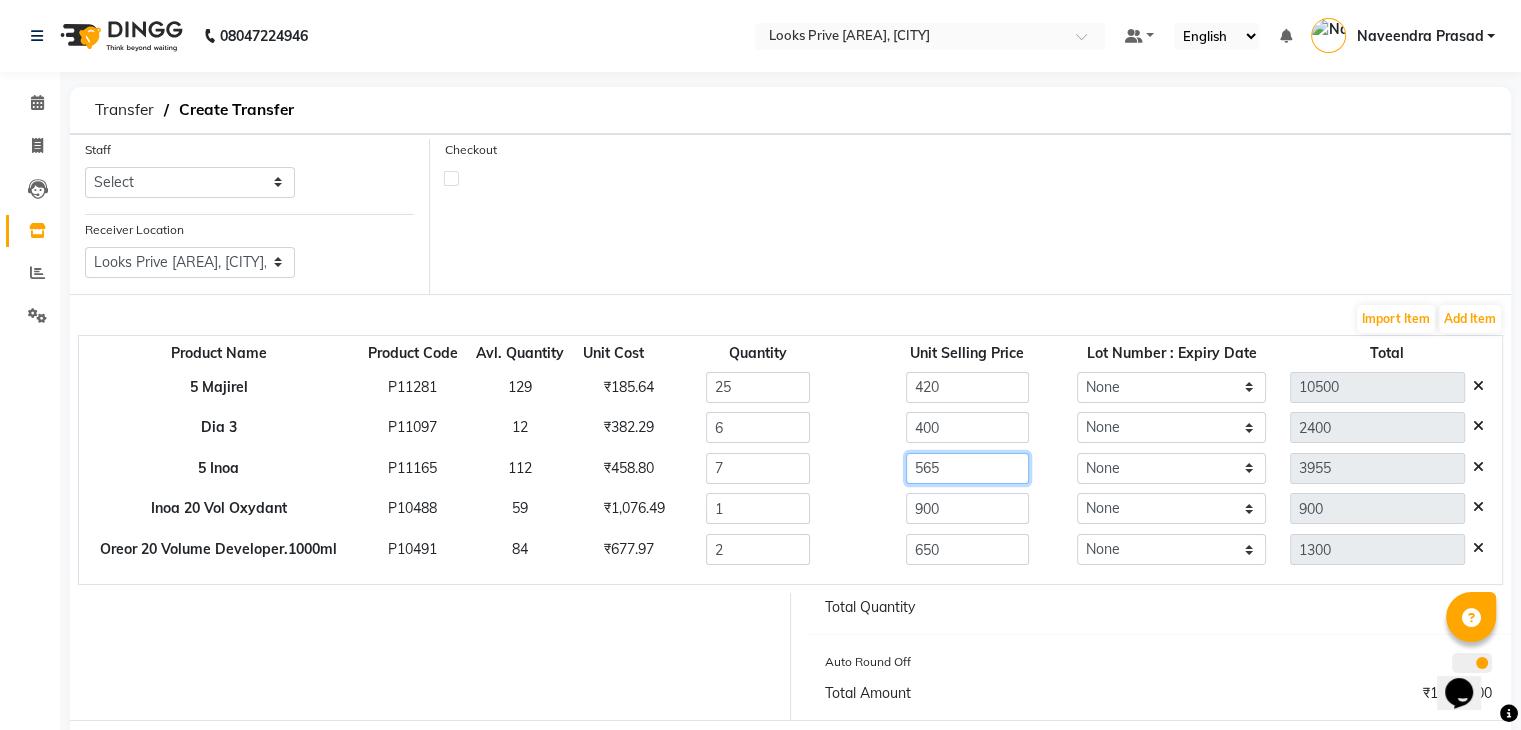 click on "565" 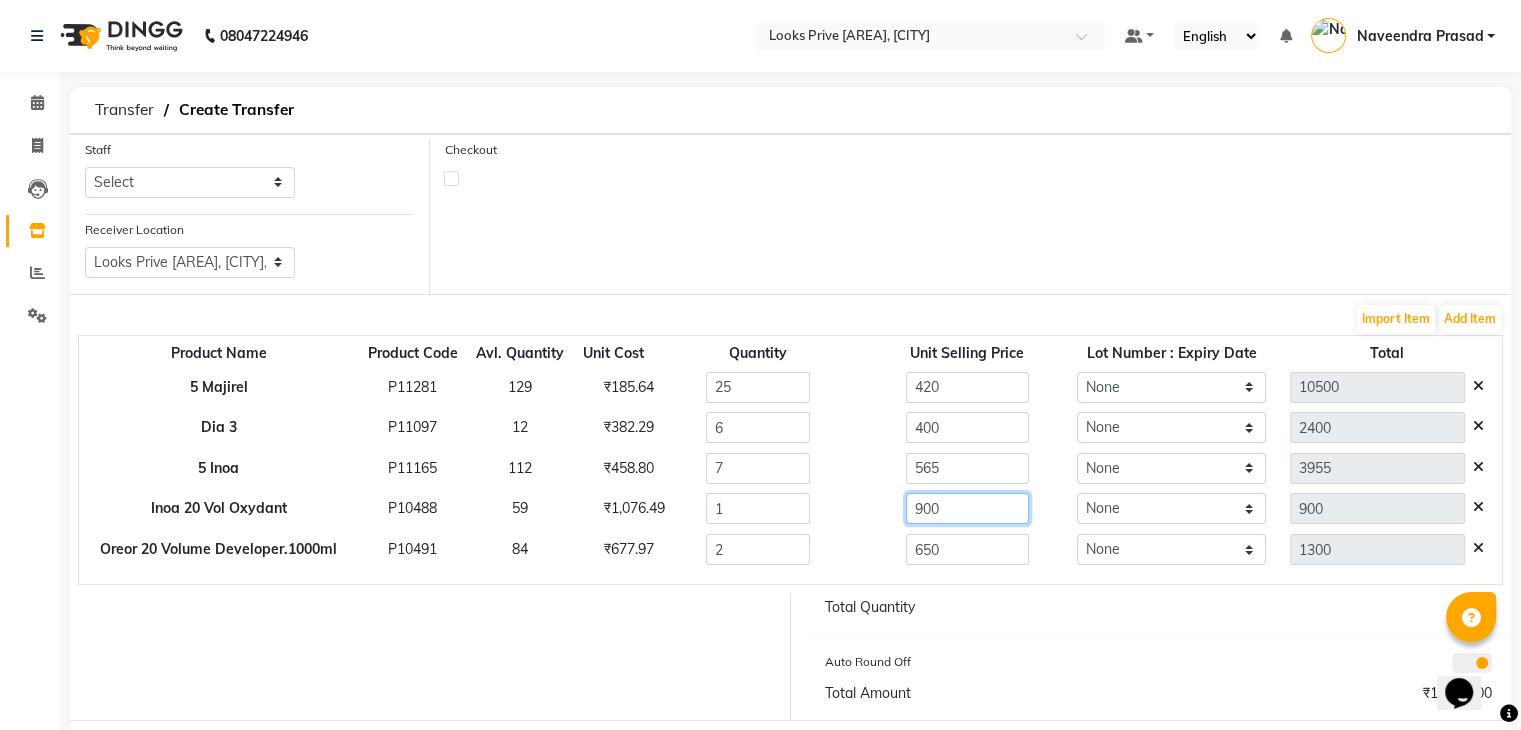 click on "900" 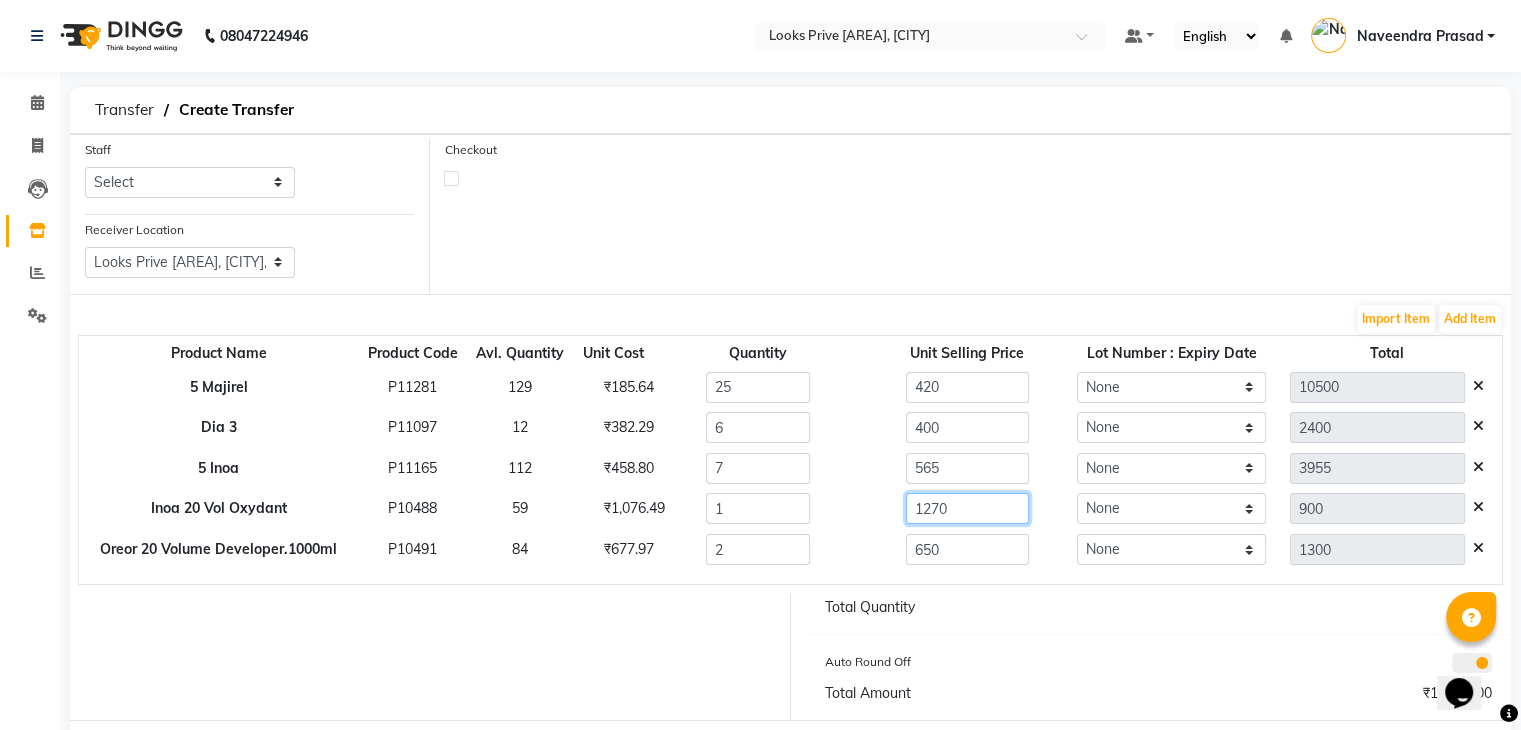 type on "1270" 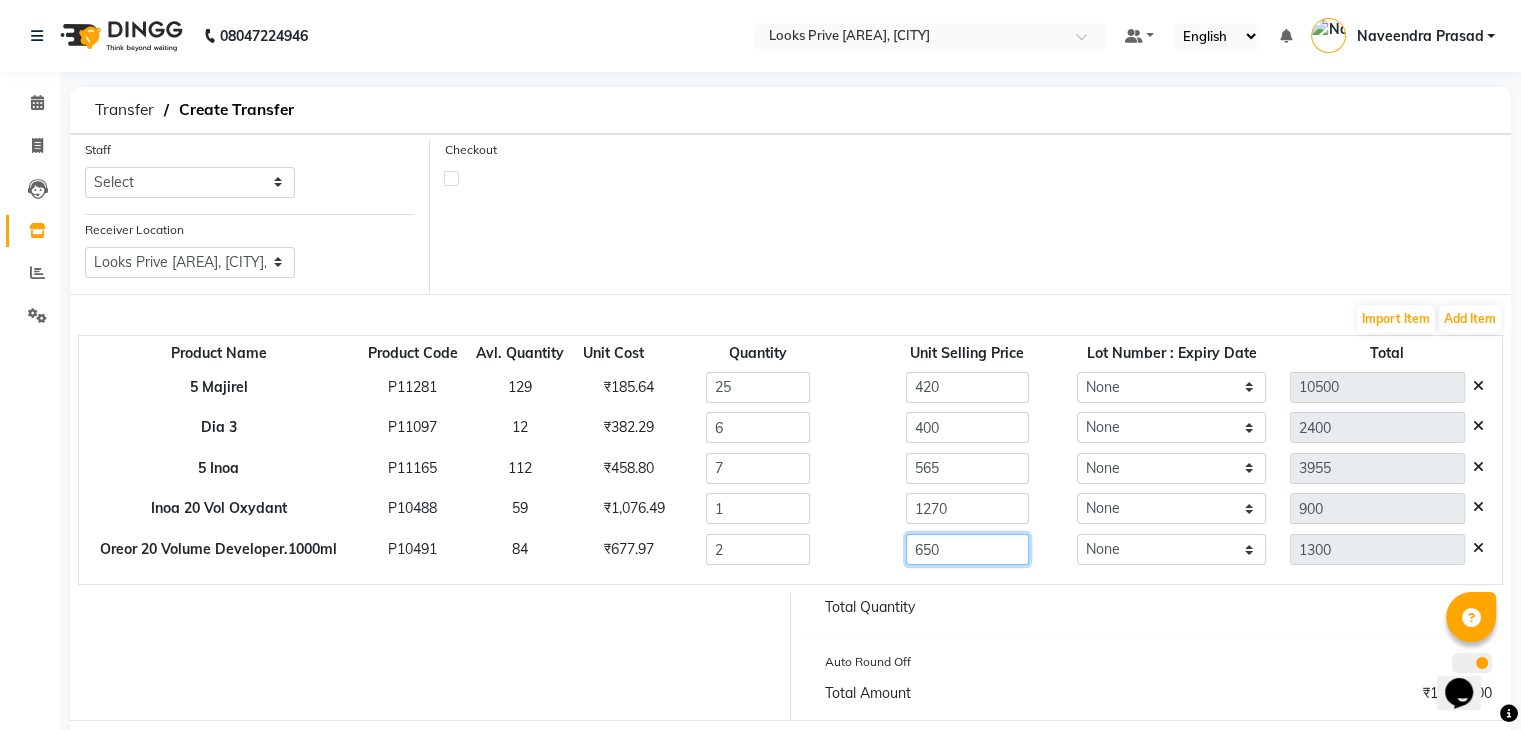 type on "1270" 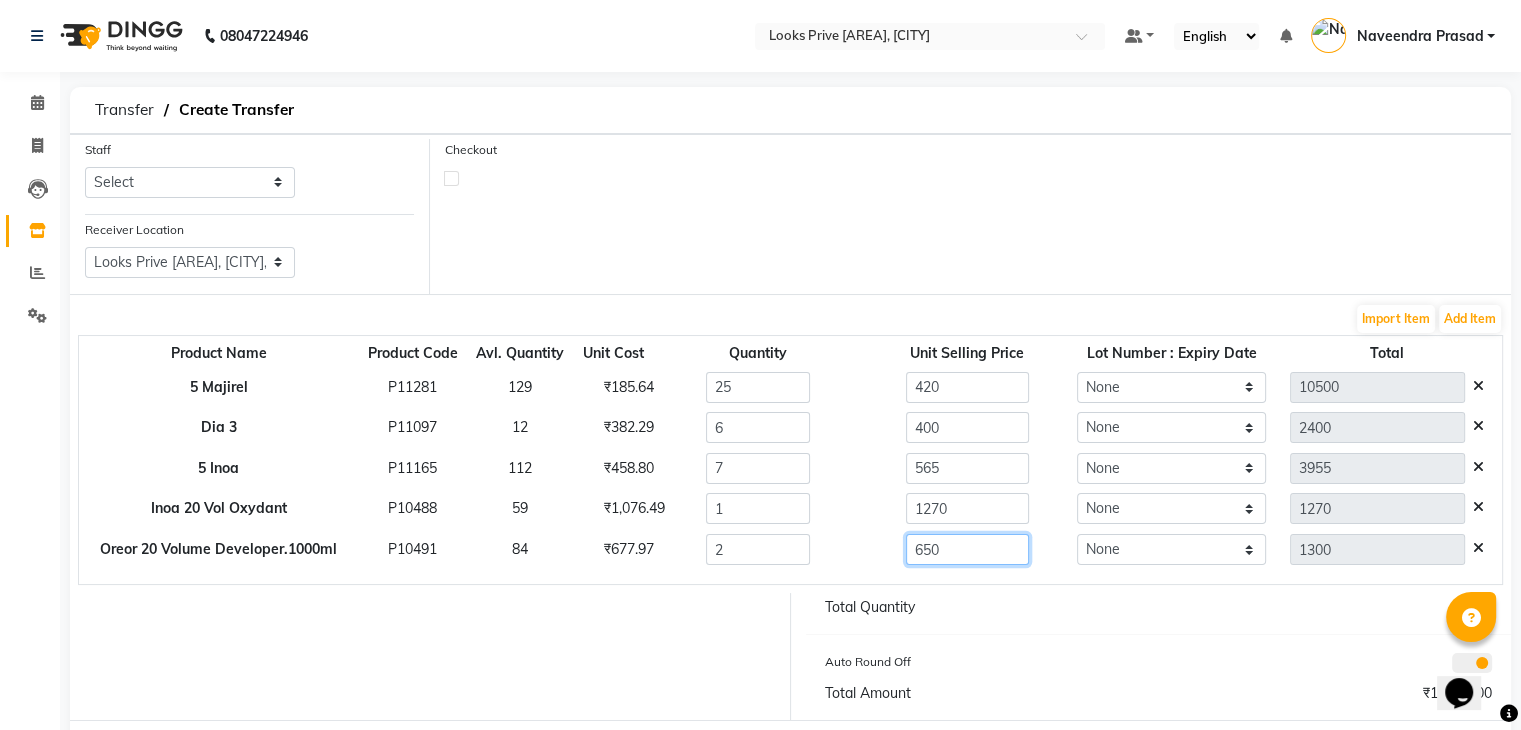 click on "650" 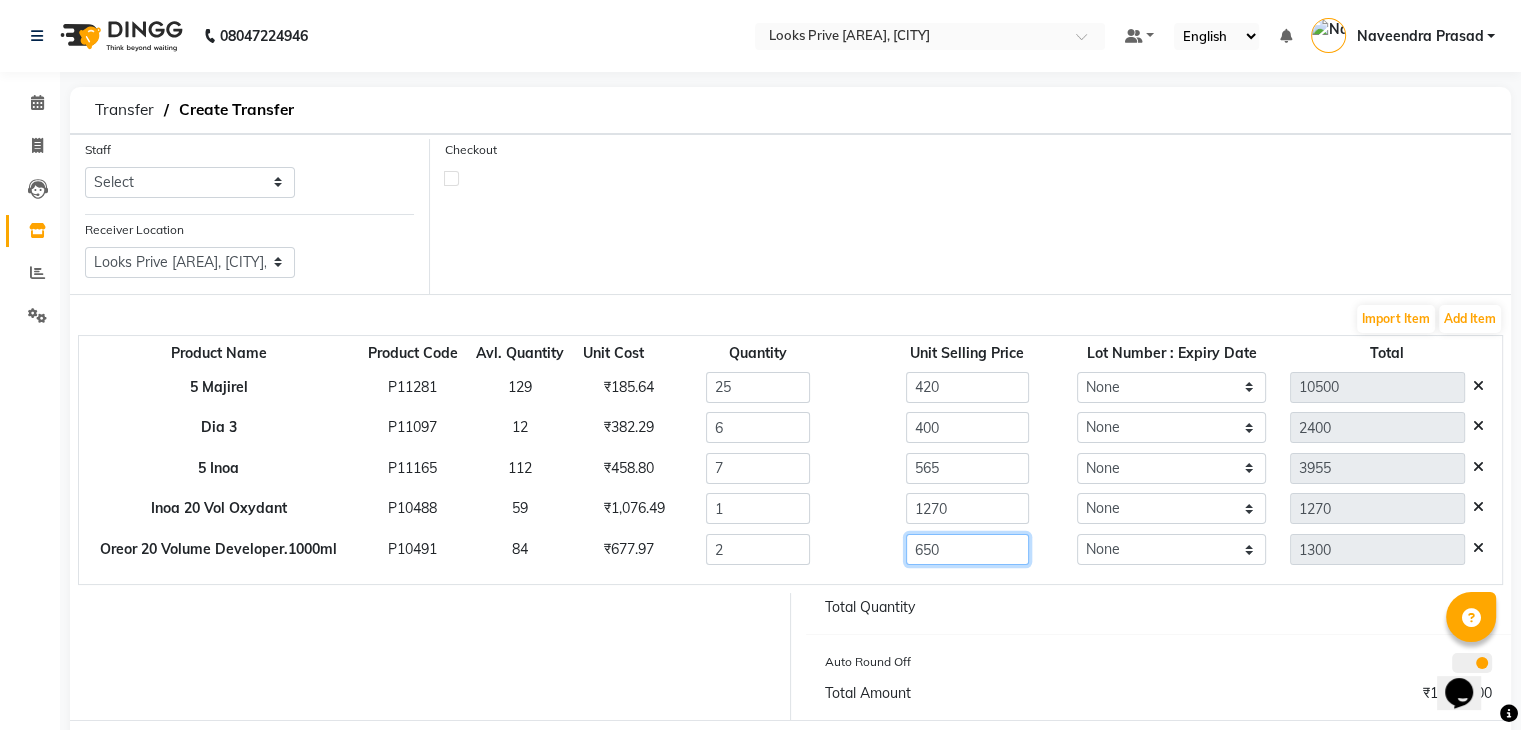 drag, startPoint x: 978, startPoint y: 549, endPoint x: 835, endPoint y: 543, distance: 143.12582 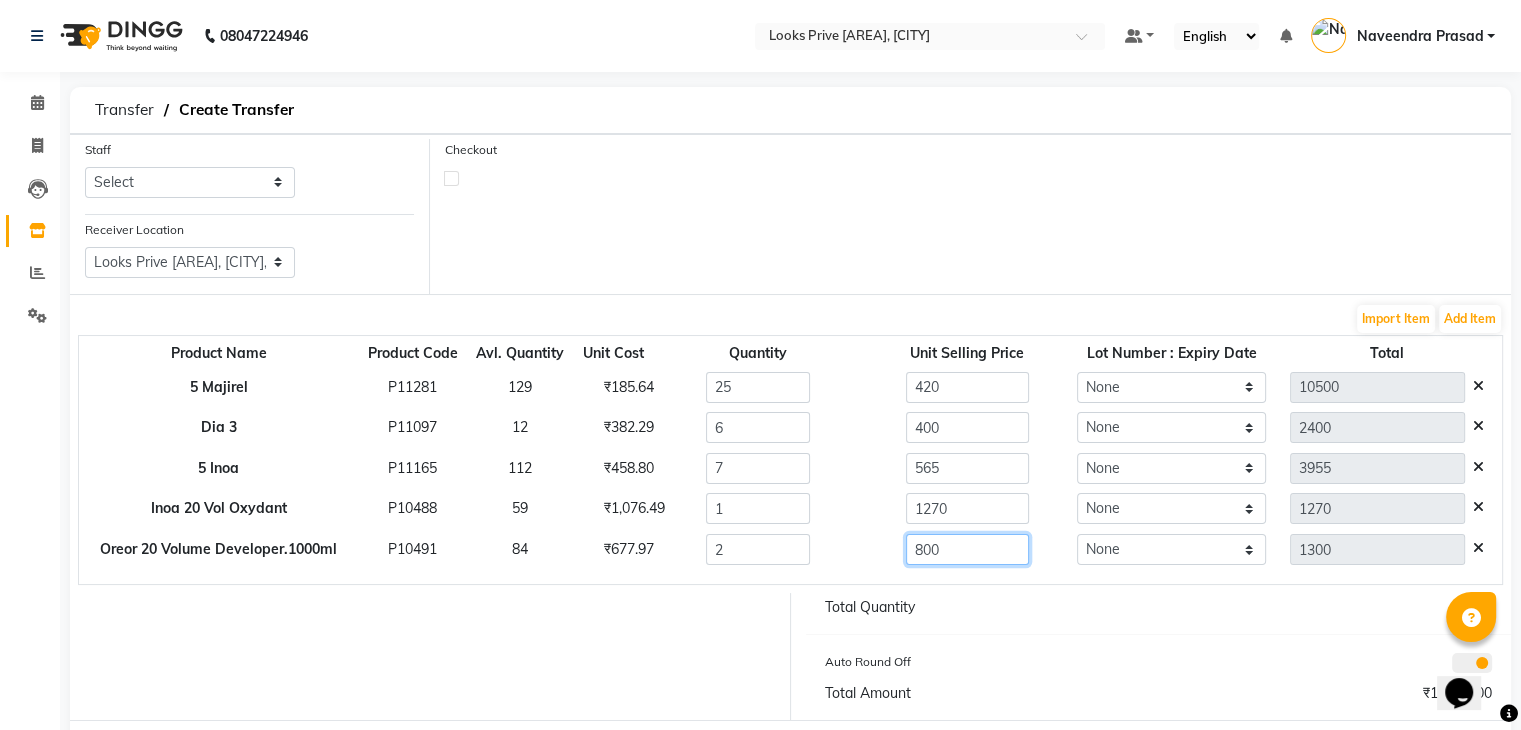 type on "800" 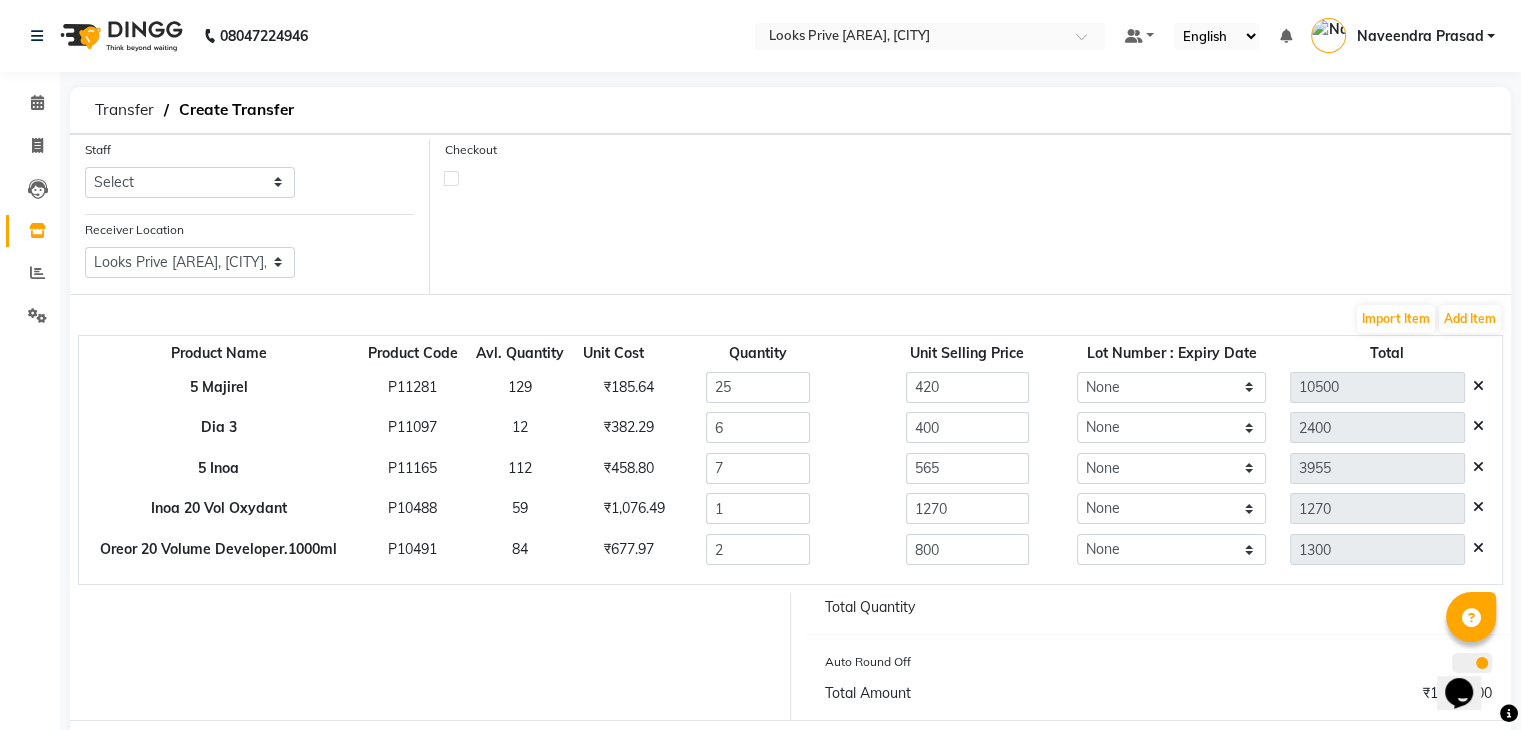 type on "1600" 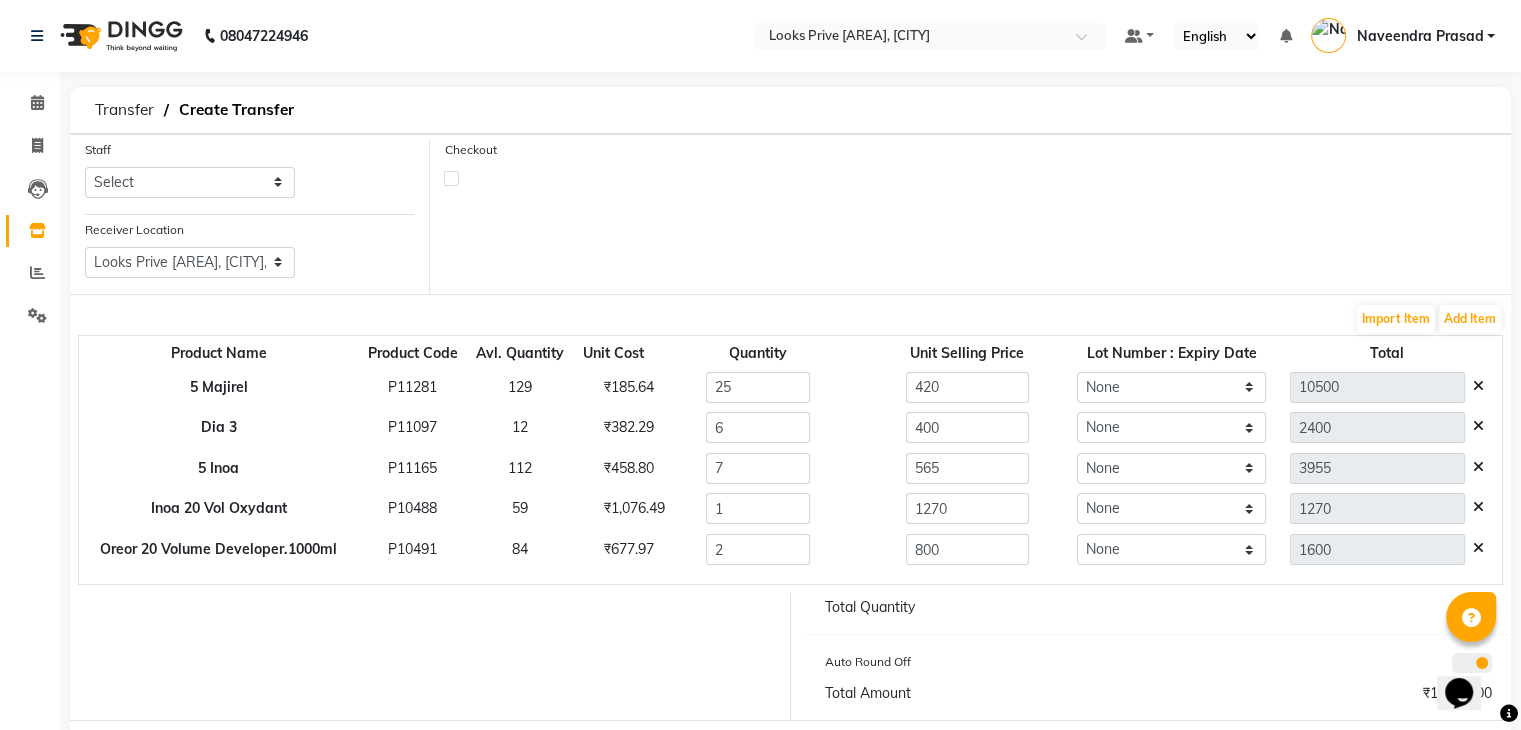 click on "Auto Round Off" 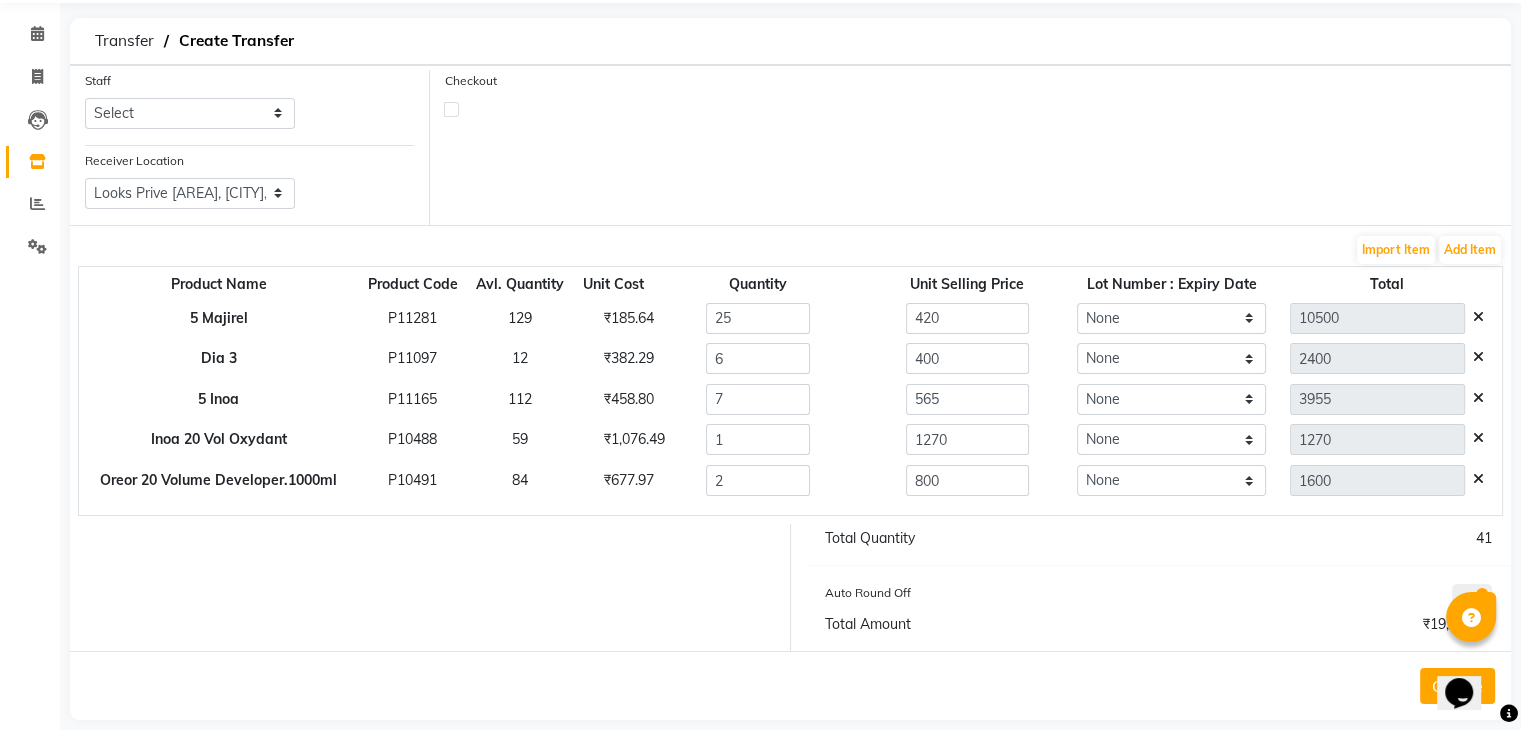 scroll, scrollTop: 96, scrollLeft: 0, axis: vertical 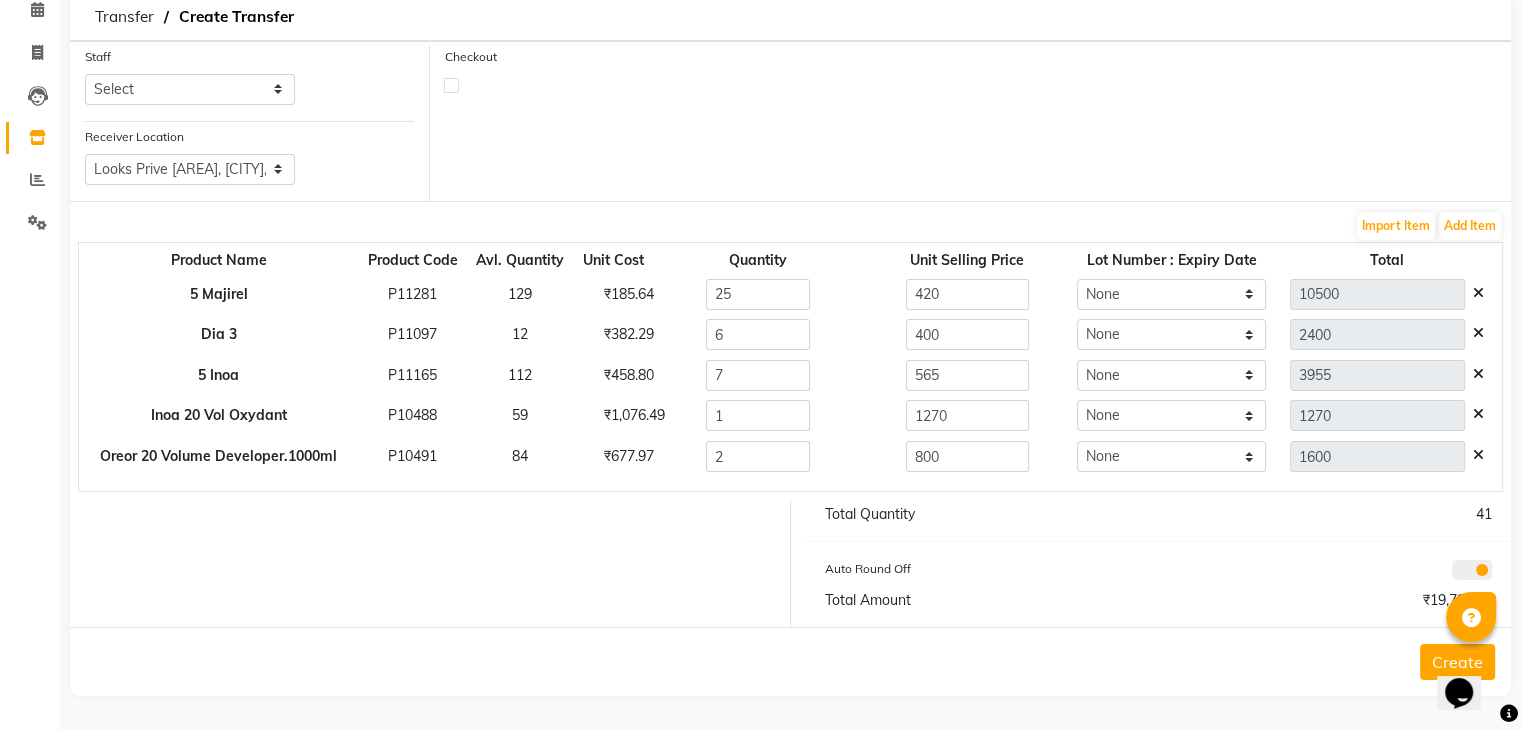 click on "Opens Chat This icon Opens the chat window." at bounding box center [1469, 658] 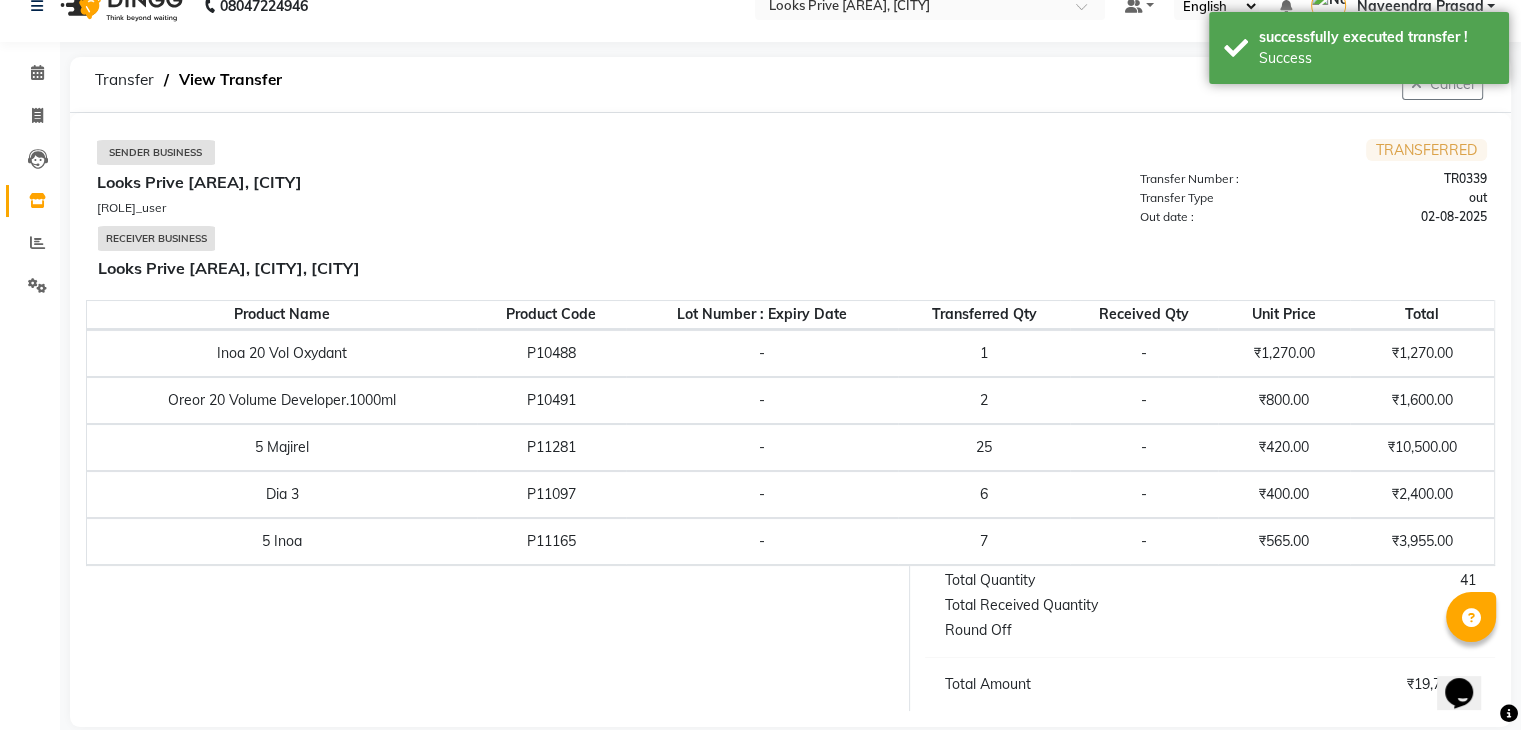 scroll, scrollTop: 57, scrollLeft: 0, axis: vertical 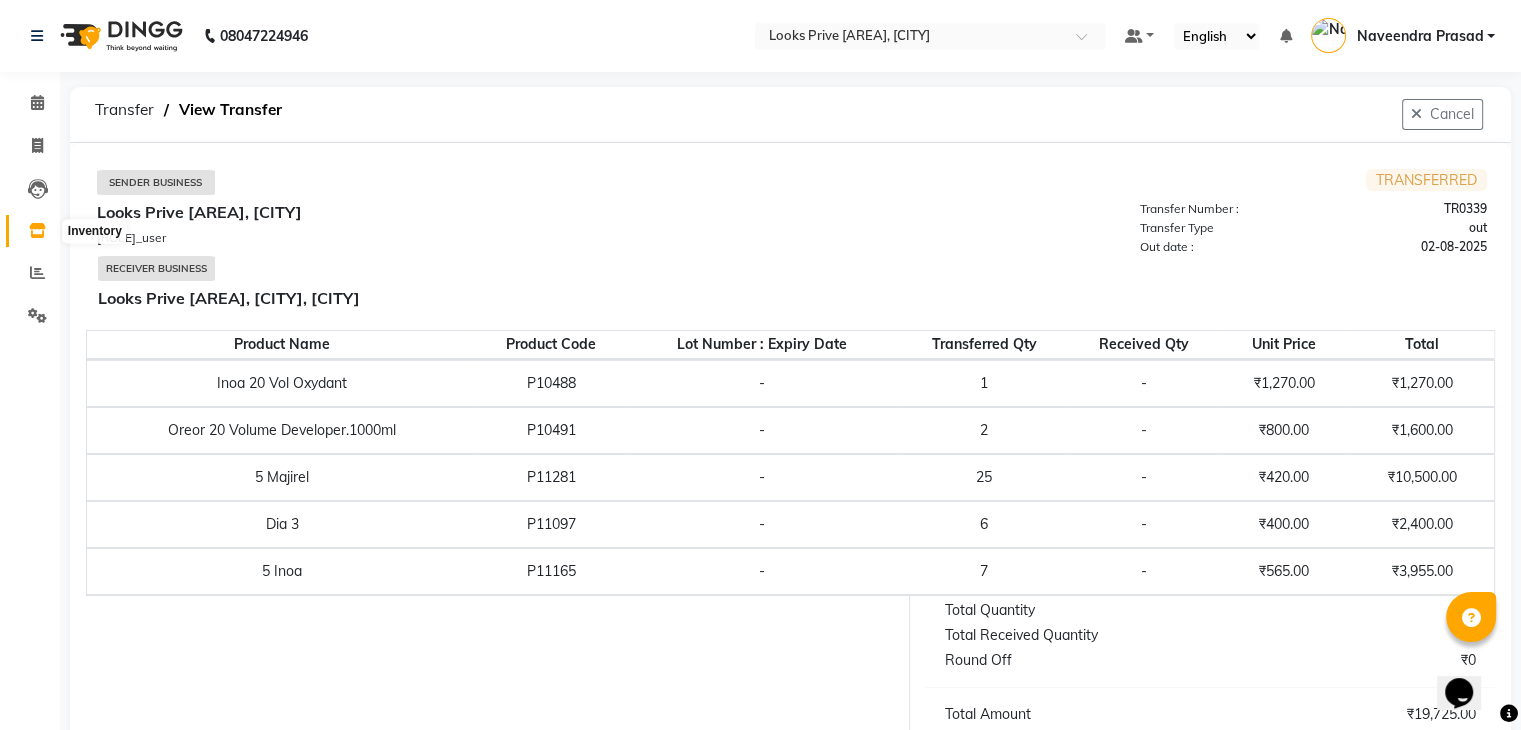 click 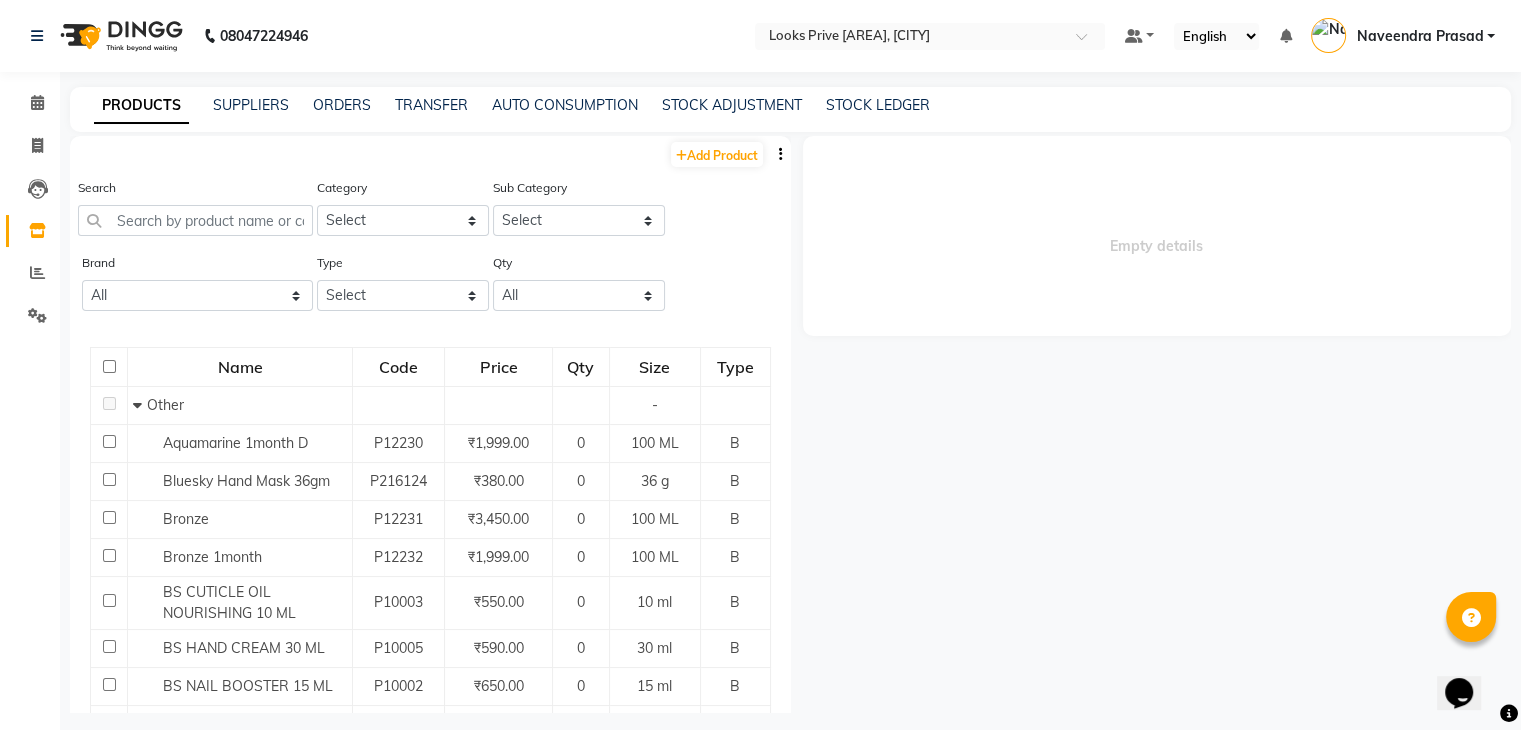 click on "Brand All 1821 Aeronot Amazon Series American Crew Aminu Body Oil Asthetic Skin Care Aveda Avl Bcl Biotop Bio Top Bluesky Bluesky Retail Botoplastia Cadiveu Calecim Cheryl's Cirepil Copa Cabana Curlin Cysteine Range Daviness Depot Dermalogica Disposable Dyson Fibre Clinix Flowra Active Global Keratin Graham Hill Hairotic House Of Moksha Ikonic Ilcsi Iluvia Janssen Consumables K18 Kerastase Kevin.murphy Kheoni Wellness L'aamis Lea Levett Letsshave Loreal Majestic Maroccan Oil Mediceuticals Milk Shake Mintree Misc Mk Moroccan Oil Naturica Naturliv Null Ohria Ayurveda Ola Candy Olaplex O.p.i Orange Wood Other Perron Rigot Pinkini Qod Redbull Redken Rene Furterer Rica Root Deep Scharzkopf Schwarzkopf Starstruck Swati Tailor's Tenera Thalgo The Knot Dr. Wahl Products Wella Wet Brush Xtenso Type Select Both Retail Consumable Qty All Low Out Of Stock" 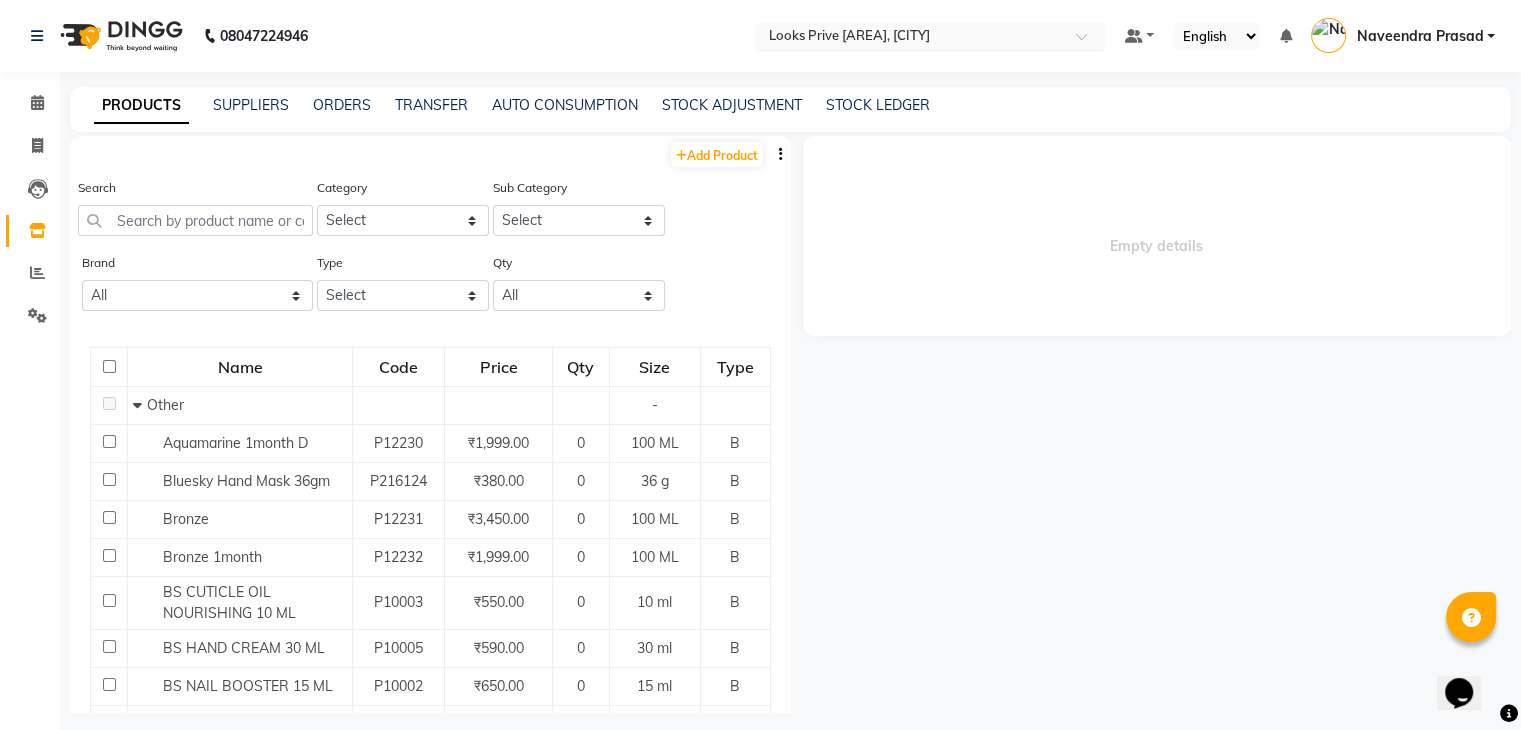 click at bounding box center (910, 38) 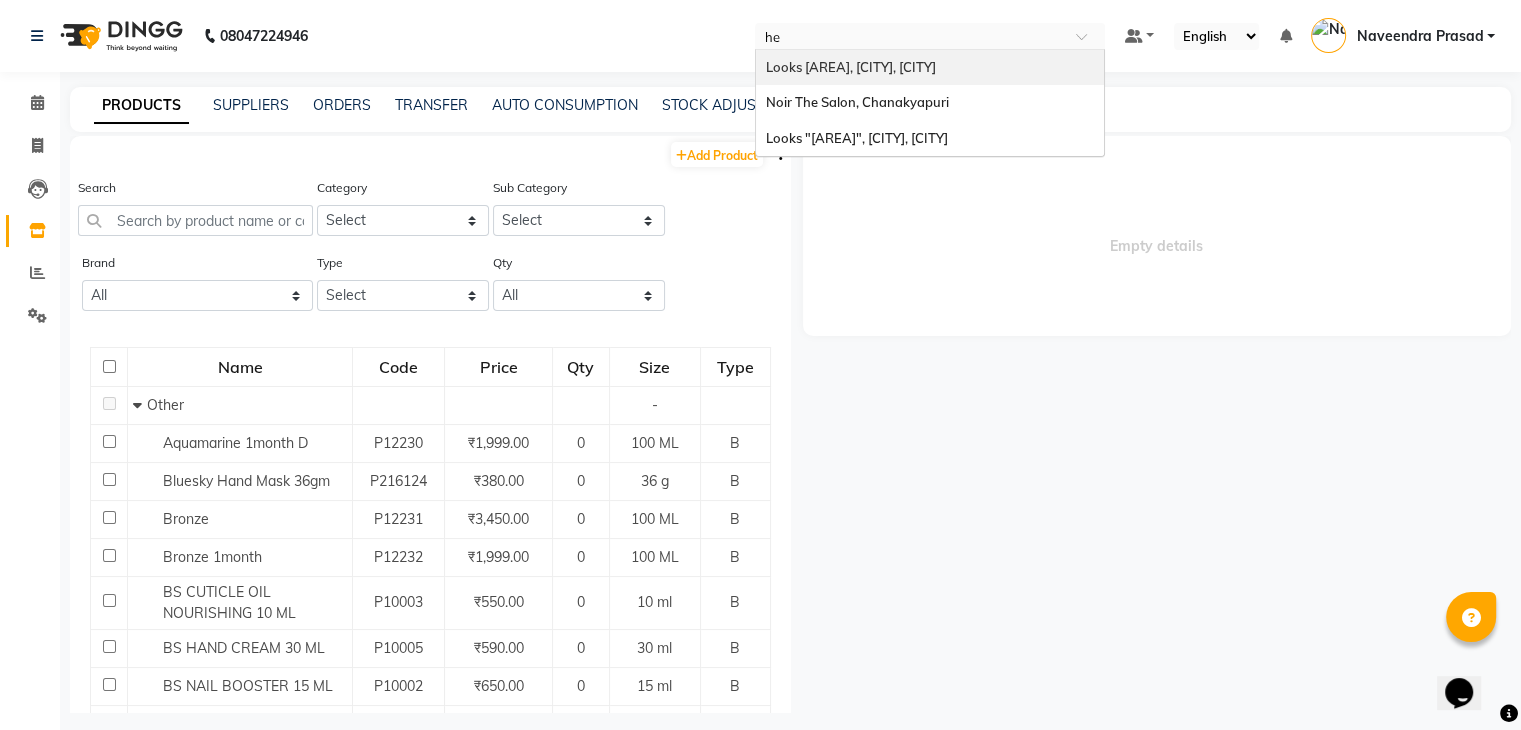 scroll, scrollTop: 0, scrollLeft: 0, axis: both 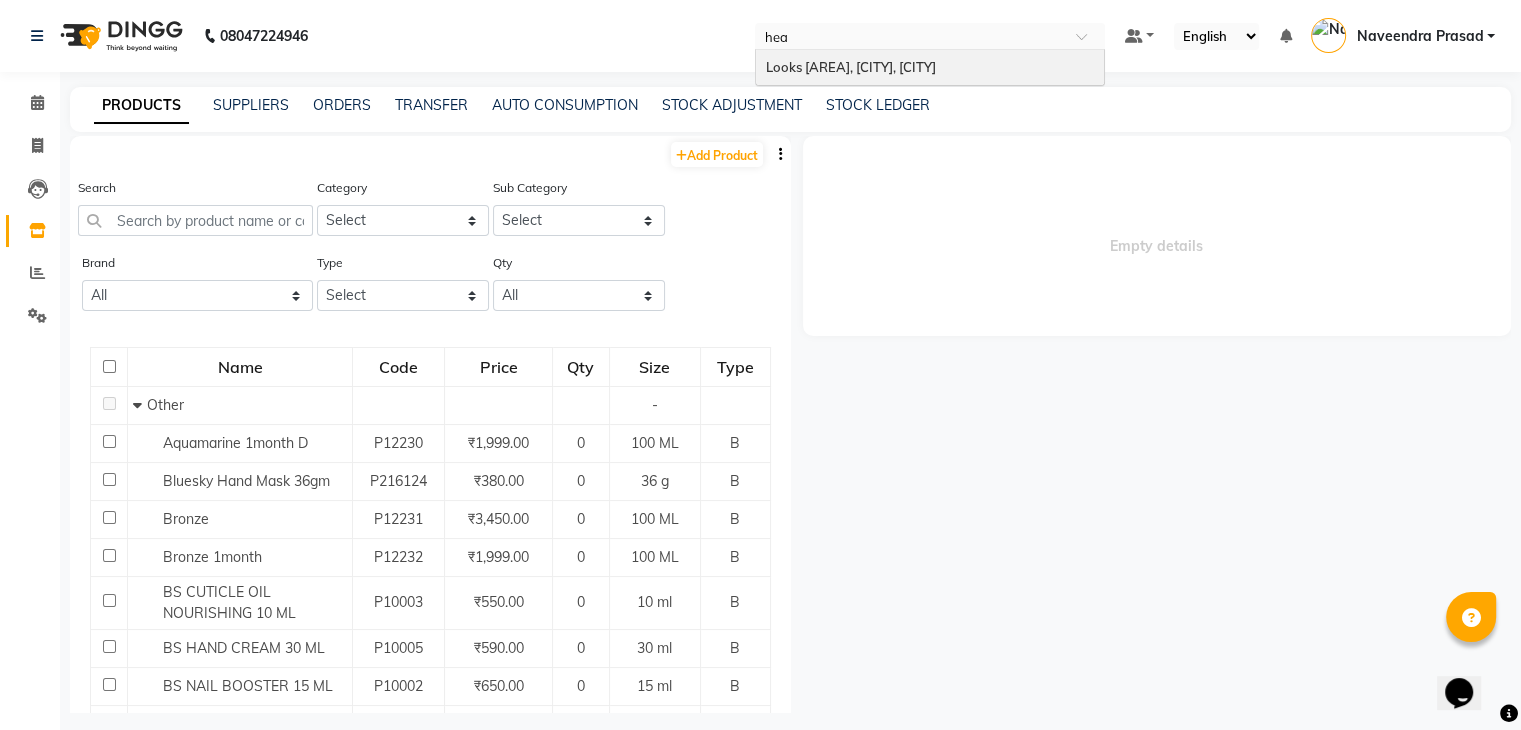 type on "head" 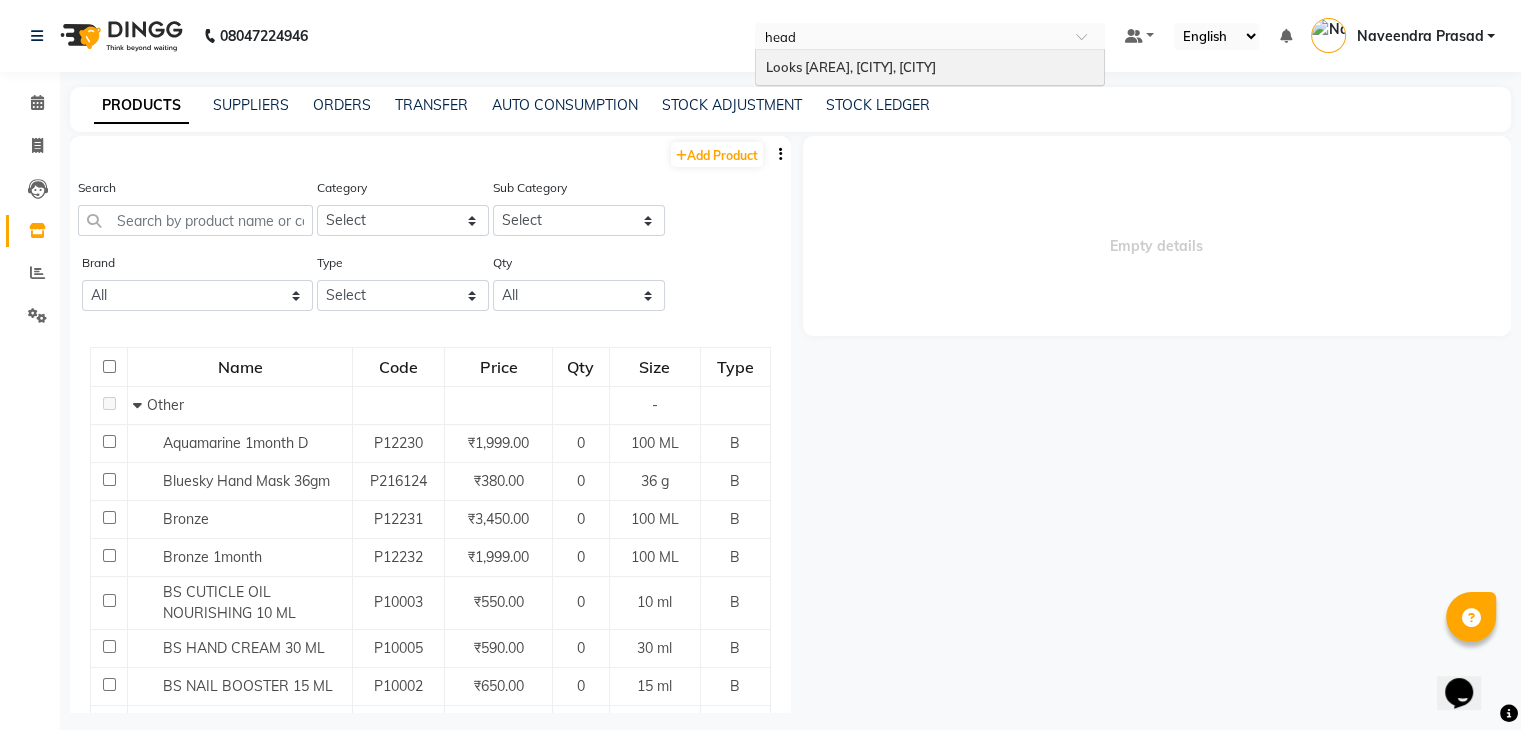 click on "Looks [AREA], [CITY], [CITY]" at bounding box center [851, 67] 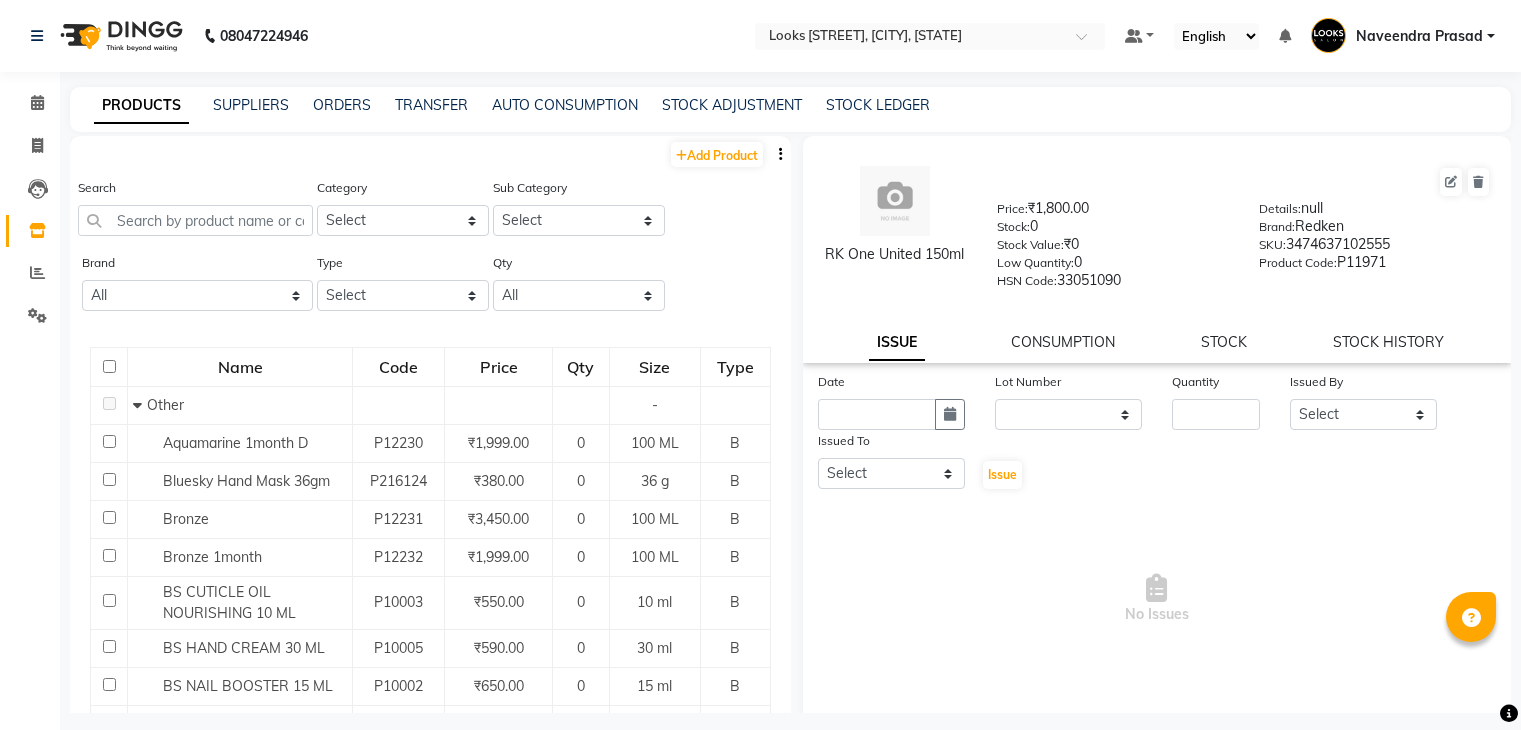 select 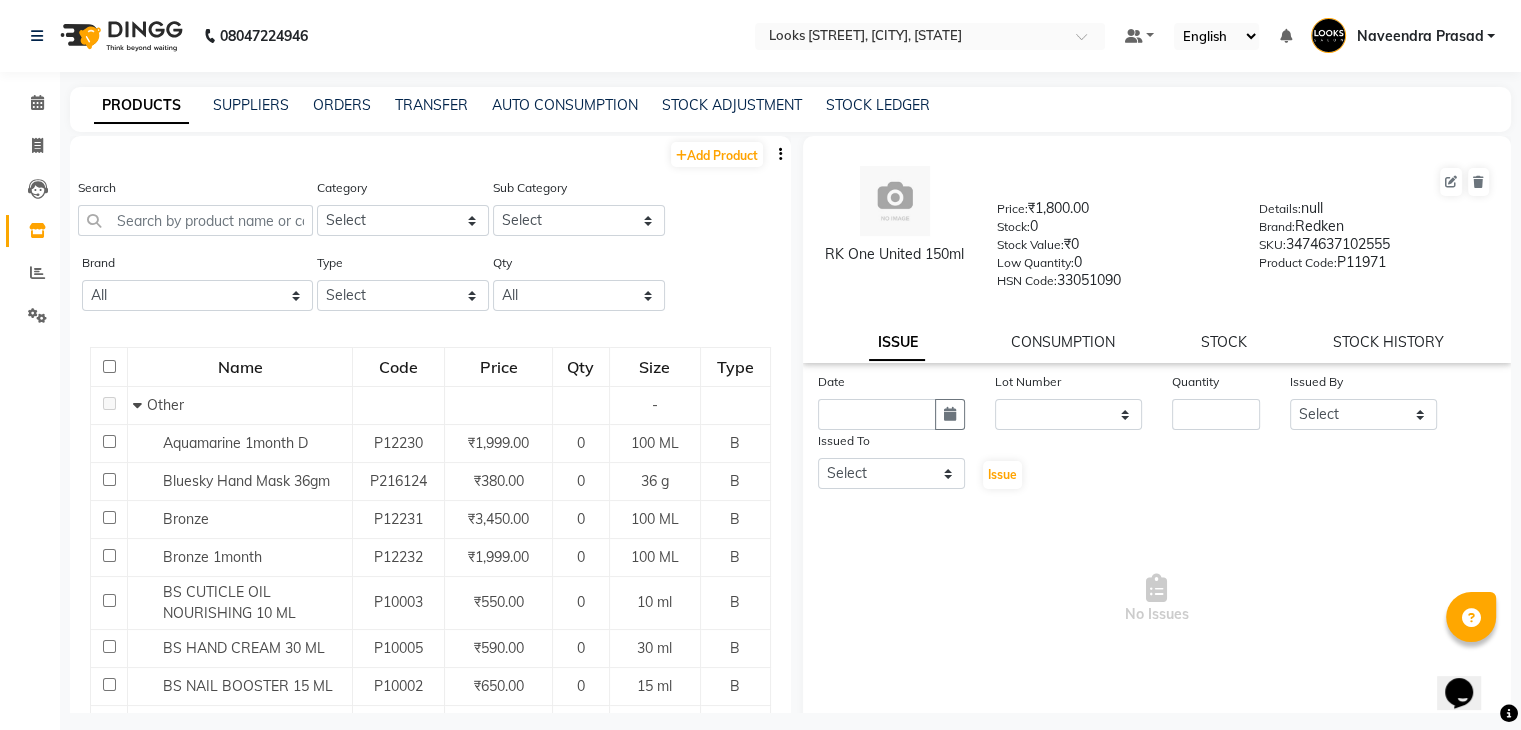 scroll, scrollTop: 0, scrollLeft: 0, axis: both 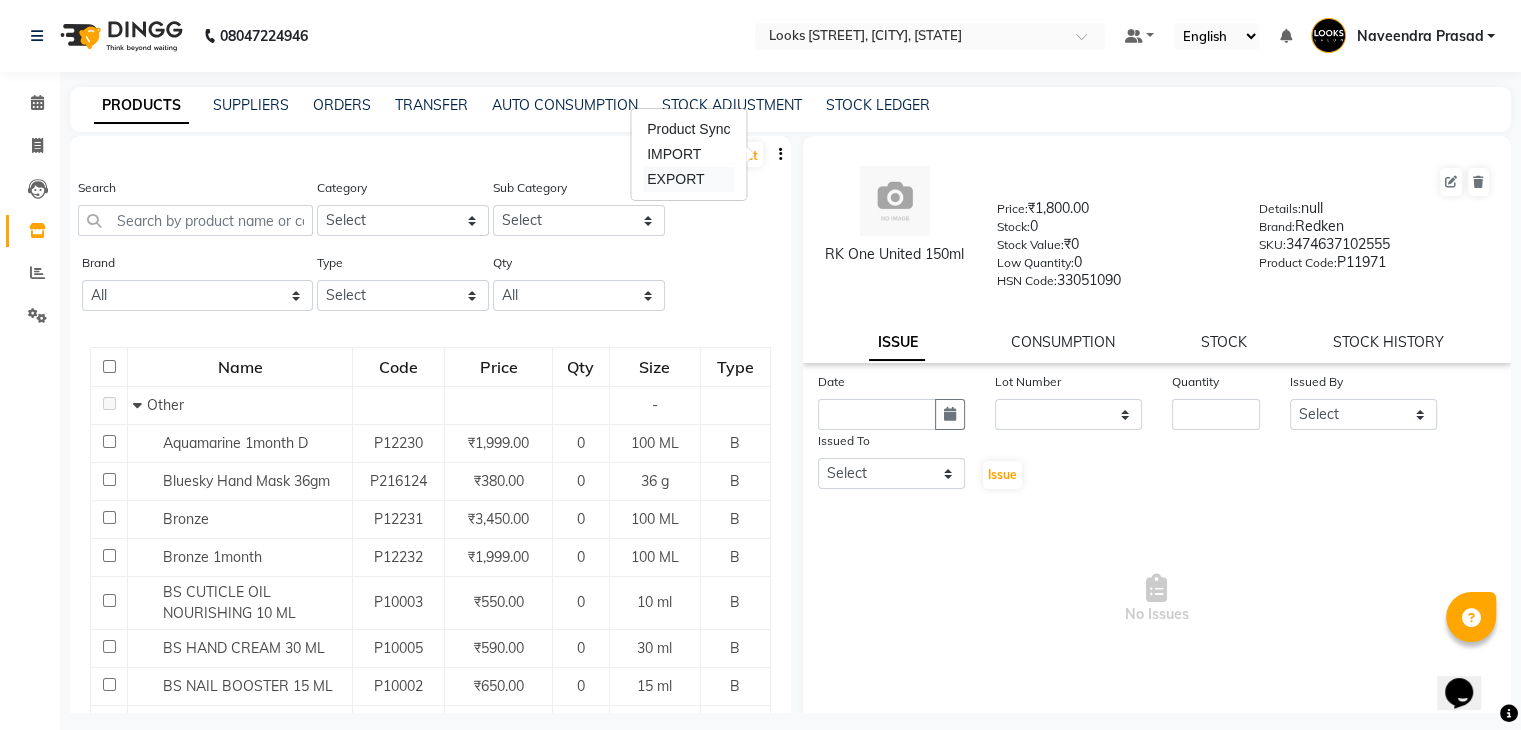 click on "EXPORT" at bounding box center (688, 179) 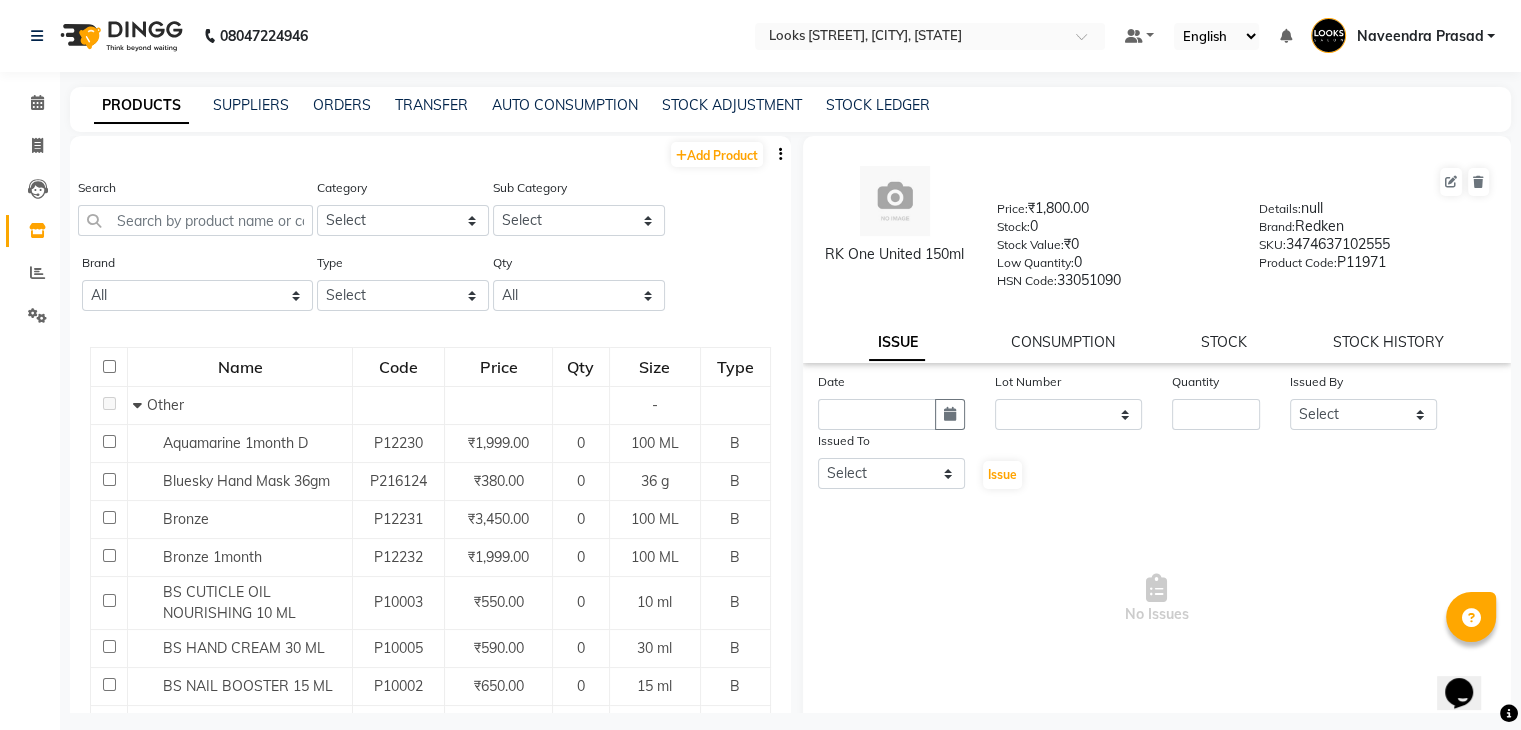 click 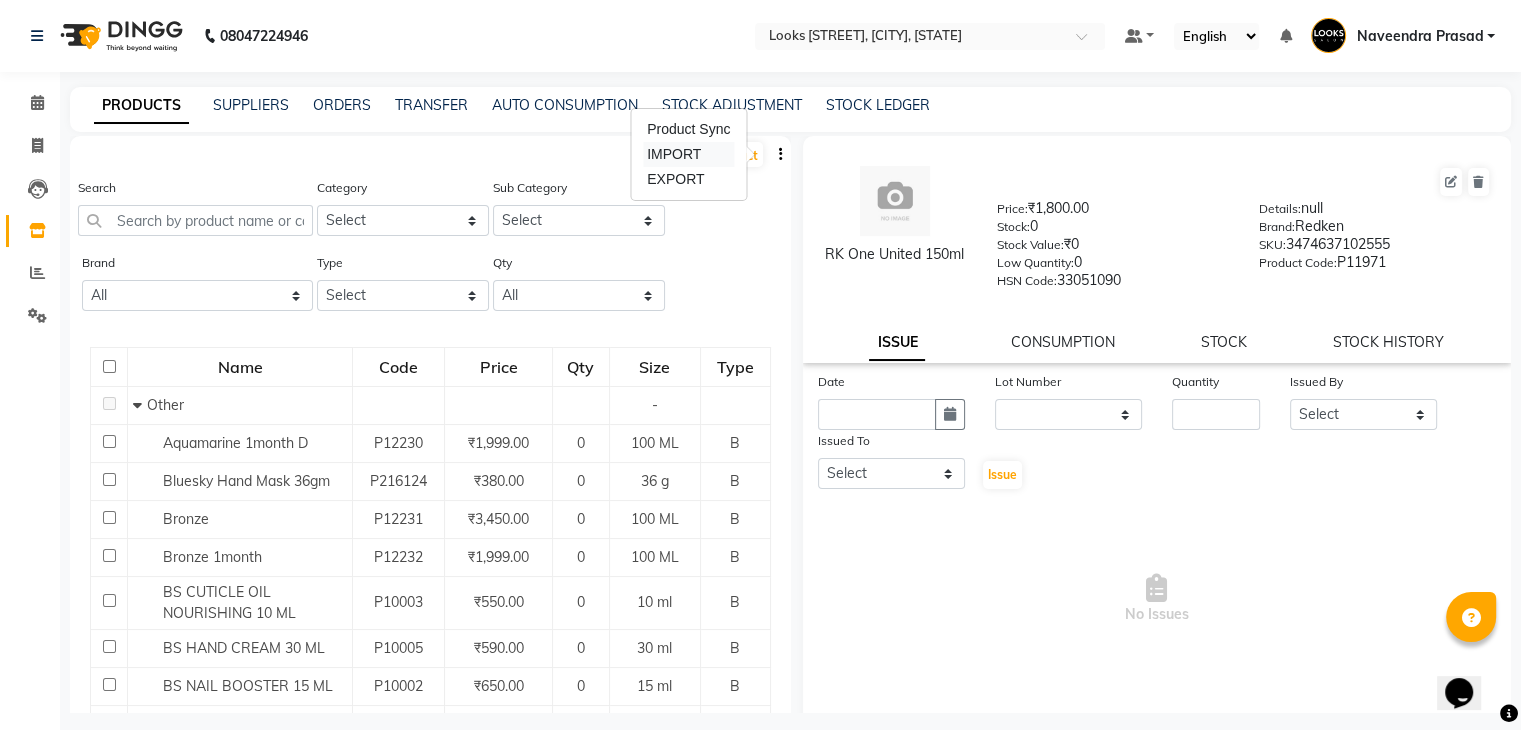 click on "IMPORT" at bounding box center [688, 154] 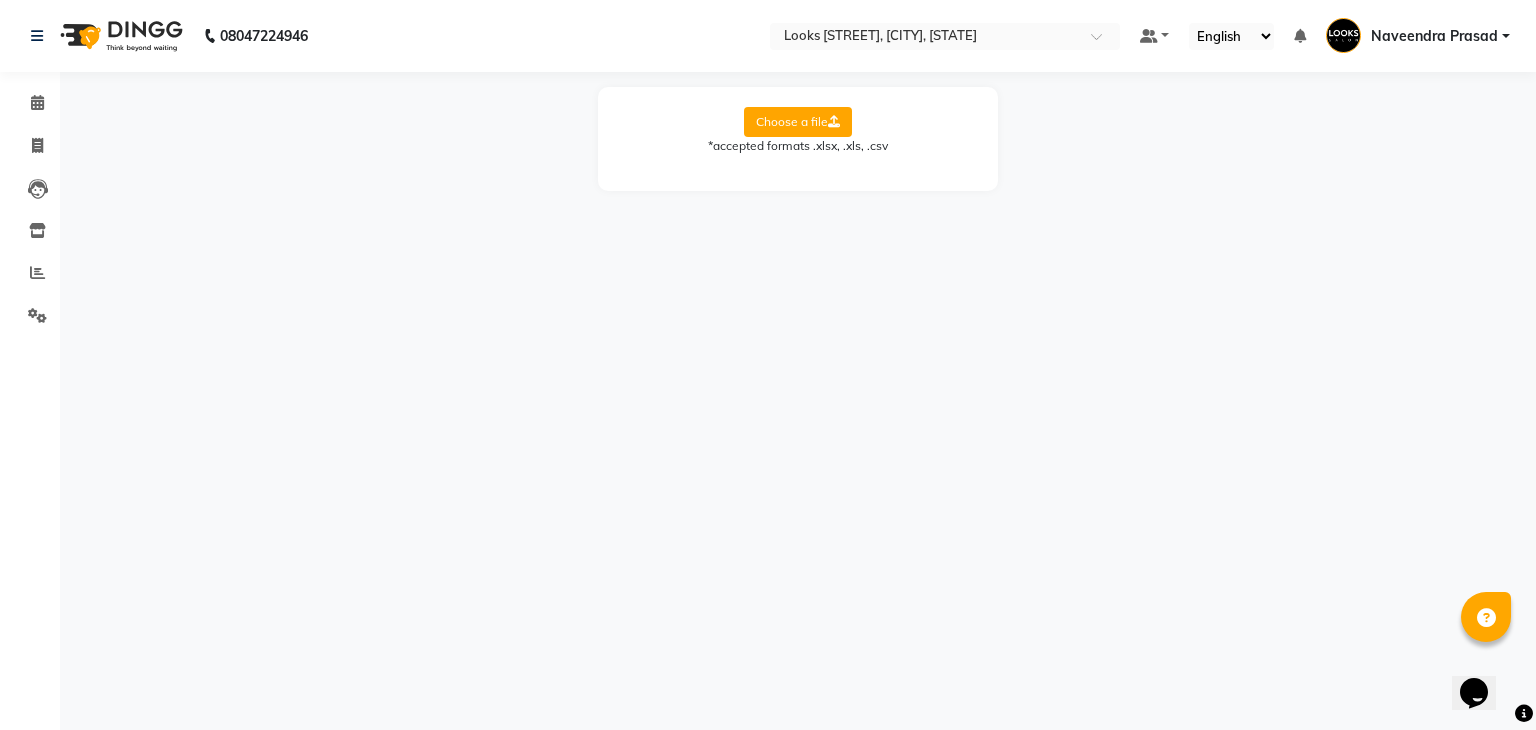 click on "Choose a file" 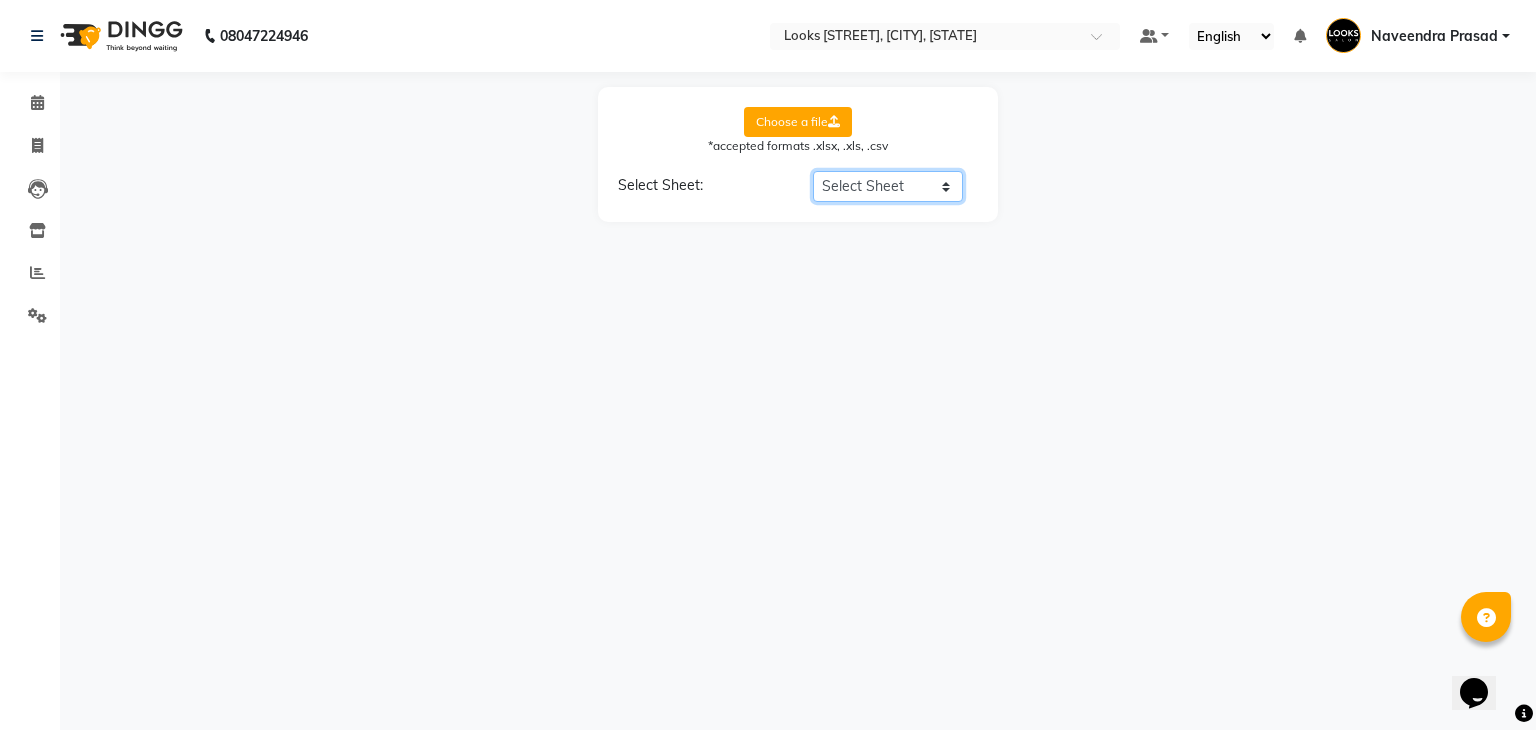 click on "Select Sheet Sheet1" 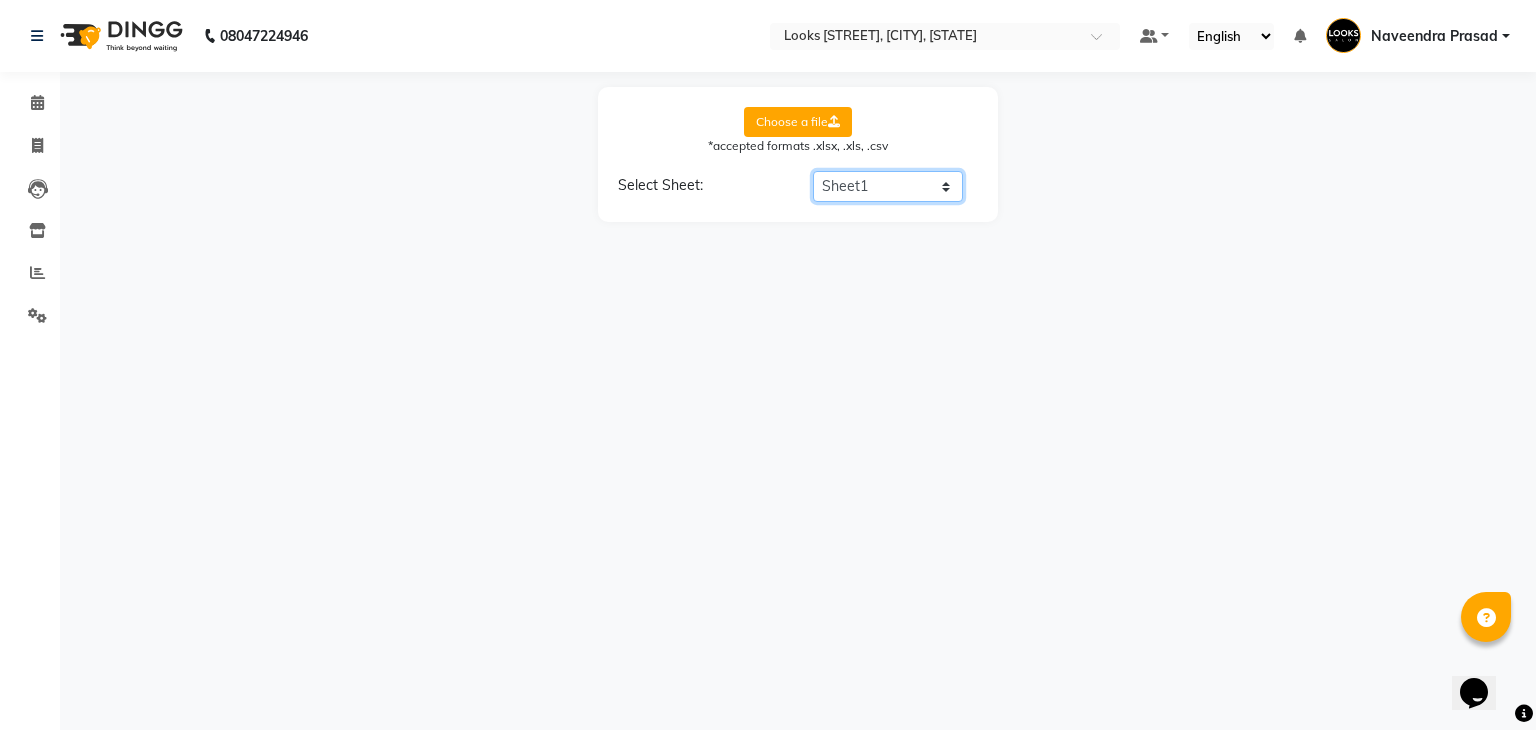 click on "Select Sheet Sheet1" 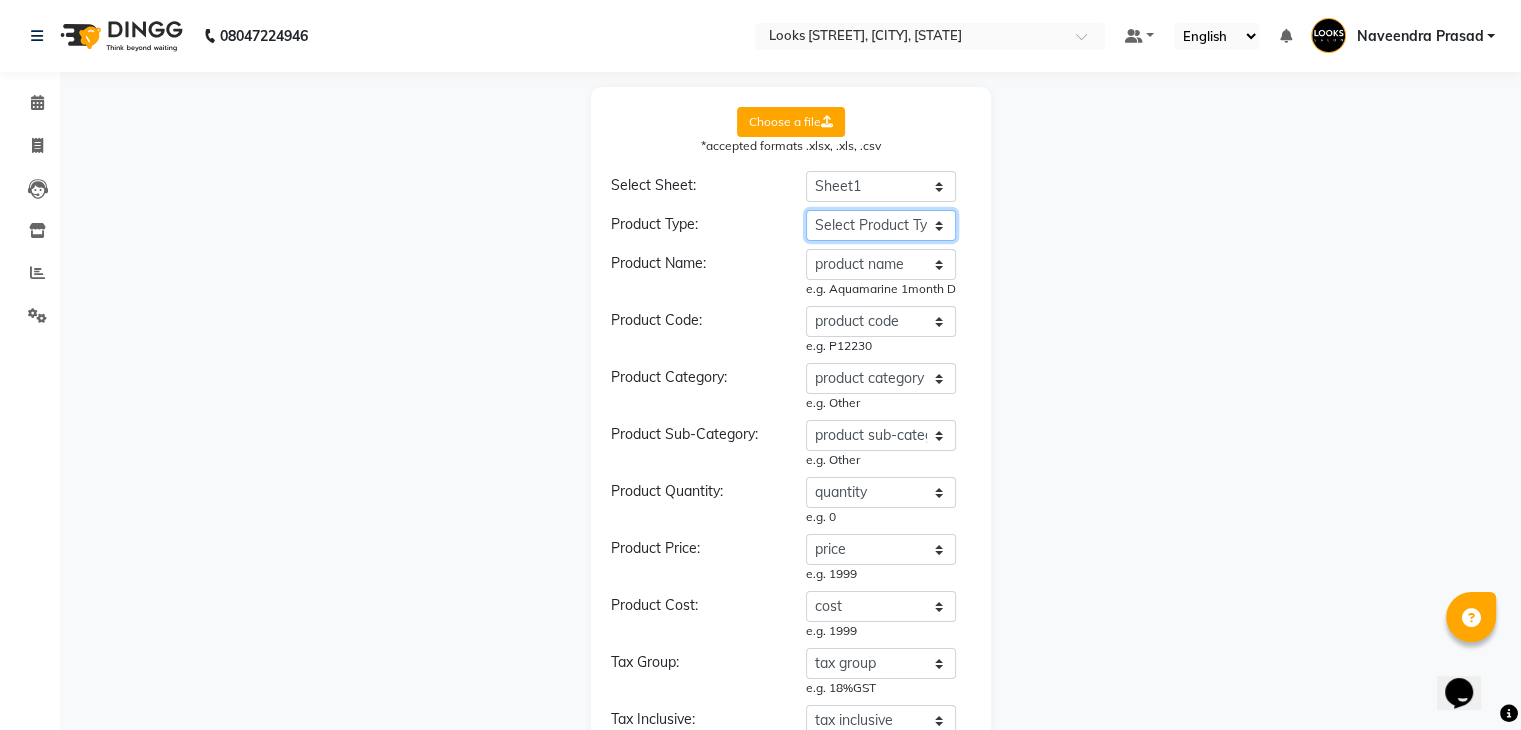 click on "Select Product Type product name product code product category product sub-category type price cost brand quantity size unit tax group tax inclusive sku sac code description" 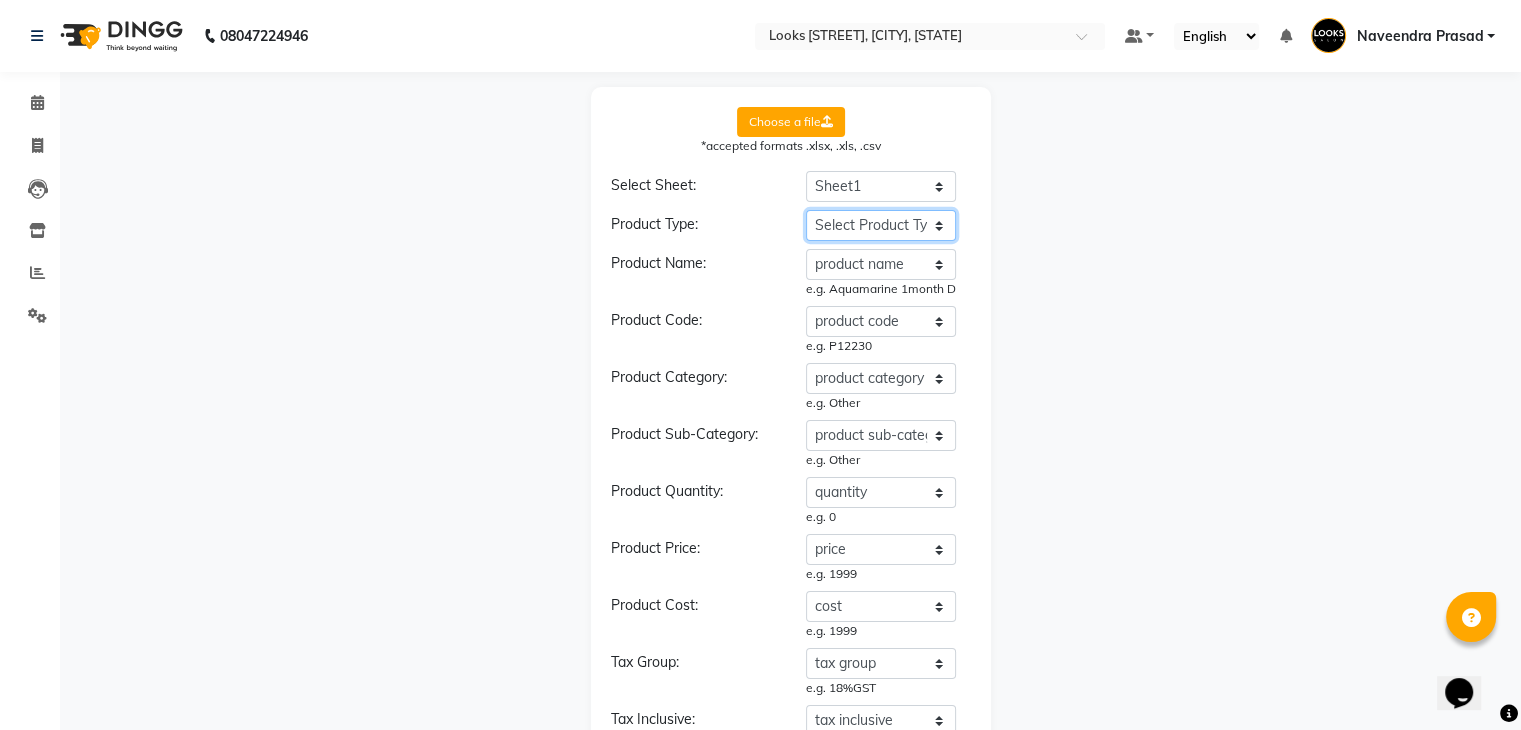 select on "type" 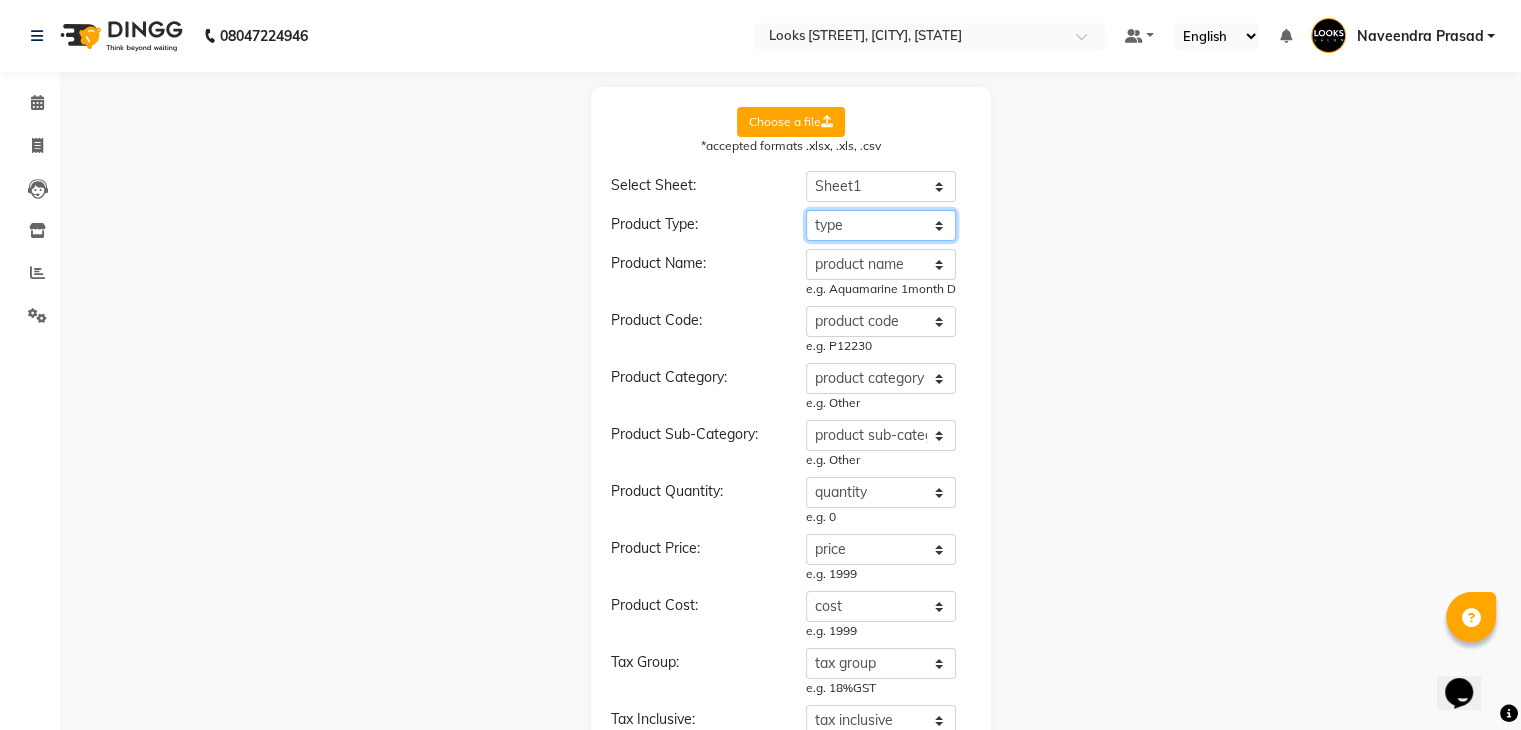 click on "Select Product Type product name product code product category product sub-category type price cost brand quantity size unit tax group tax inclusive sku sac code description" 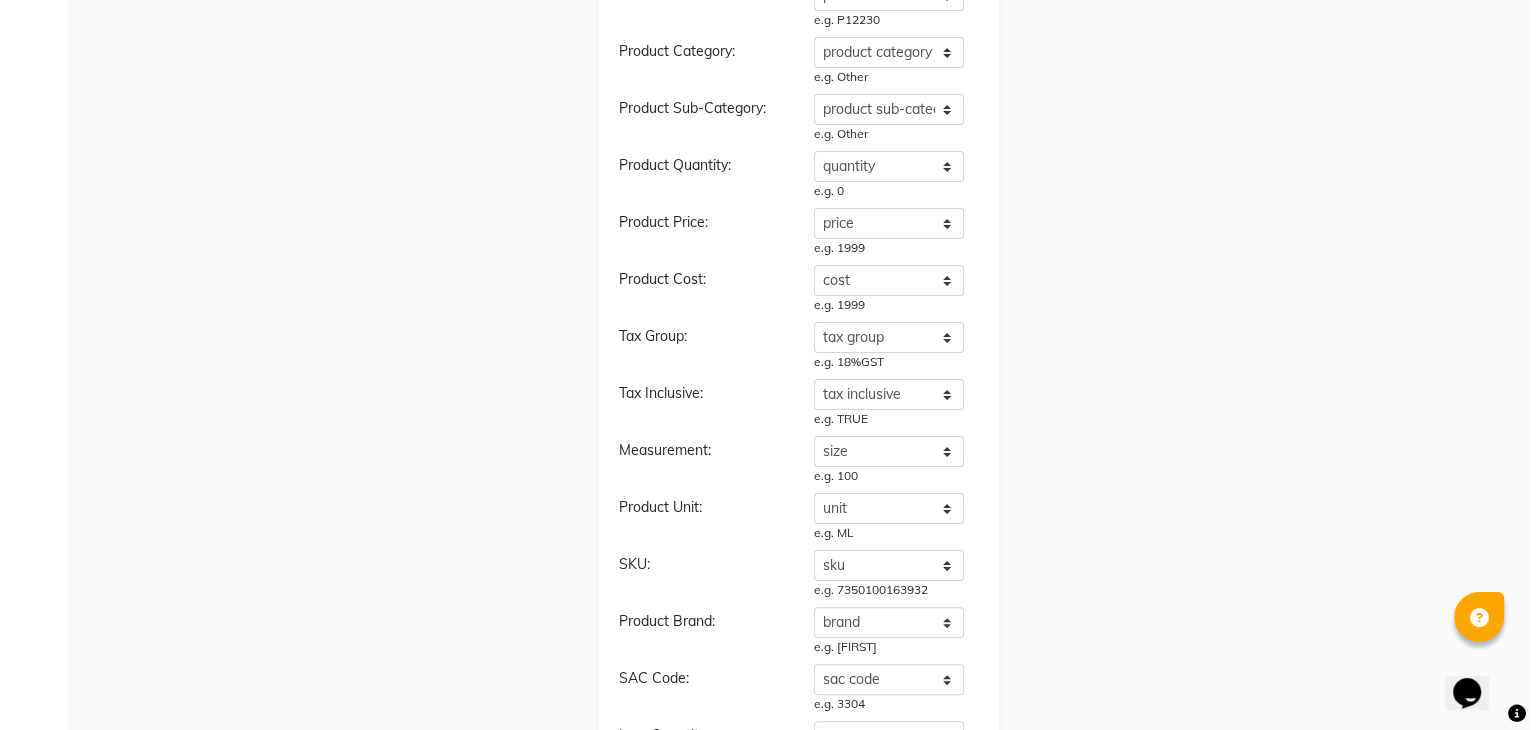 scroll, scrollTop: 696, scrollLeft: 0, axis: vertical 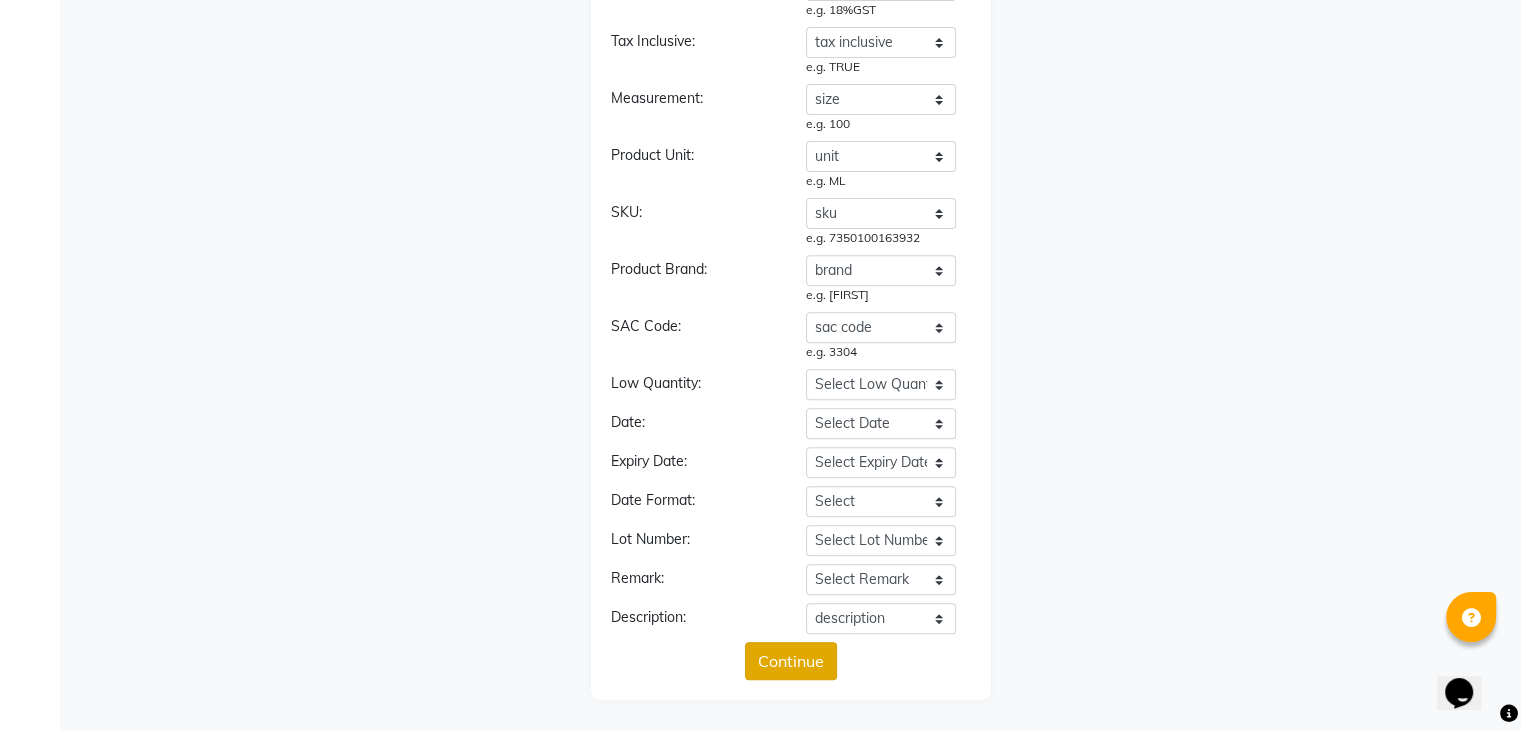 click on "Continue" 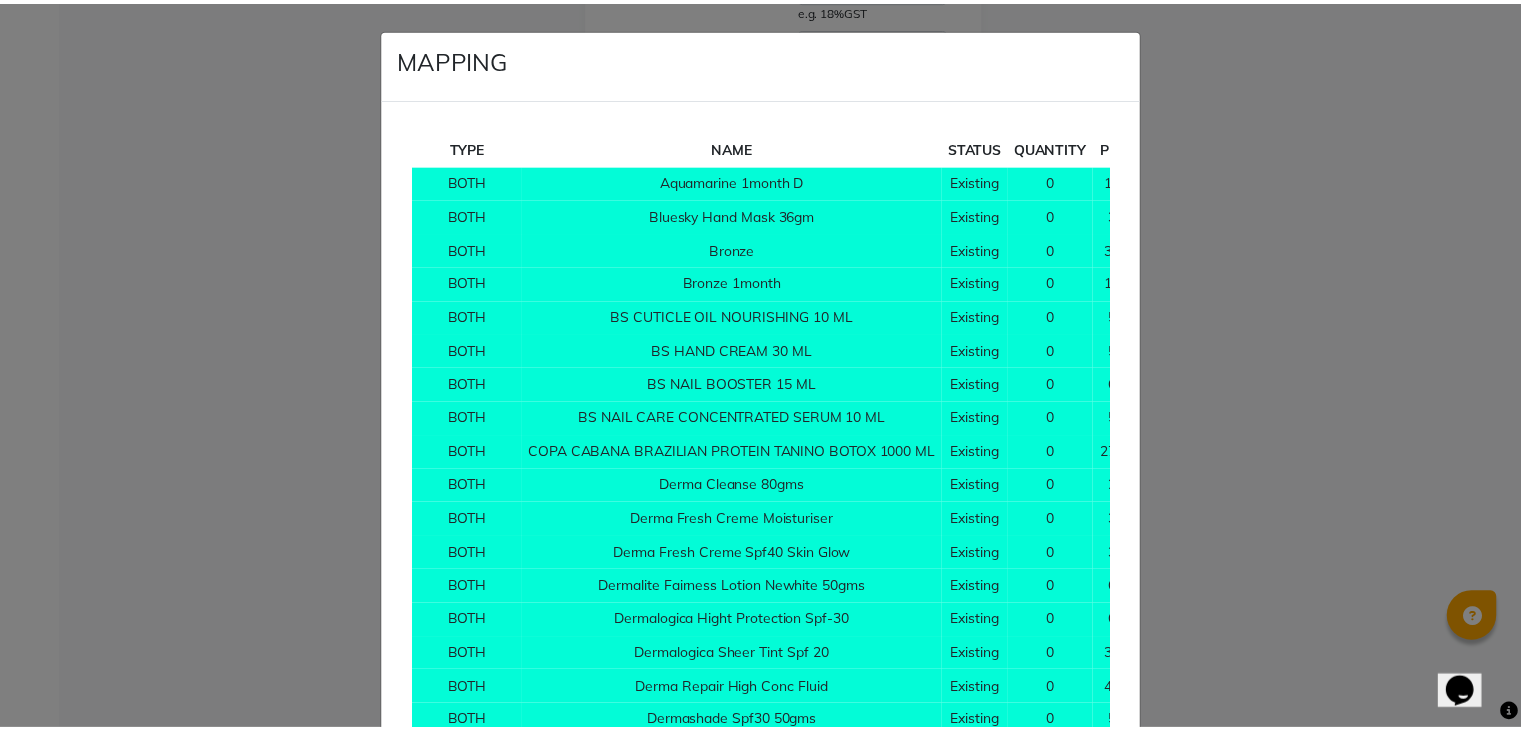 scroll, scrollTop: 16488, scrollLeft: 0, axis: vertical 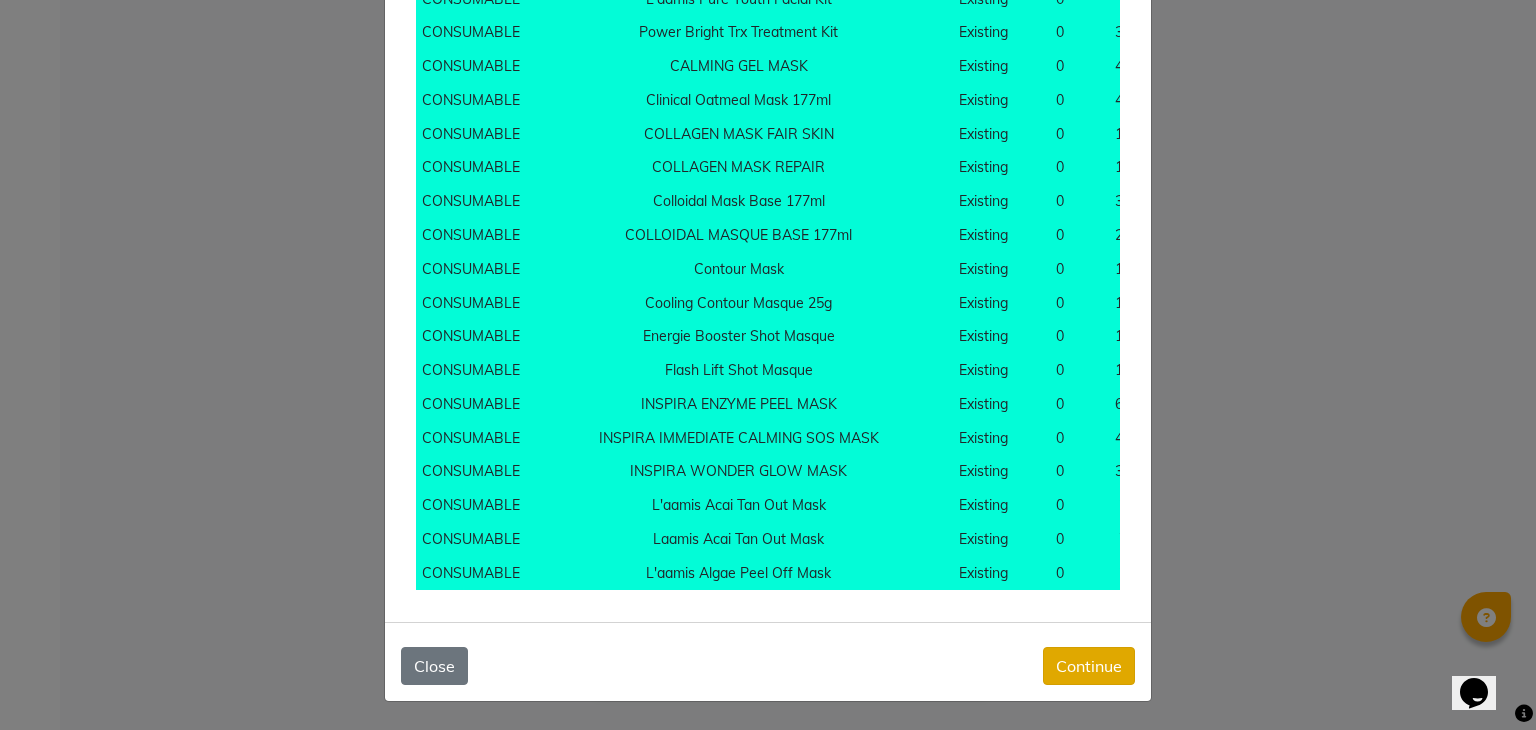 click on "Continue" 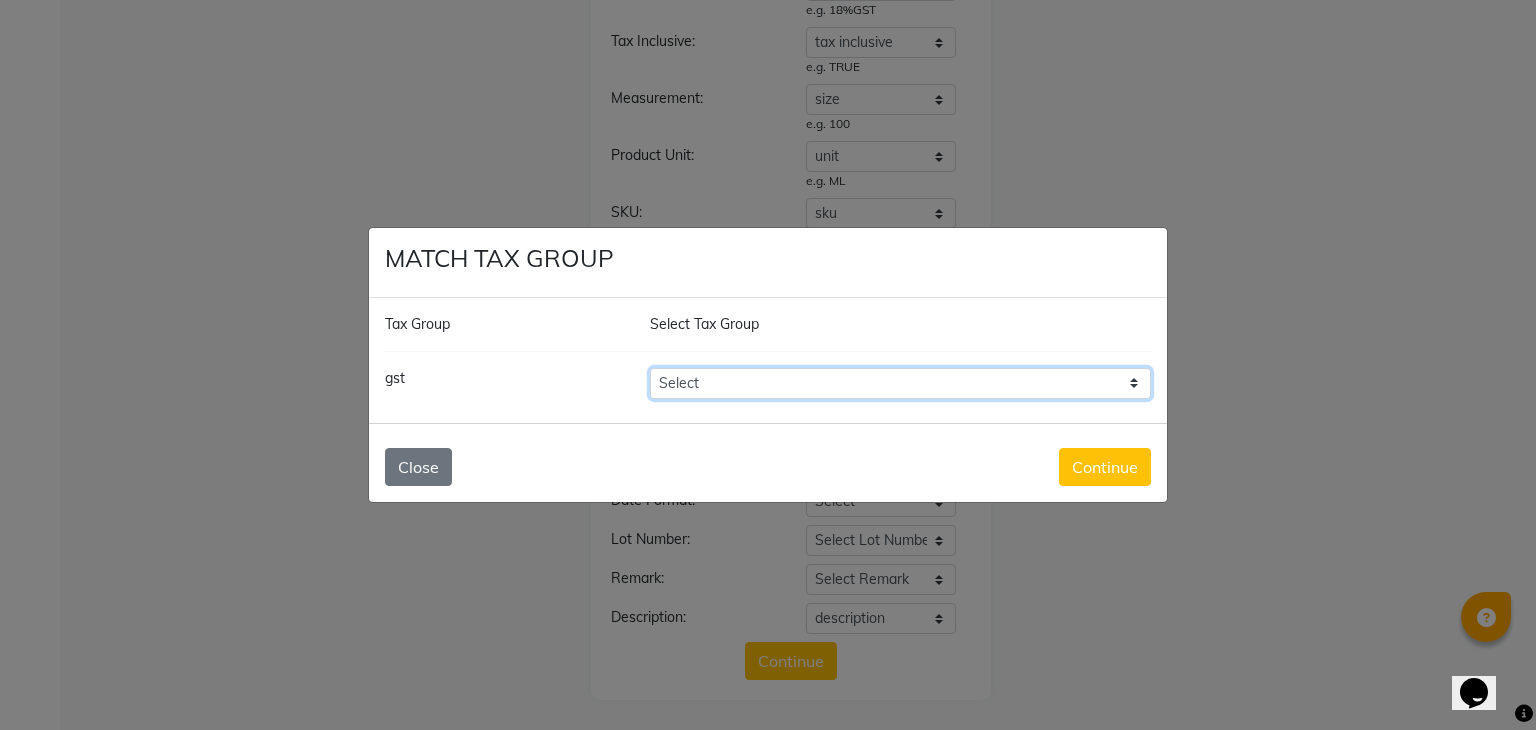 click on "Select 5%GST  12%GST 18%GST" 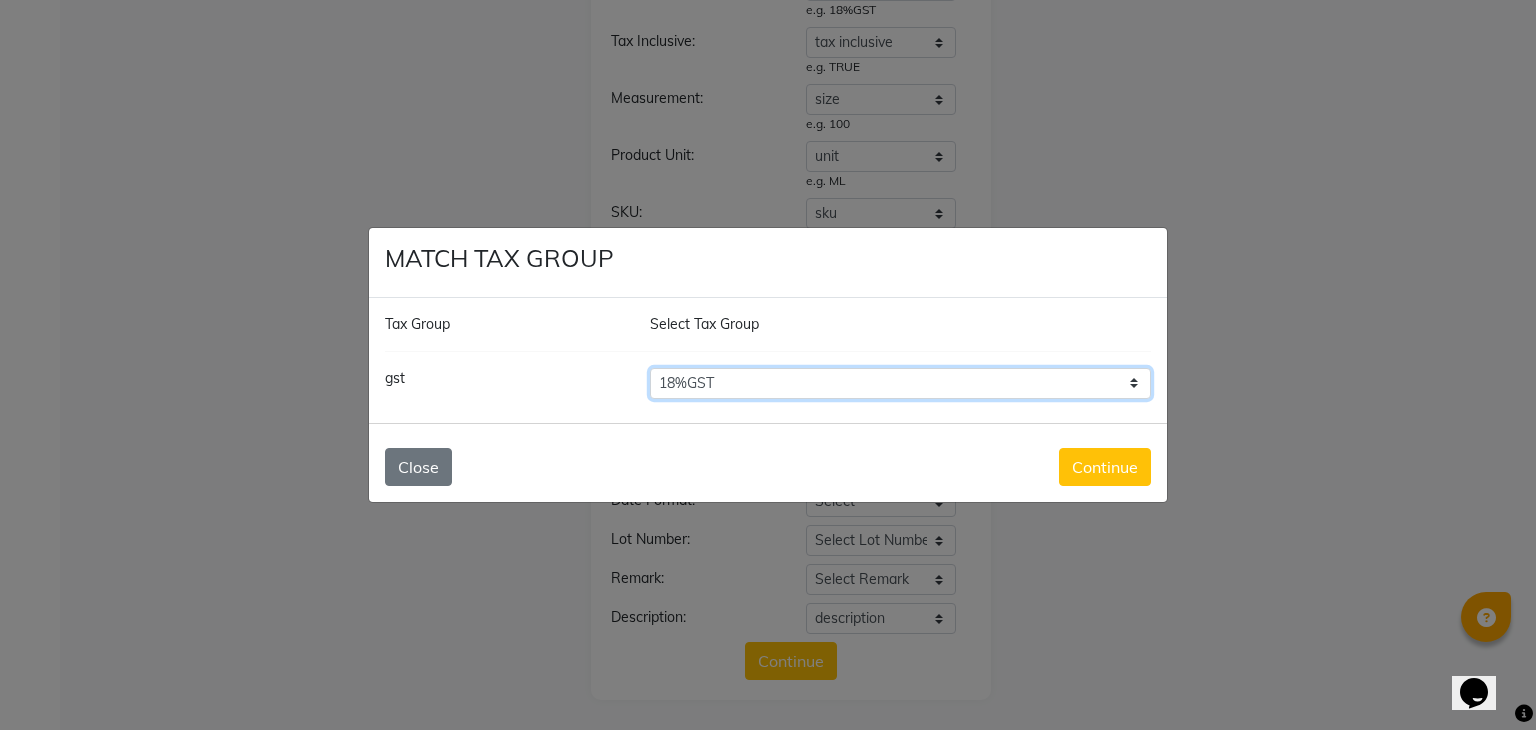 click on "Select 5%GST  12%GST 18%GST" 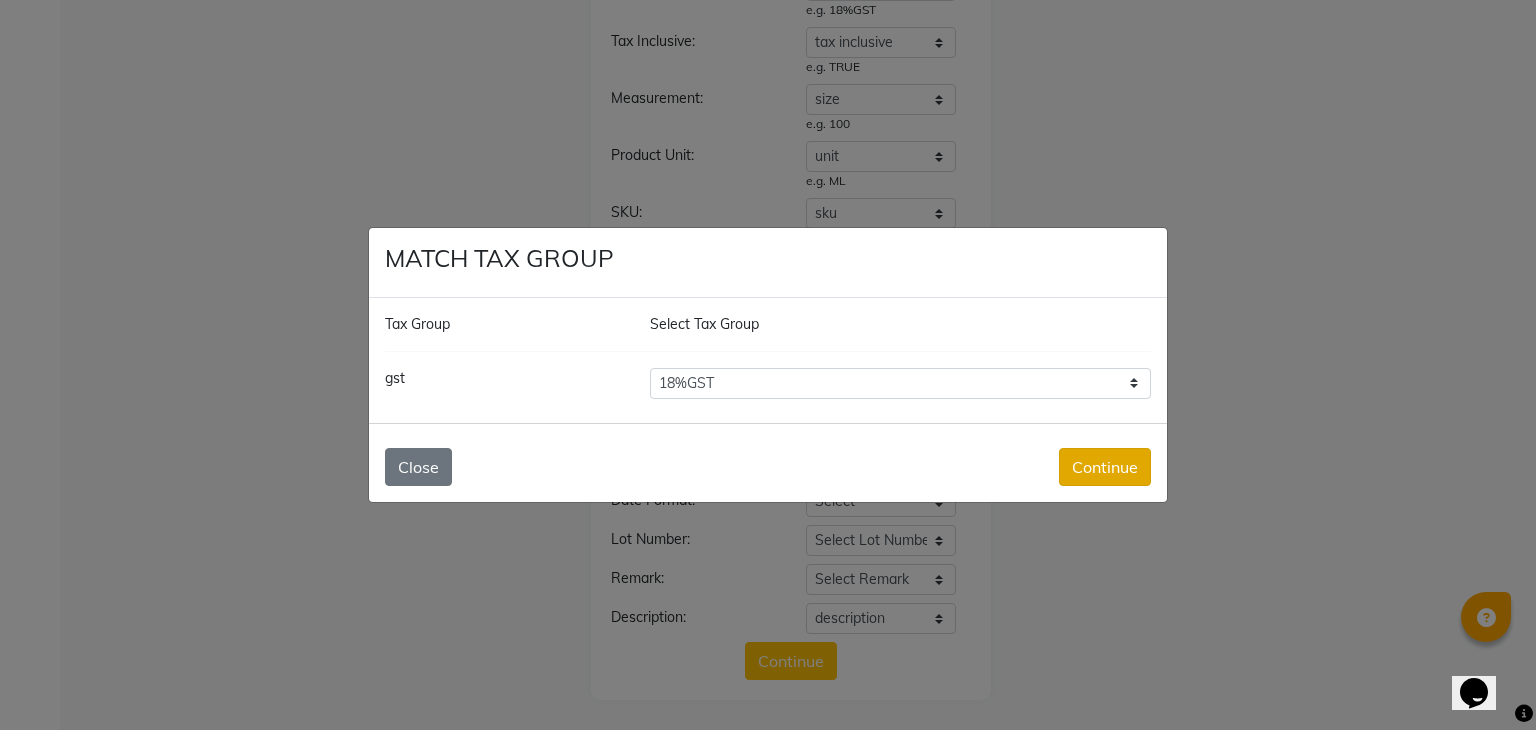 click on "Continue" 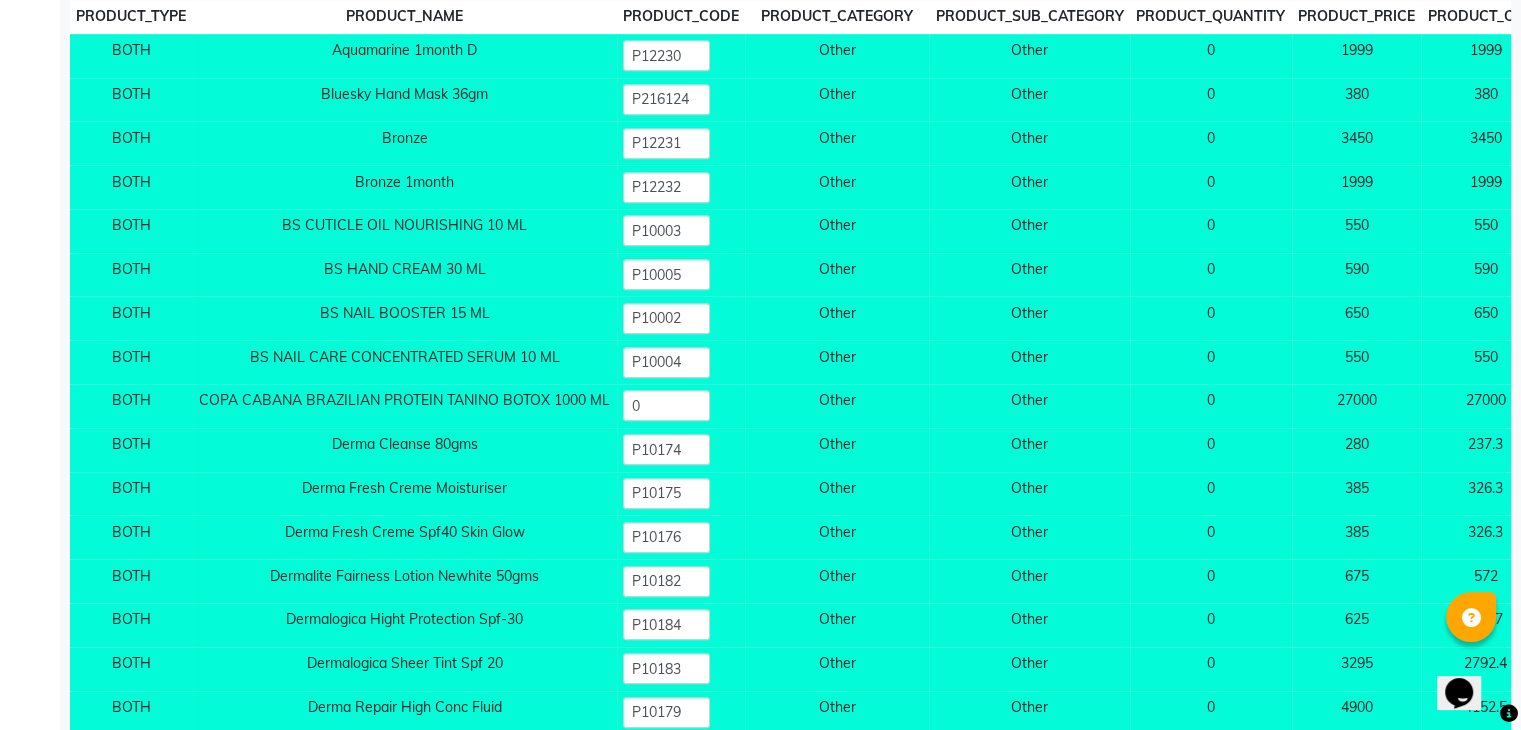 scroll, scrollTop: 2096, scrollLeft: 0, axis: vertical 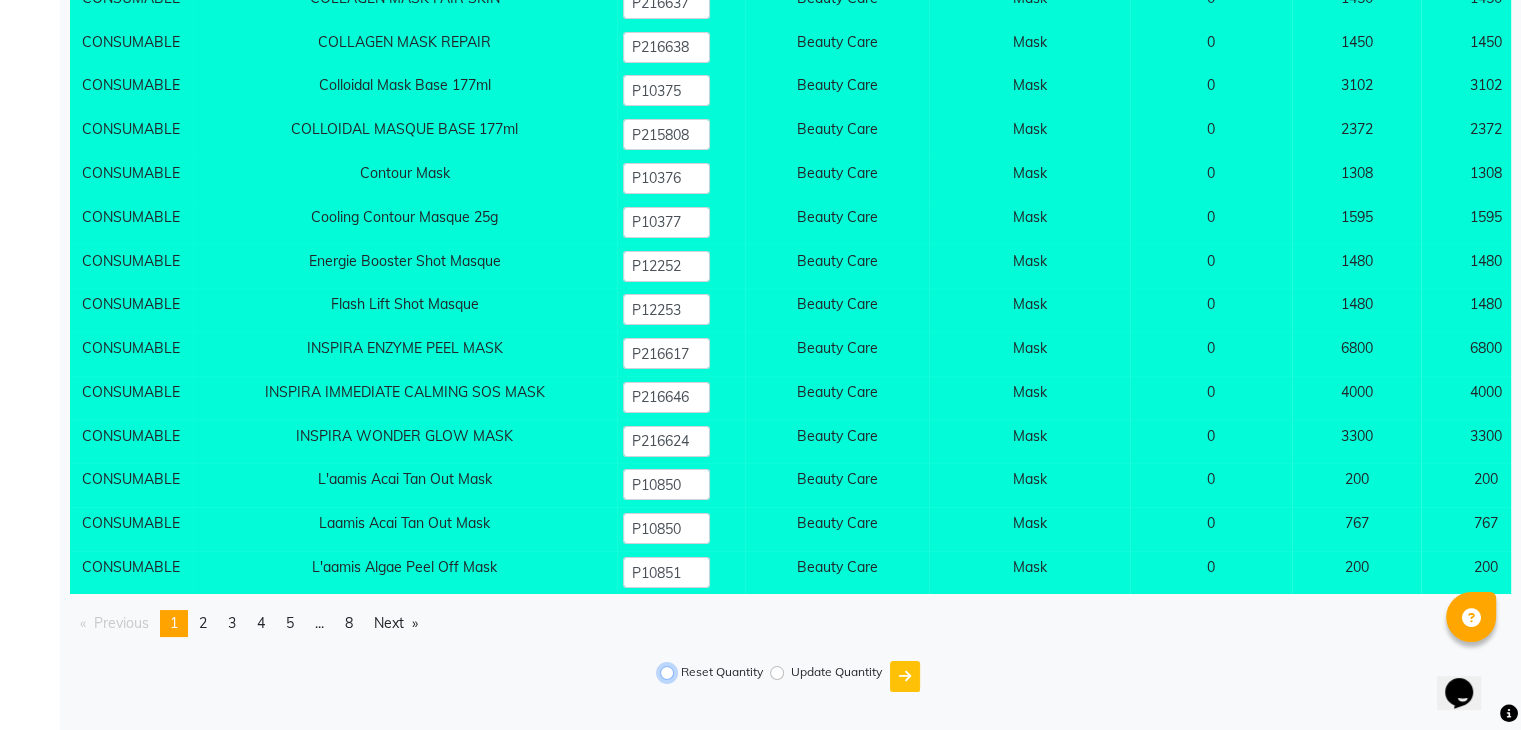 click on "Reset Quantity" at bounding box center [667, 673] 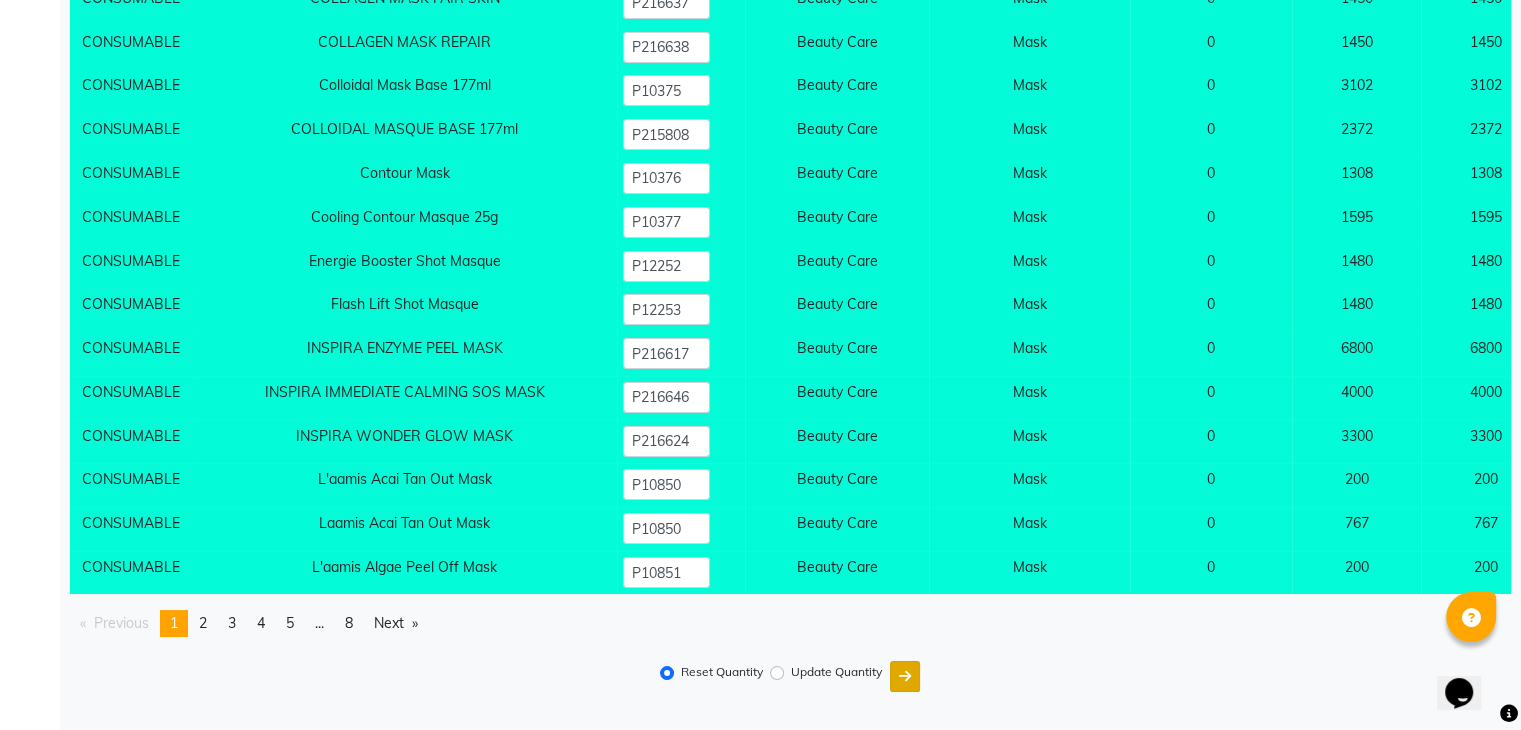 click 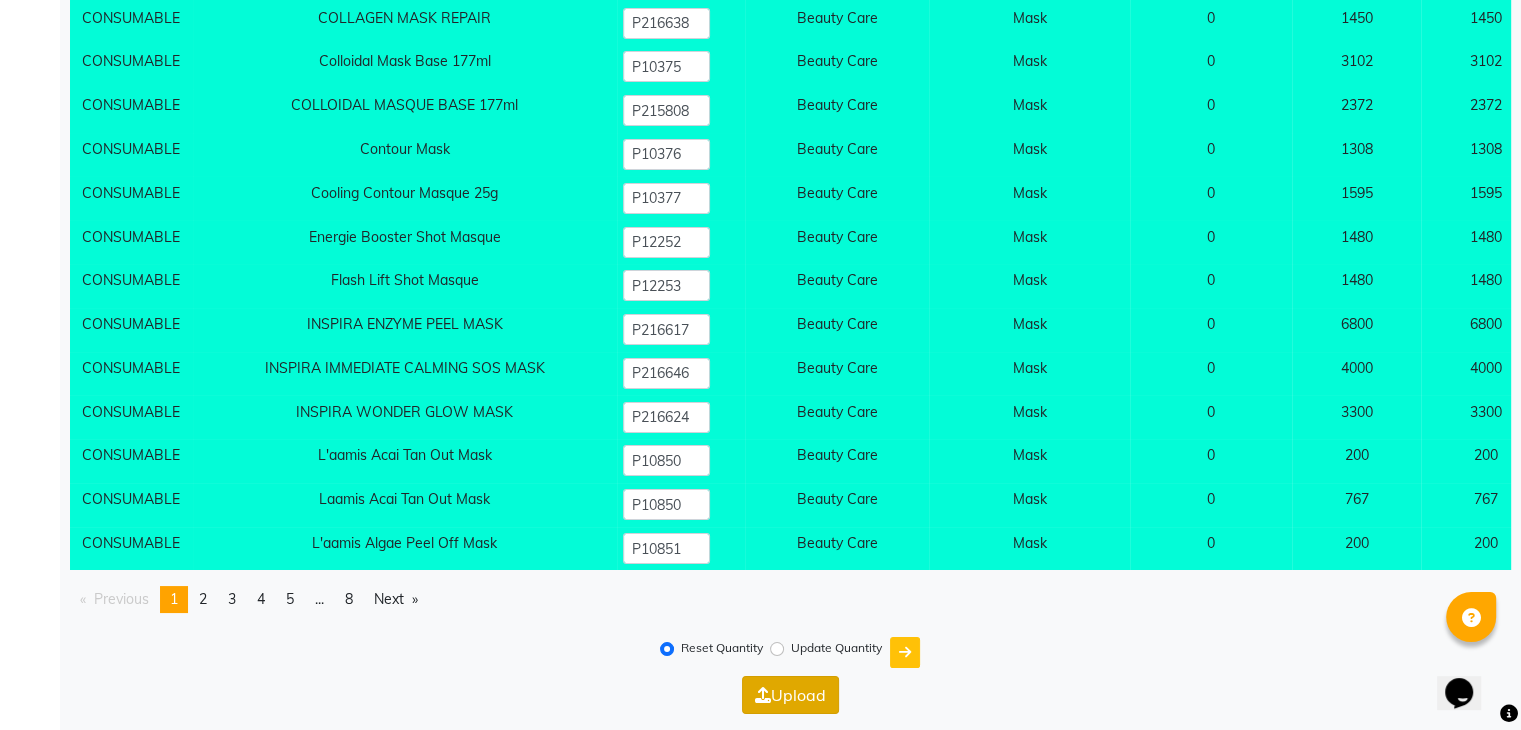 click on "Upload" 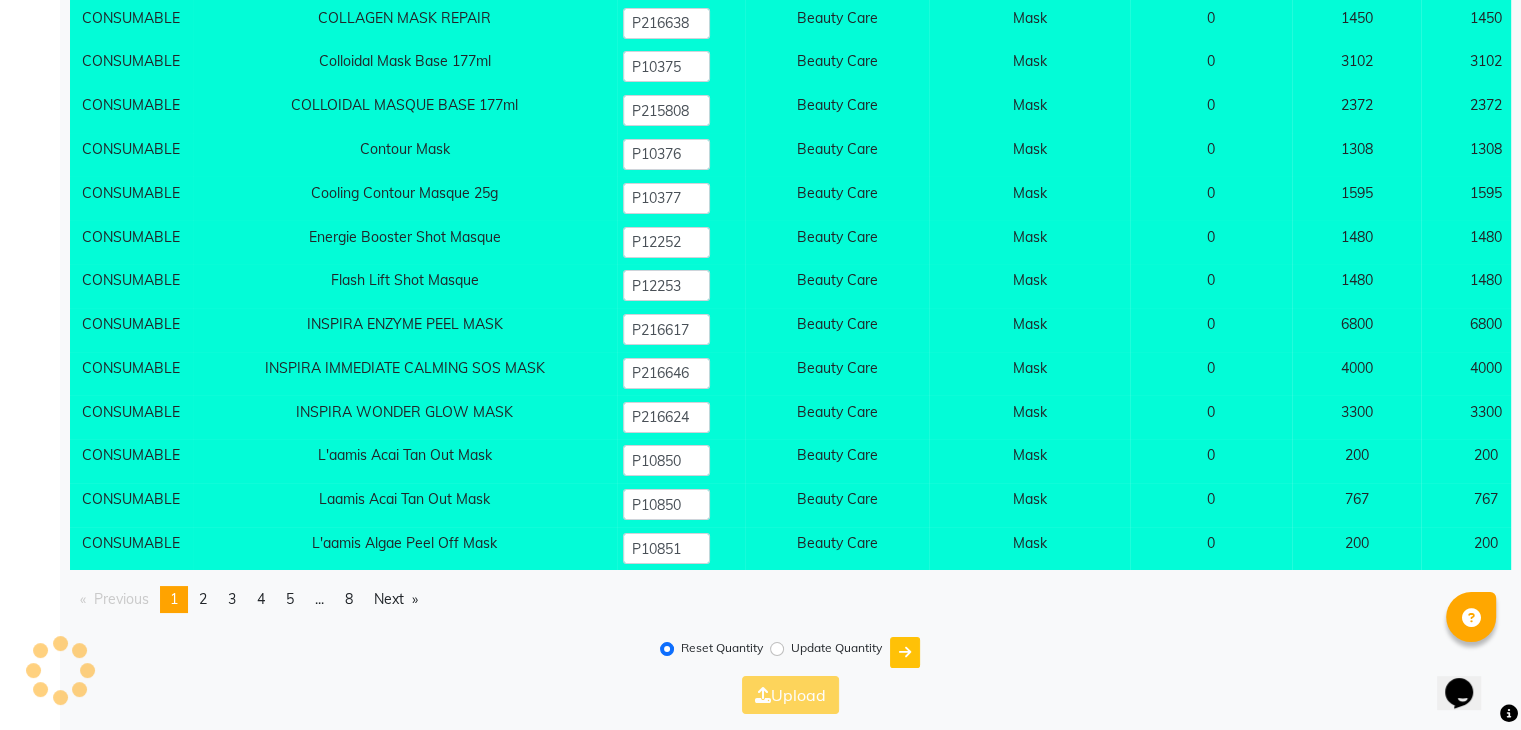 scroll, scrollTop: 0, scrollLeft: 0, axis: both 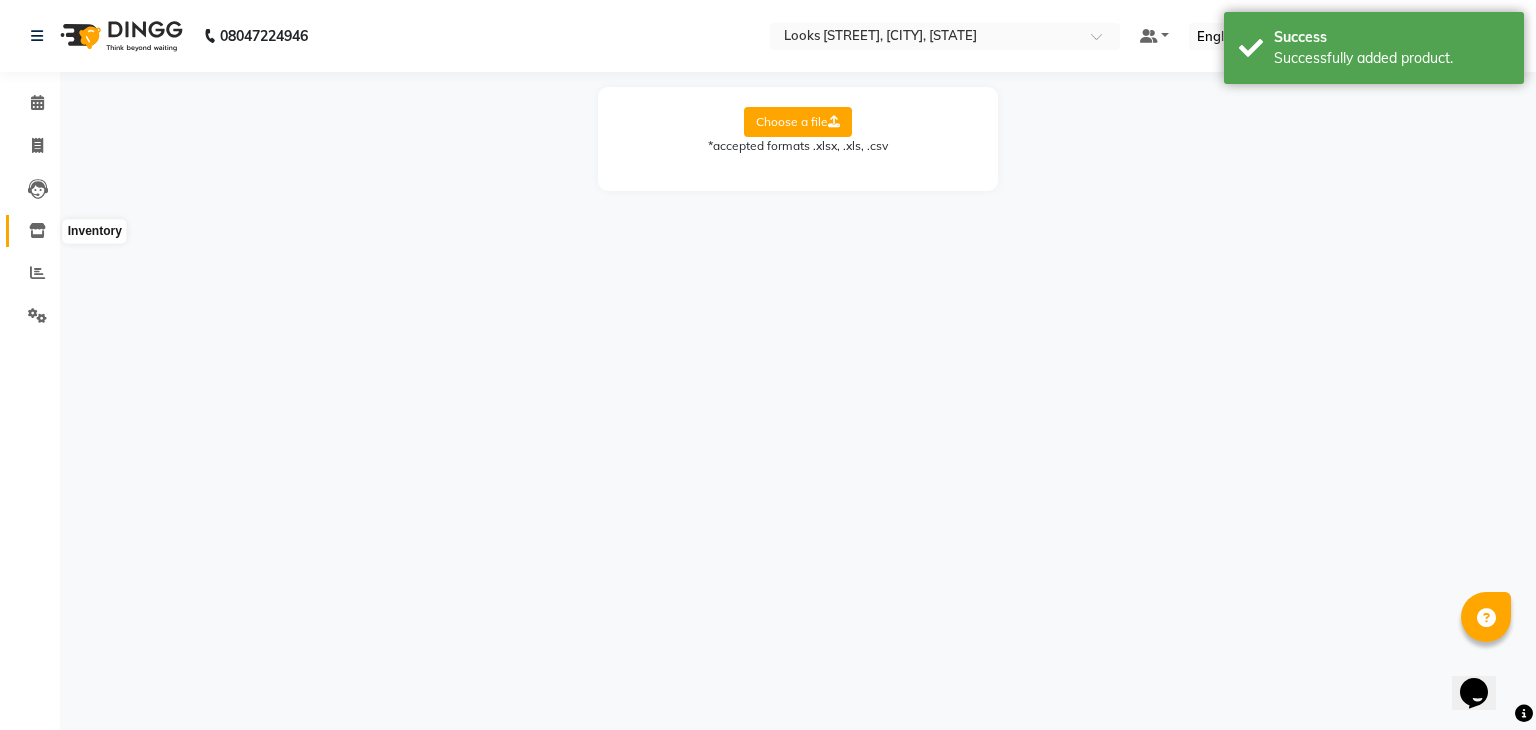click 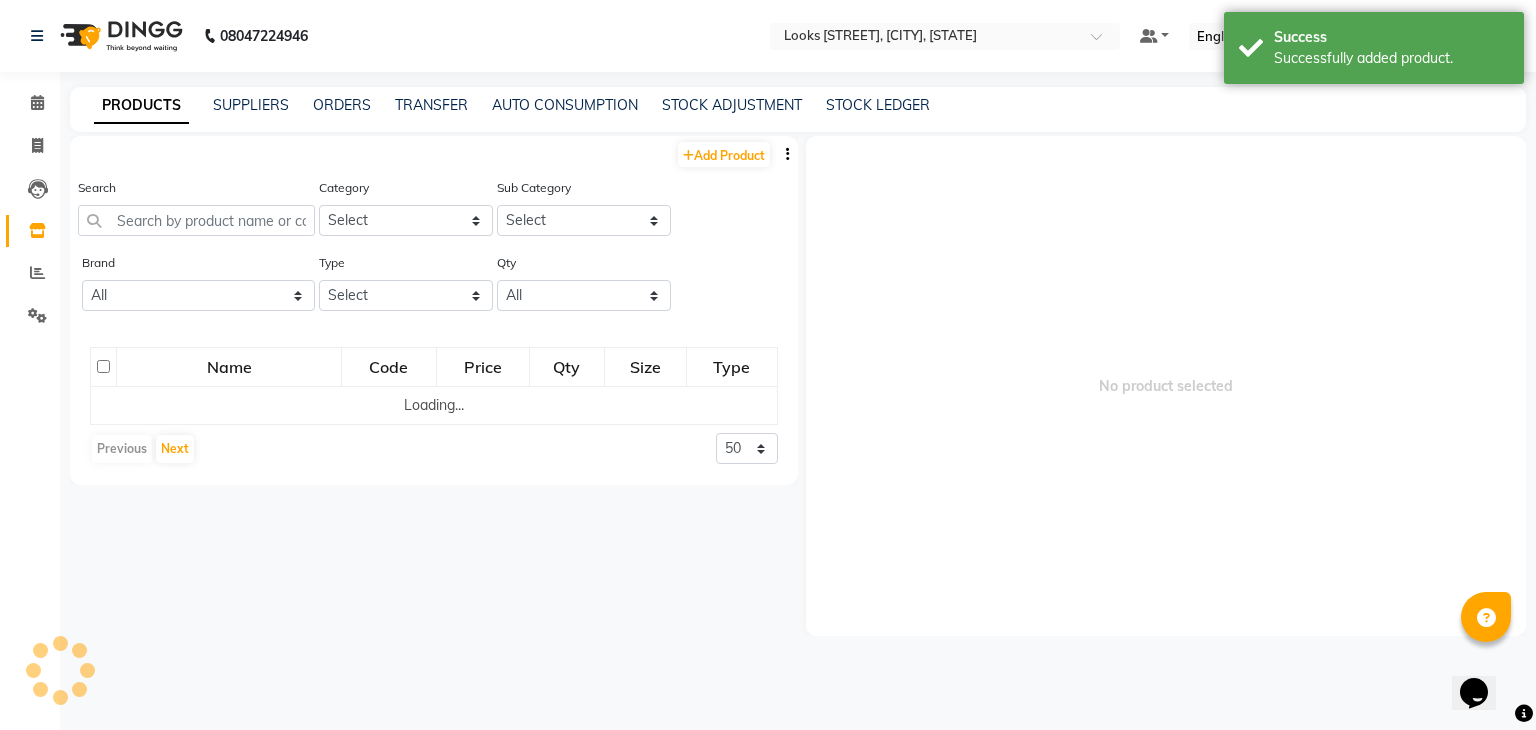 click on "No product selected" at bounding box center [1166, 386] 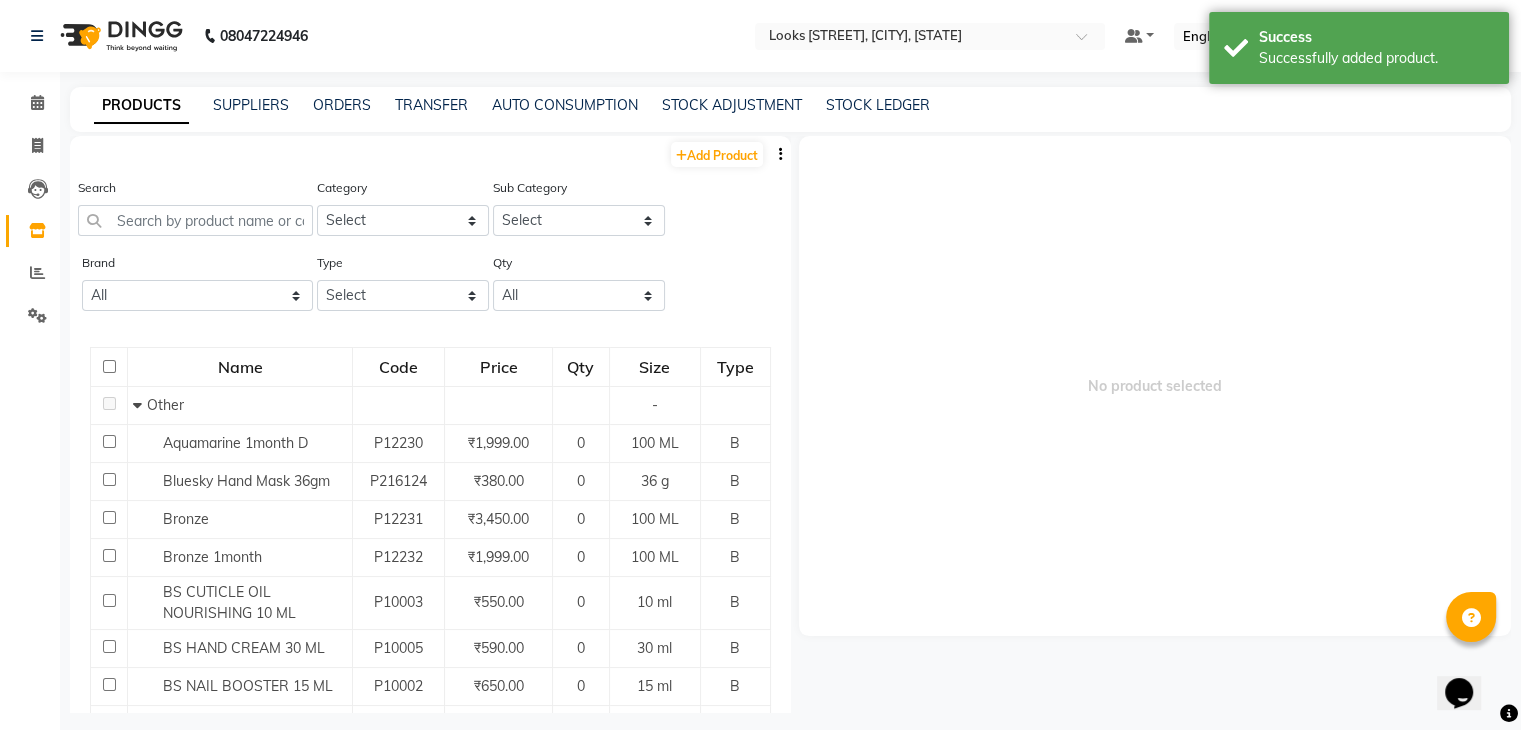 click 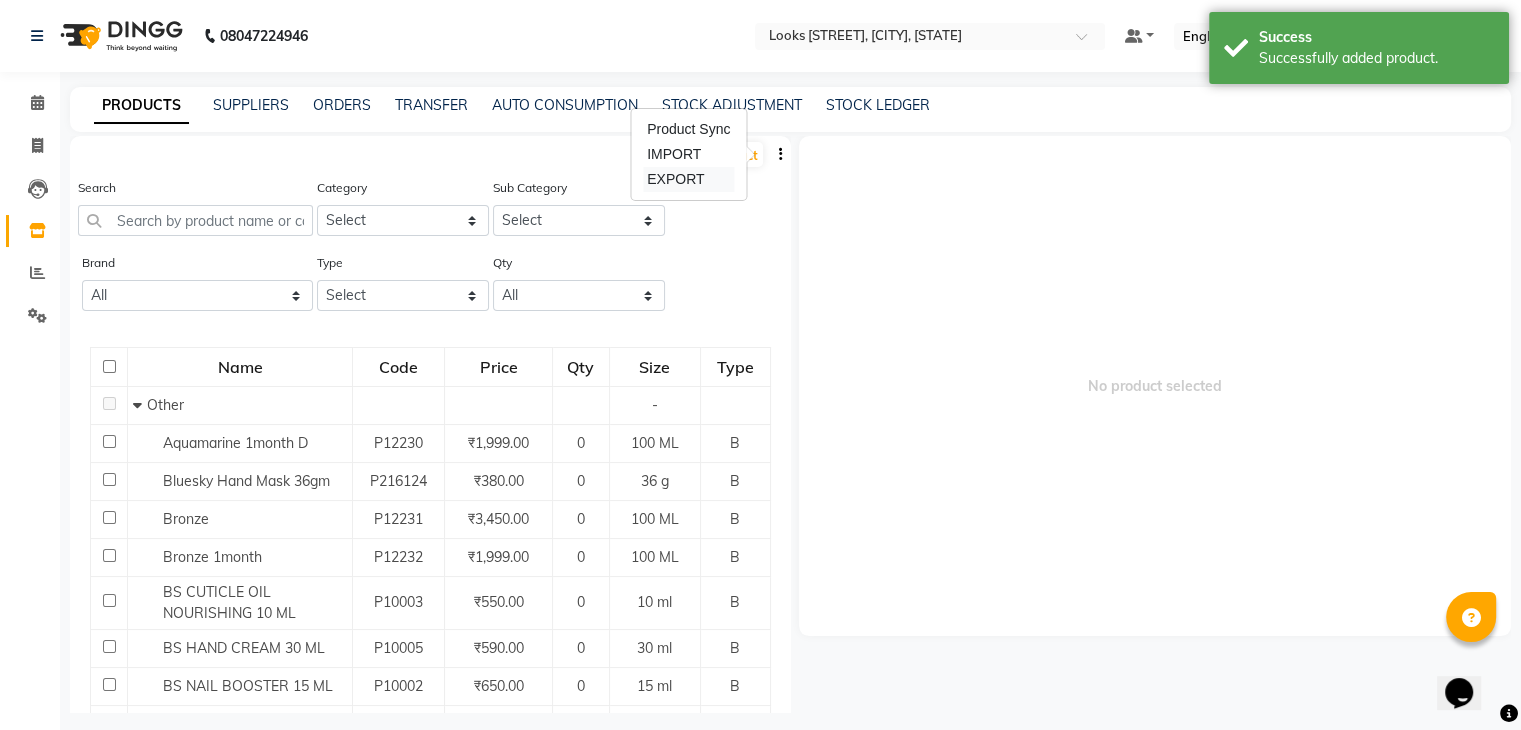 click on "EXPORT" at bounding box center (688, 179) 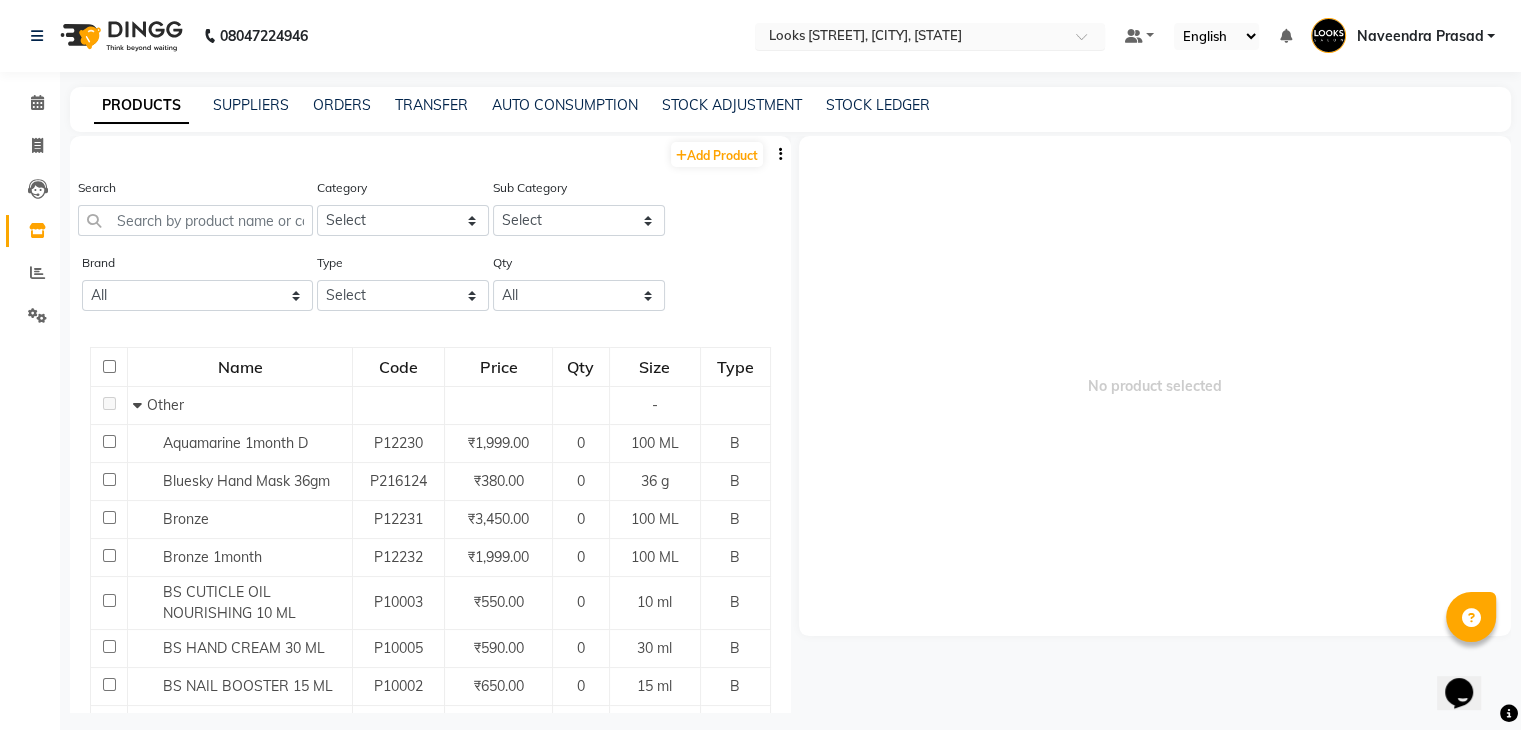 click on "Select Location × Looks Head Office, New Delhi, Delhi" at bounding box center (930, 36) 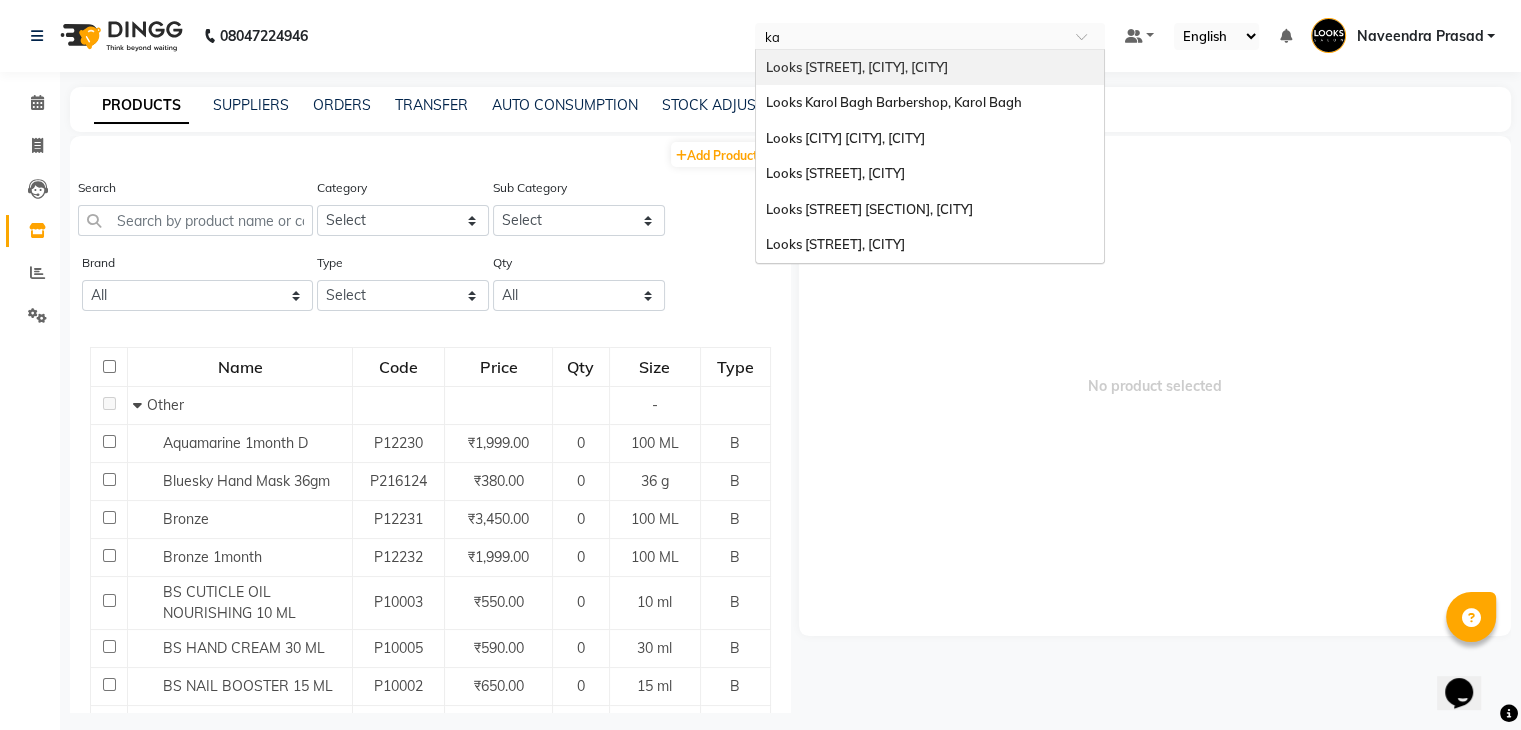 scroll, scrollTop: 0, scrollLeft: 0, axis: both 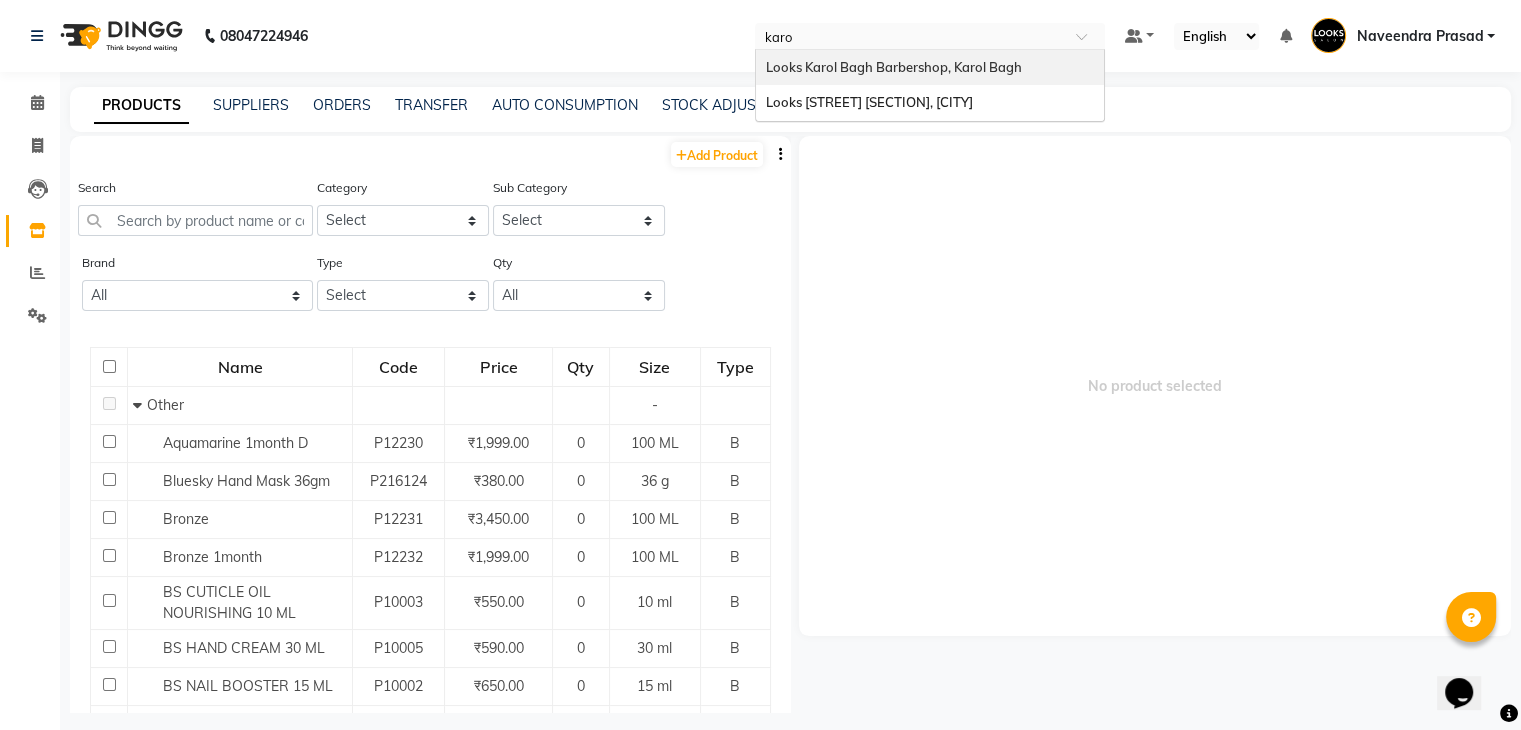 type on "karol" 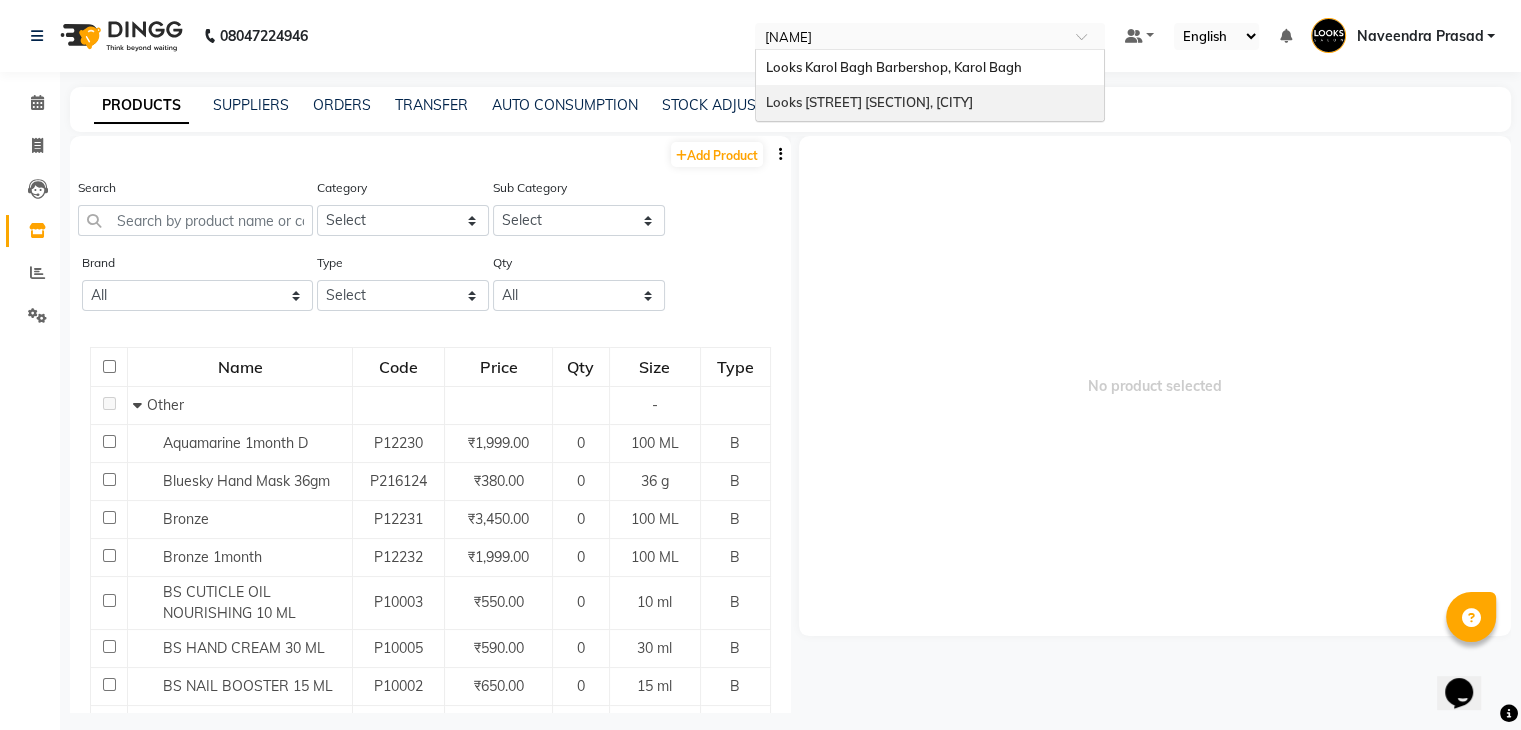 click on "Looks [AREA] [SECTION], [CITY]" at bounding box center [869, 102] 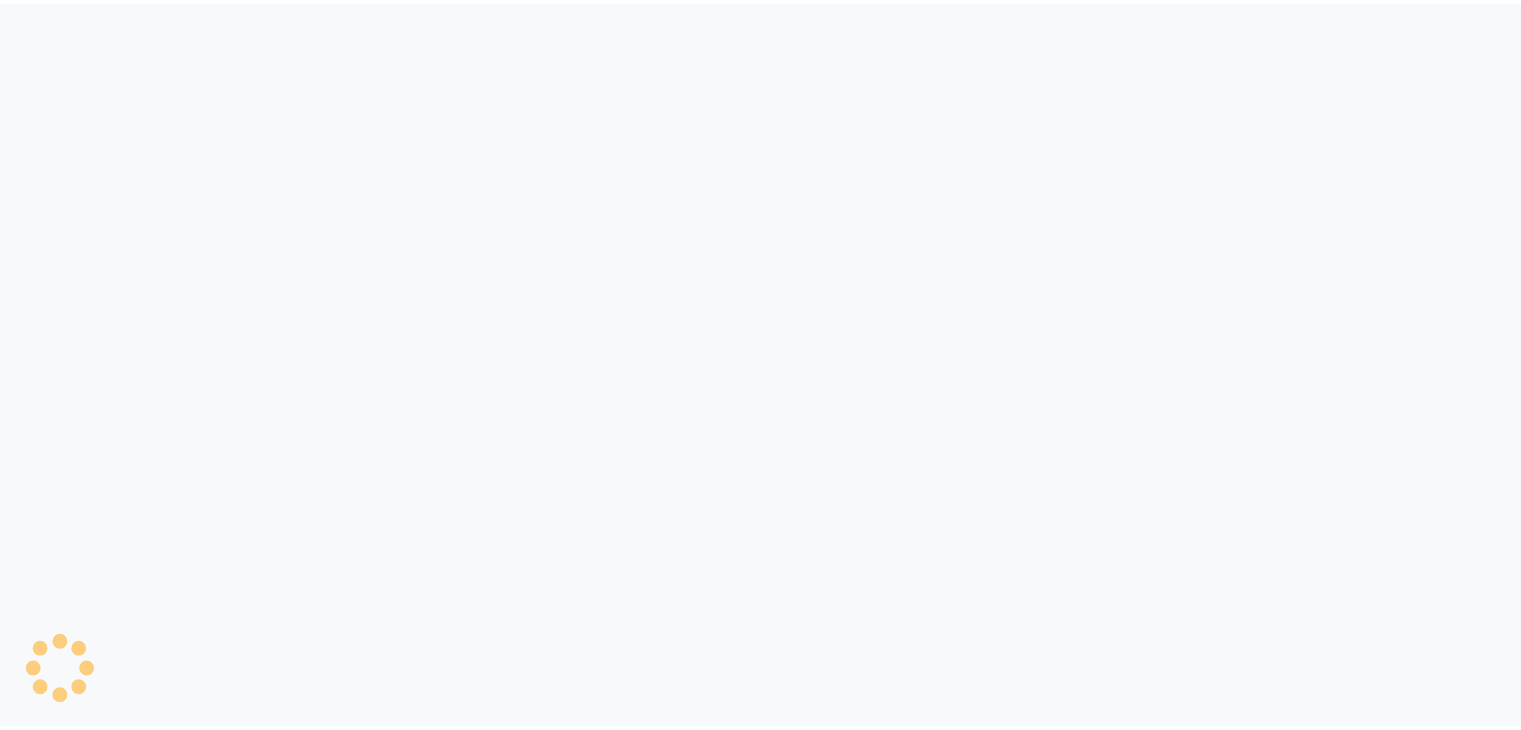 scroll, scrollTop: 0, scrollLeft: 0, axis: both 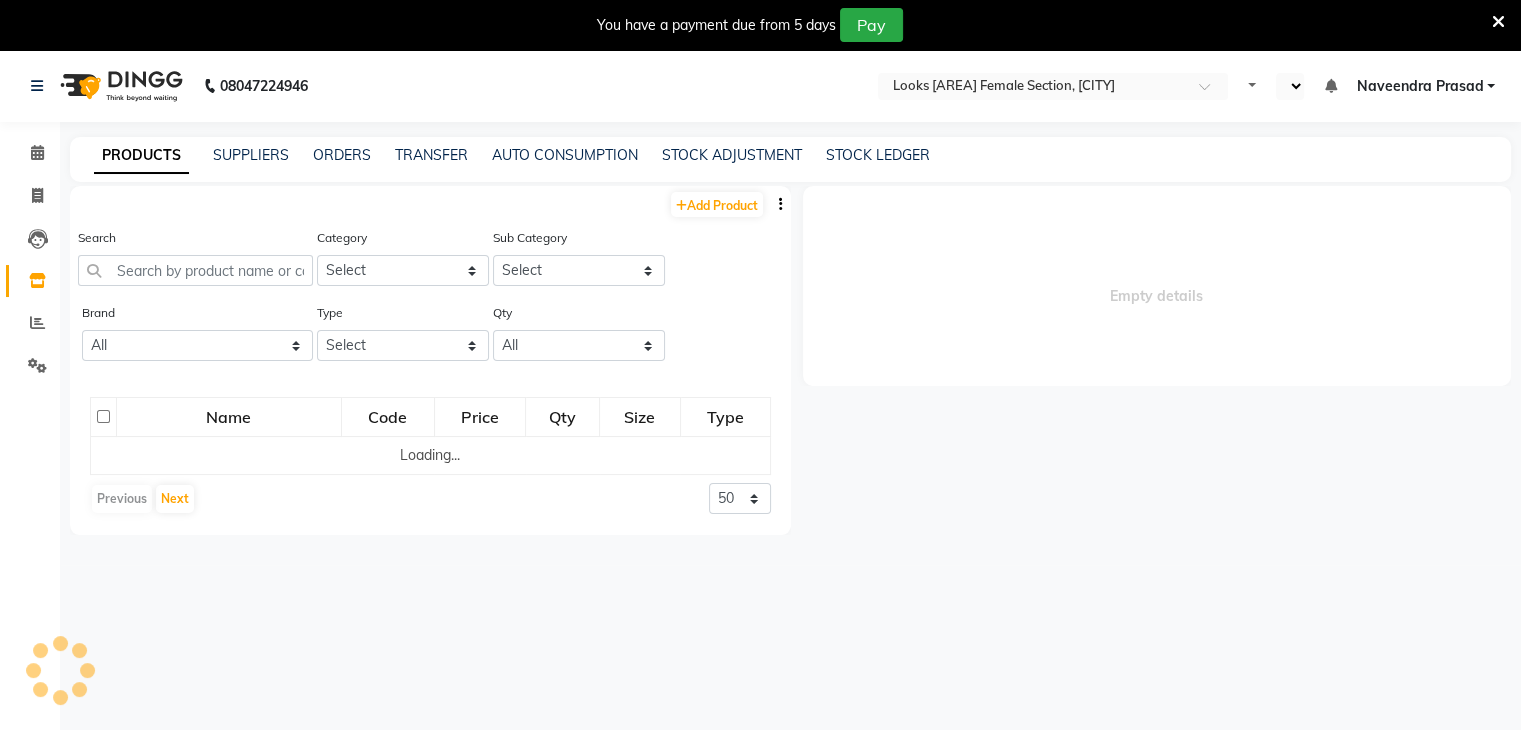 select on "en" 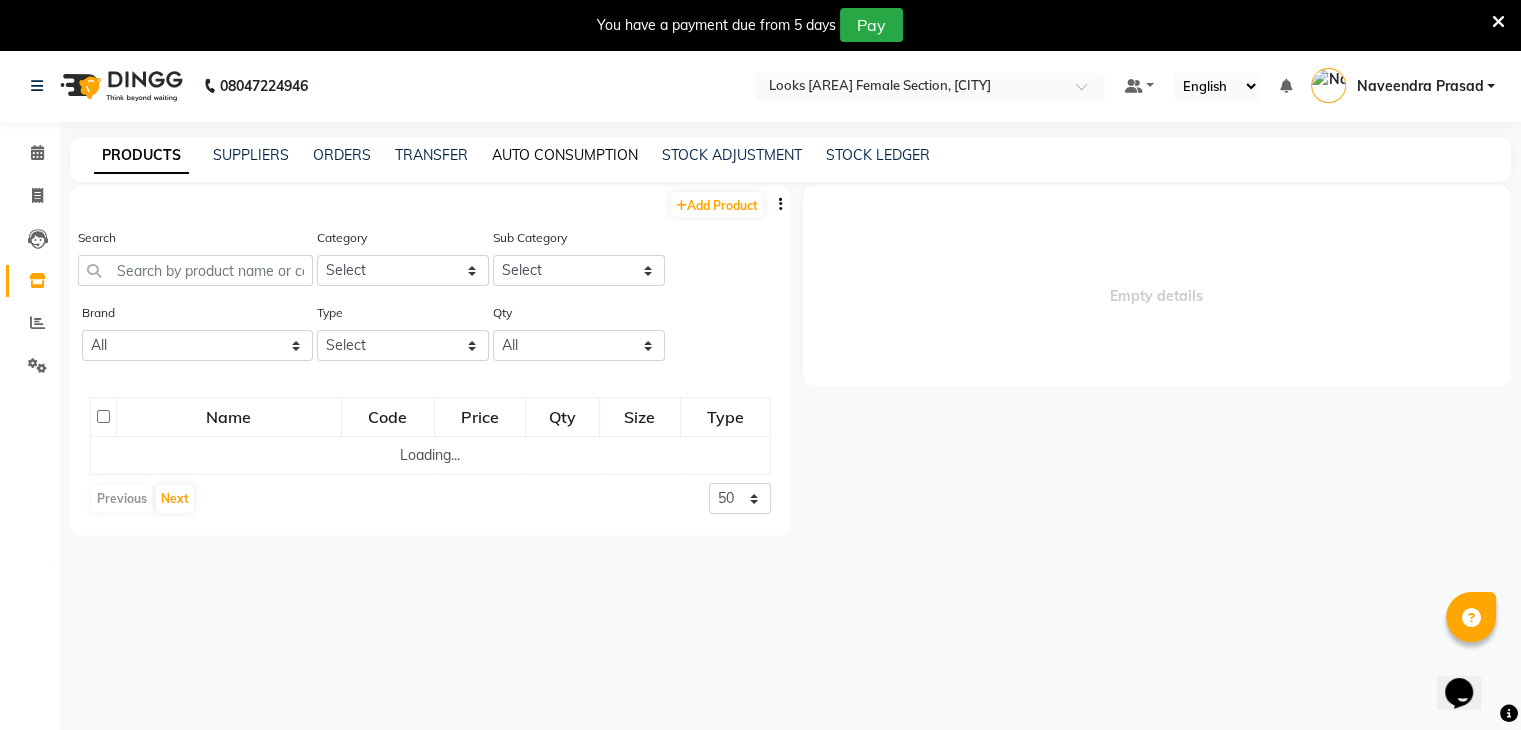 scroll, scrollTop: 0, scrollLeft: 0, axis: both 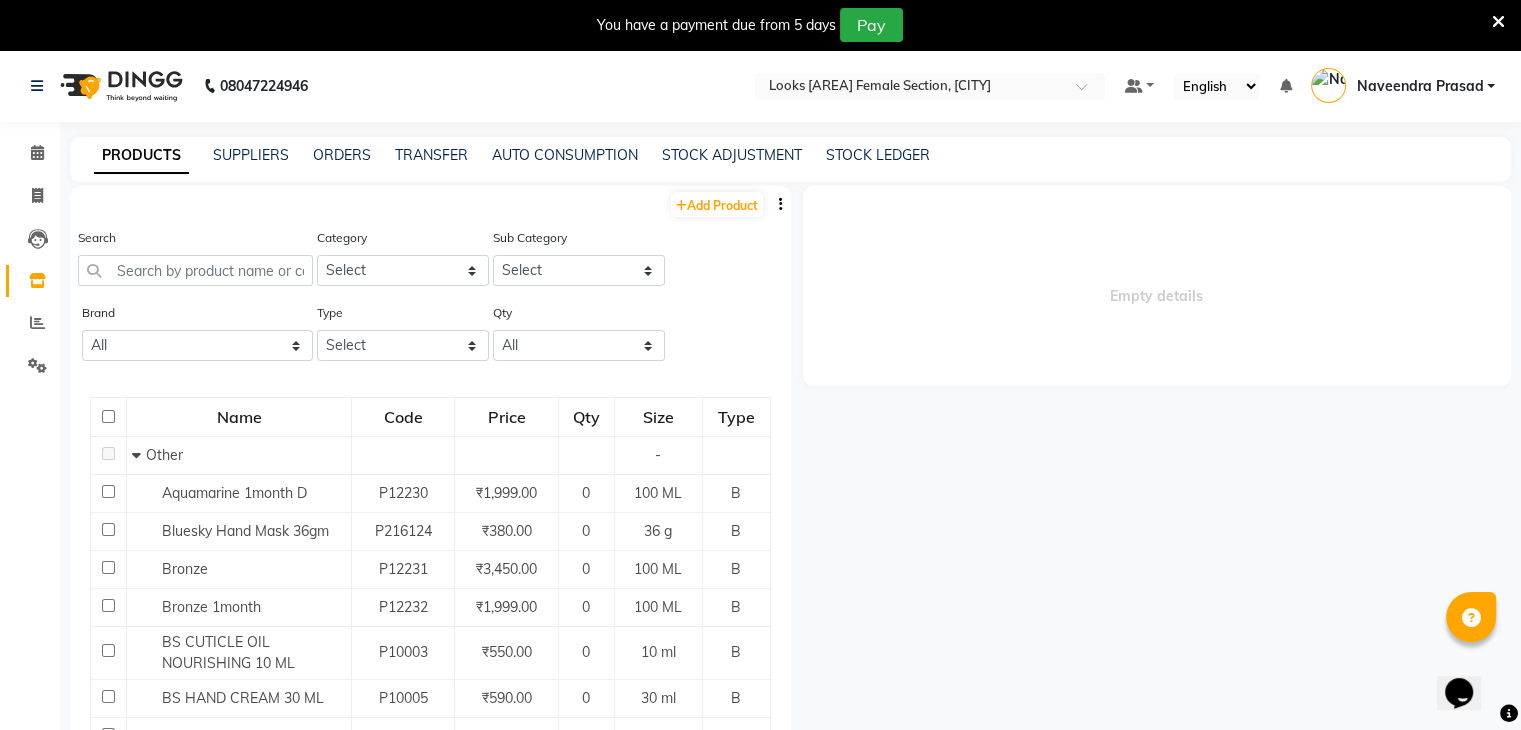 click 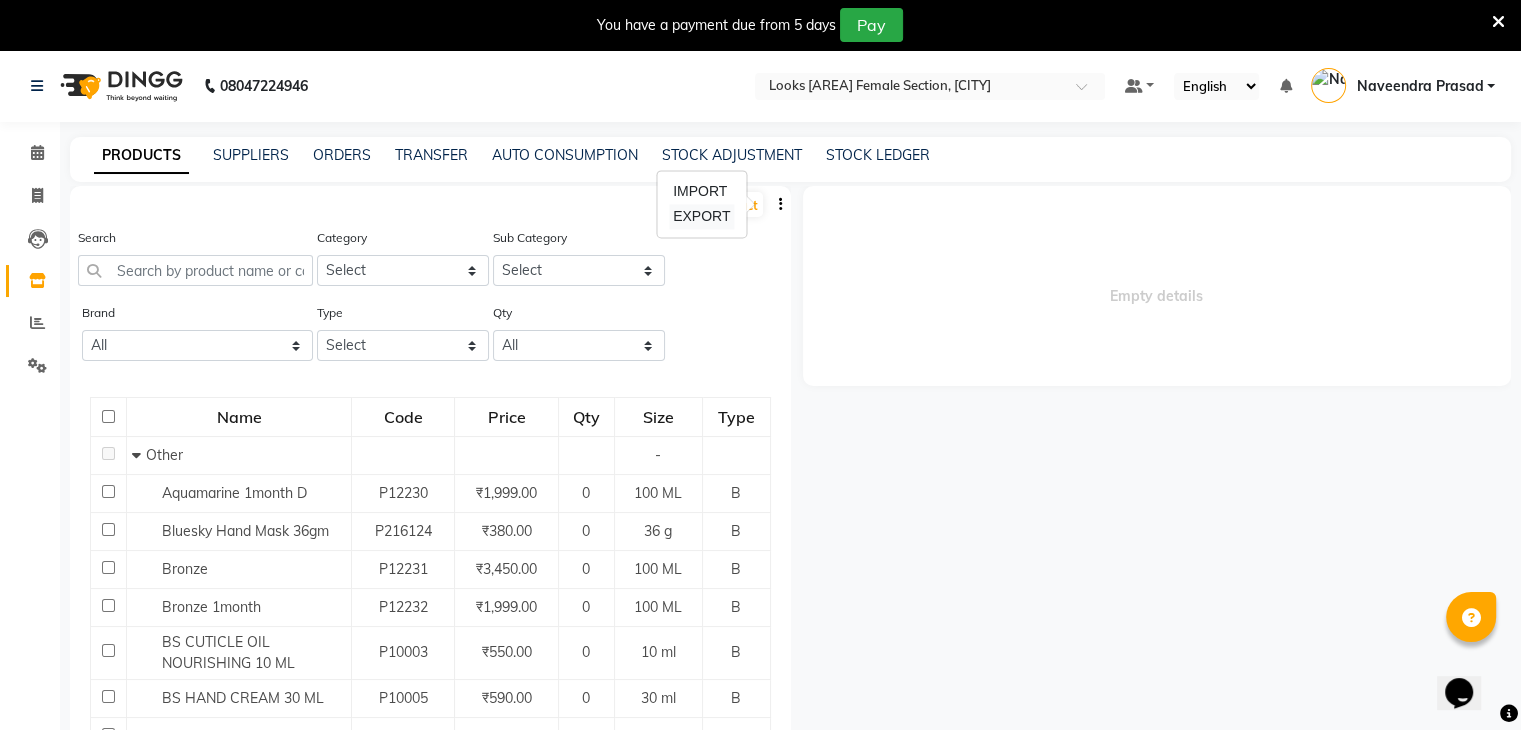 click on "EXPORT" at bounding box center (701, 216) 